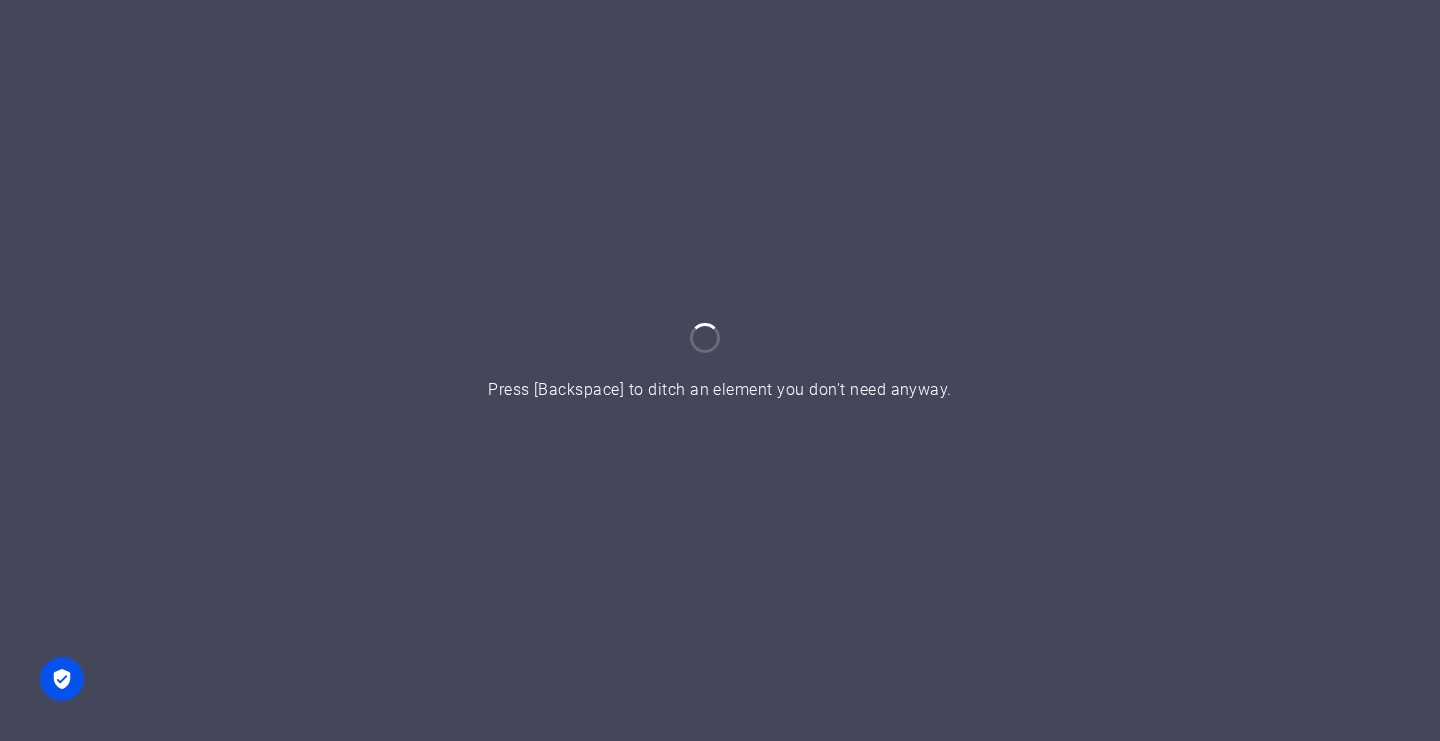 scroll, scrollTop: 0, scrollLeft: 0, axis: both 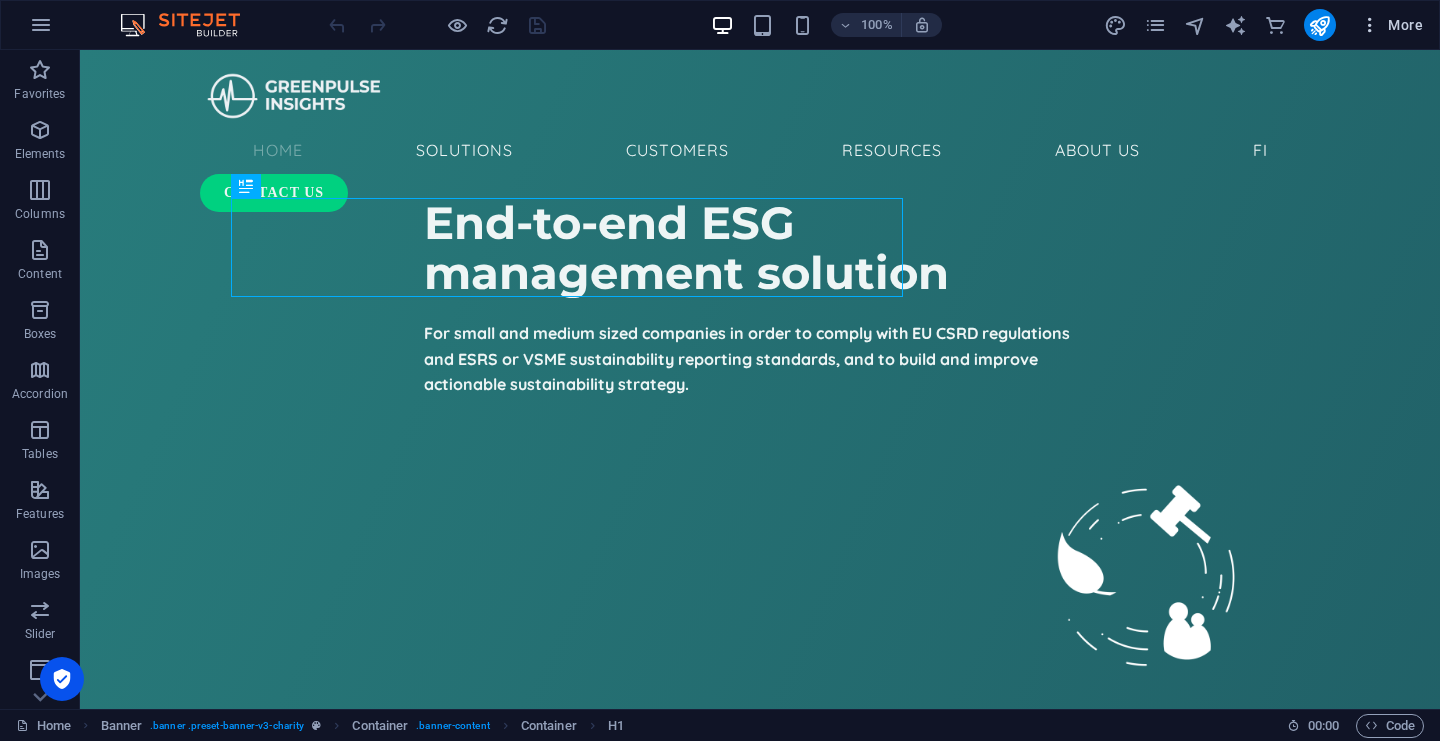 click on "More" at bounding box center (1391, 25) 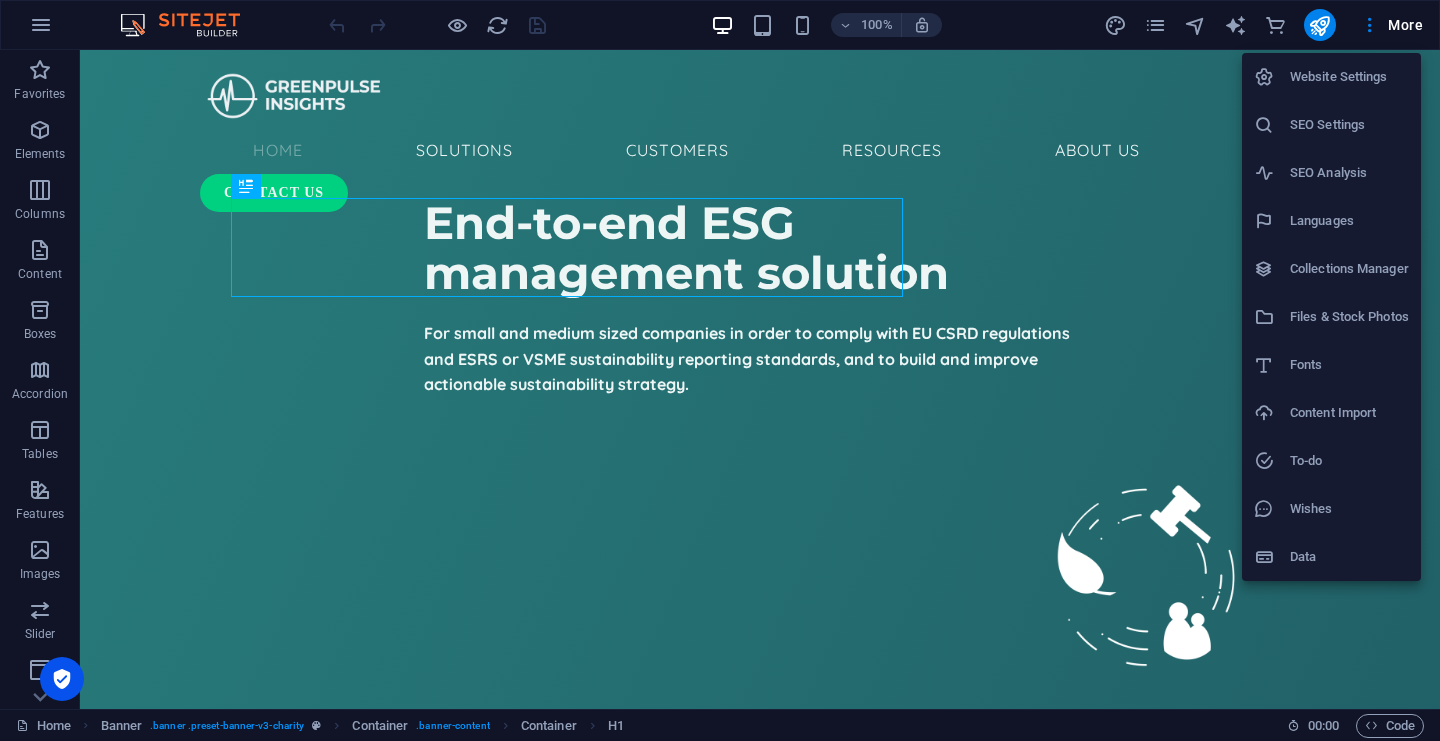click on "Collections Manager" at bounding box center [1349, 269] 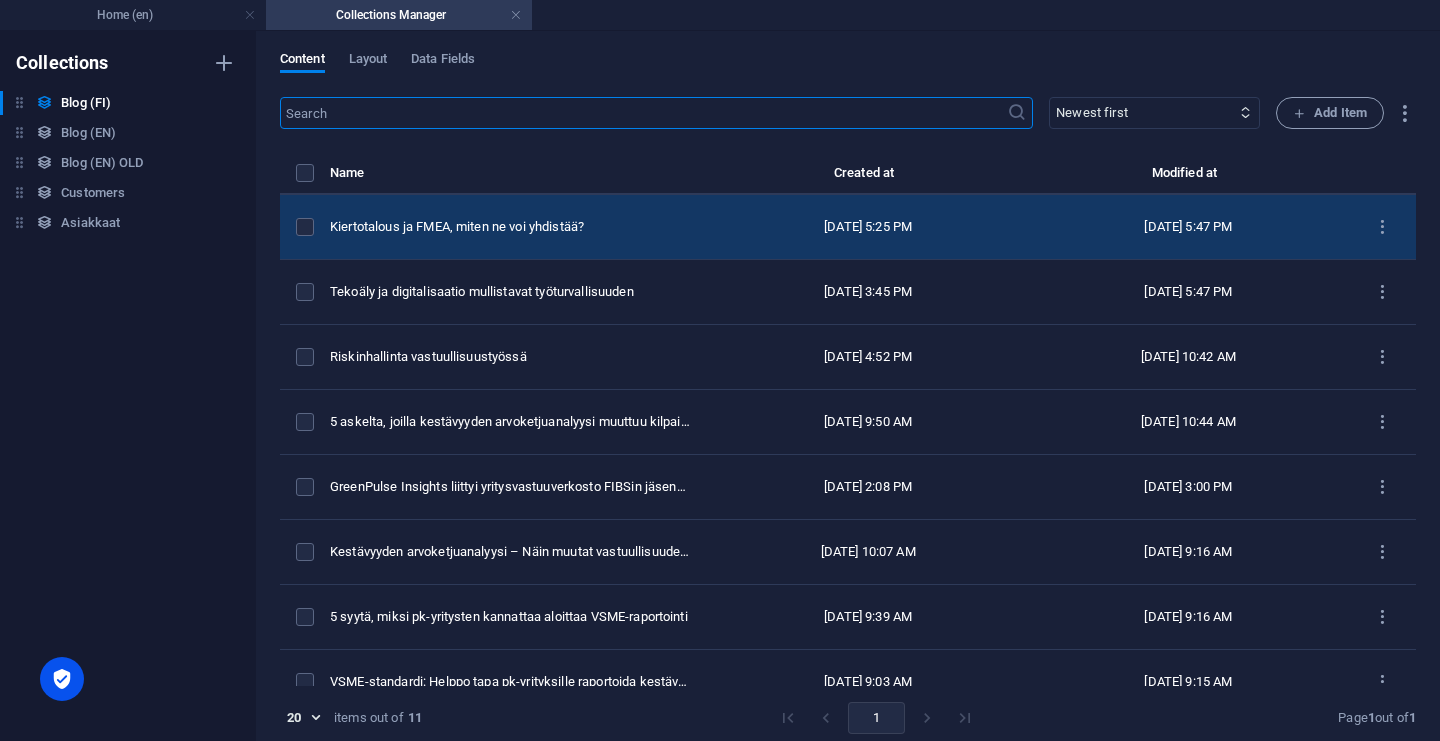 click on "Kiertotalous ja FMEA, miten ne voi yhdistää?" at bounding box center [519, 227] 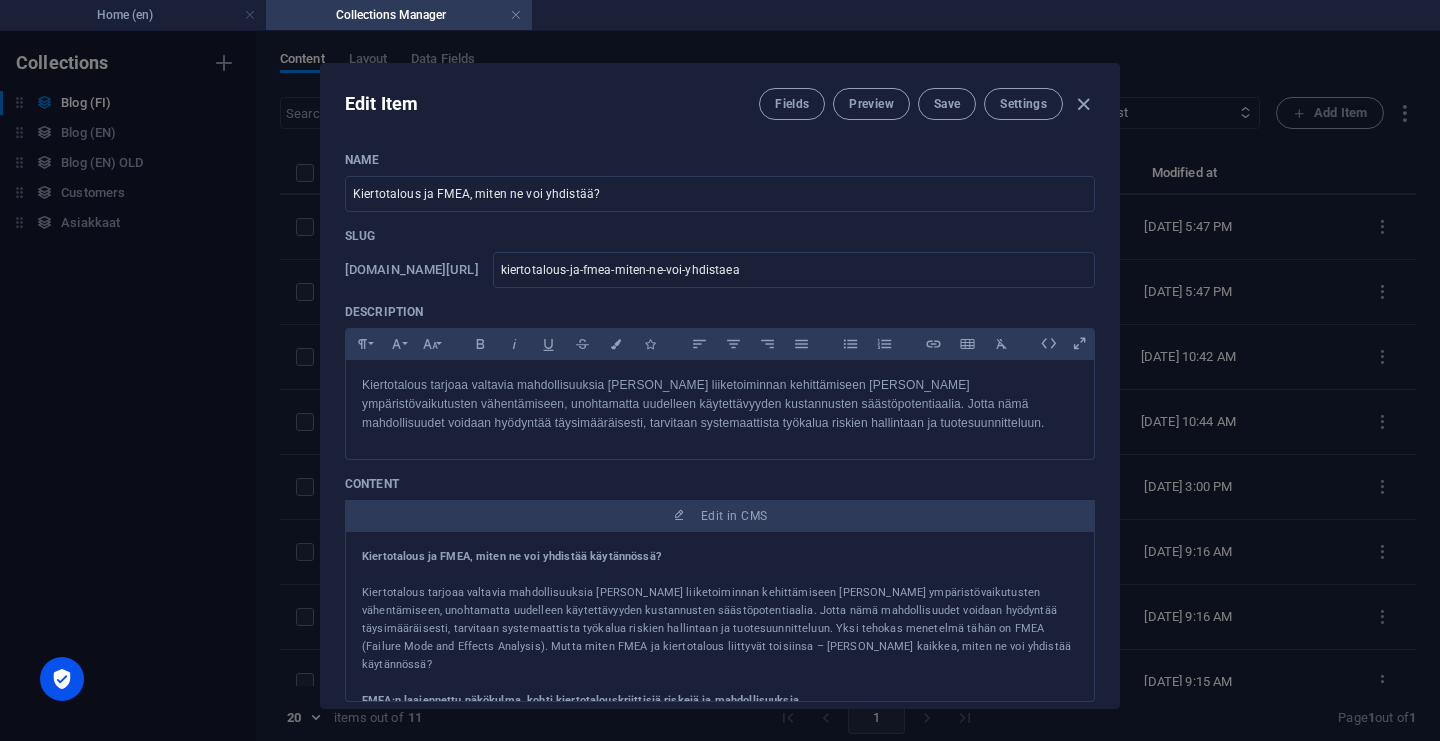 click on "Kiertotalous ja FMEA, miten ne voi yhdistää käytännössä?
Kiertotalous tarjoaa valtavia mahdollisuuksia [PERSON_NAME] liiketoiminnan kehittämiseen [PERSON_NAME] ympäristövaikutusten vähentämiseen, unohtamatta uudelleen käytettävyyden kustannusten säästöpotentiaalia. Jotta nämä mahdollisuudet voidaan hyödyntää täysimääräisesti, tarvitaan systemaattista työkalua riskien hallintaan ja tuotesuunnitteluun. Yksi tehokas menetelmä tähän on FMEA (Failure Mode and Effects Analysis). Mutta miten FMEA ja kiertotalous liittyvät toisiinsa – [PERSON_NAME] kaikkea, miten ne voi yhdistää käytännössä?
FMEA:n laajennettu näkökulma, kohti kiertotalouskriittisiä riskejä ja mahdollisuuksia
Perinteisesti FMEA:ta käytetään teknisten vikojen ja niiden vaikutusten tunnistamiseen ja arviointiin. Kiertotalous tuo tähän uuden ulottuvuuden: vika ei ole ainoastaan tekninen häiriö, vaan myös este tuotteen uudelleenkäytölle, kierrätykselle tai korjattavuudelle." at bounding box center (720, 617) 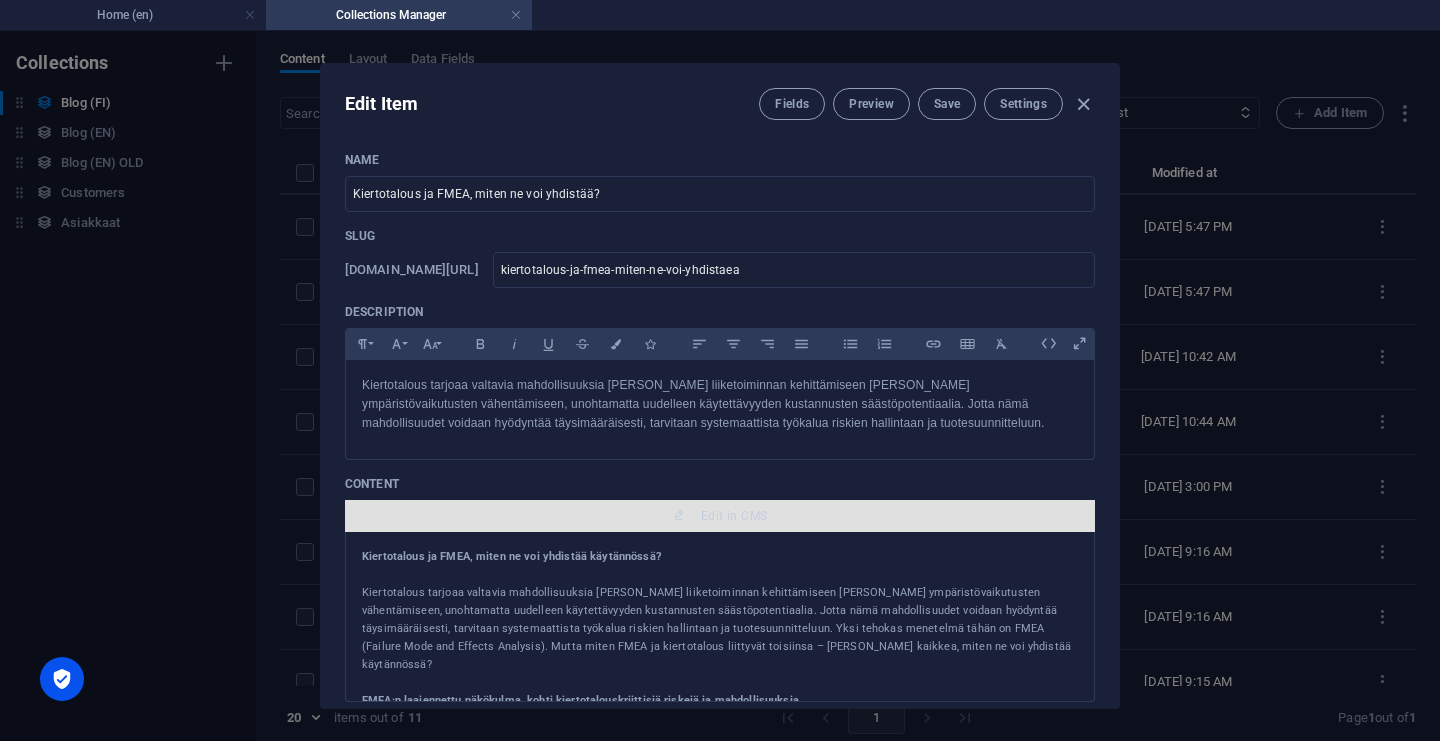 click on "Edit in CMS" at bounding box center [734, 516] 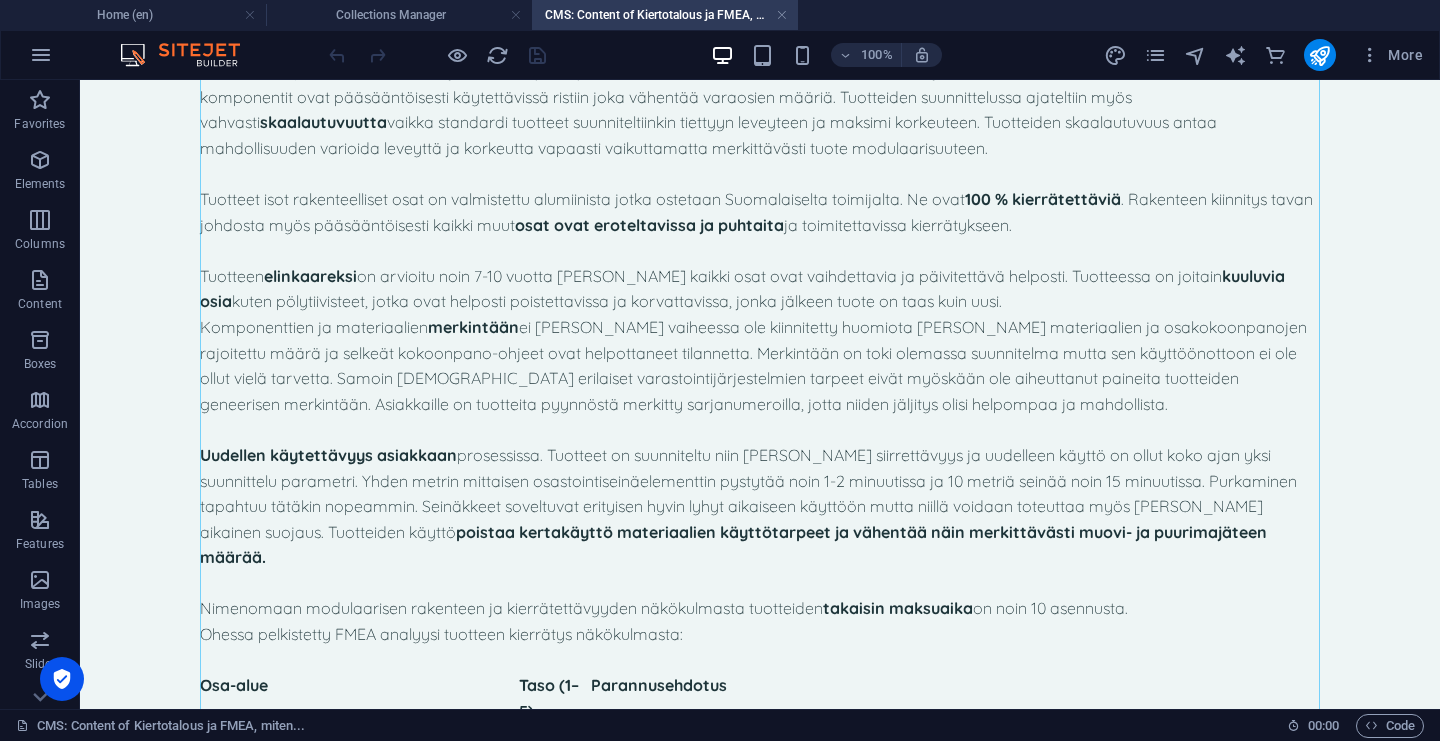 scroll, scrollTop: 2029, scrollLeft: 0, axis: vertical 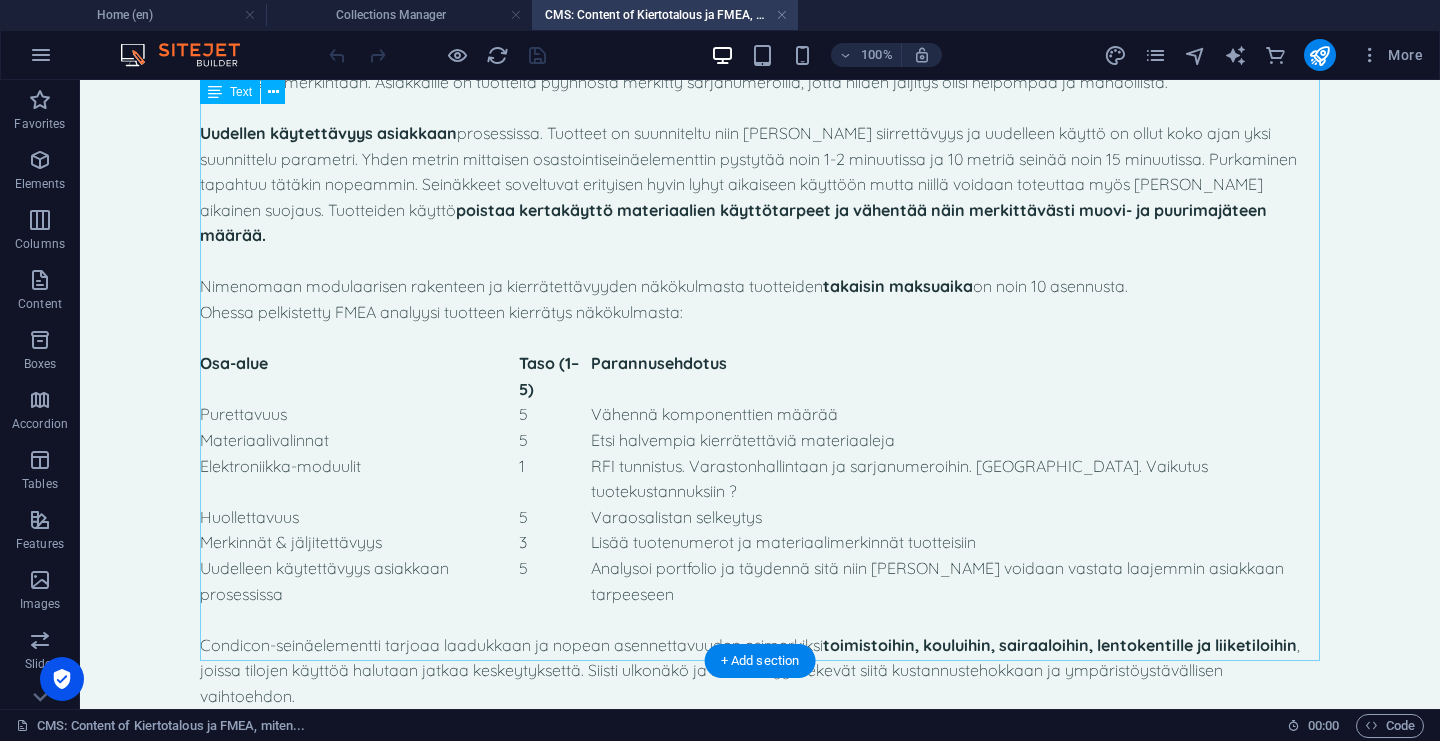 click on "Kiertotalous ja FMEA, miten ne voi yhdistää käytännössä?
Kiertotalous tarjoaa valtavia mahdollisuuksia [PERSON_NAME] liiketoiminnan kehittämiseen [PERSON_NAME] ympäristövaikutusten vähentämiseen, unohtamatta uudelleen käytettävyyden kustannusten säästöpotentiaalia. Jotta nämä mahdollisuudet voidaan hyödyntää täysimääräisesti, tarvitaan systemaattista työkalua riskien hallintaan ja tuotesuunnitteluun. Yksi tehokas menetelmä tähän on FMEA (Failure Mode and Effects Analysis). Mutta miten FMEA ja kiertotalous liittyvät toisiinsa – [PERSON_NAME] kaikkea, miten ne voi yhdistää käytännössä?
FMEA:n laajennettu näkökulma, kohti kiertotalouskriittisiä riskejä ja mahdollisuuksia
Perinteisesti FMEA:ta käytetään teknisten vikojen ja niiden vaikutusten tunnistamiseen ja arviointiin. Kiertotalous tuo tähän uuden ulottuvuuden: vika ei ole ainoastaan tekninen häiriö, vaan myös este tuotteen uudelleenkäytölle, kierrätykselle tai korjattavuudelle." at bounding box center [760, -558] 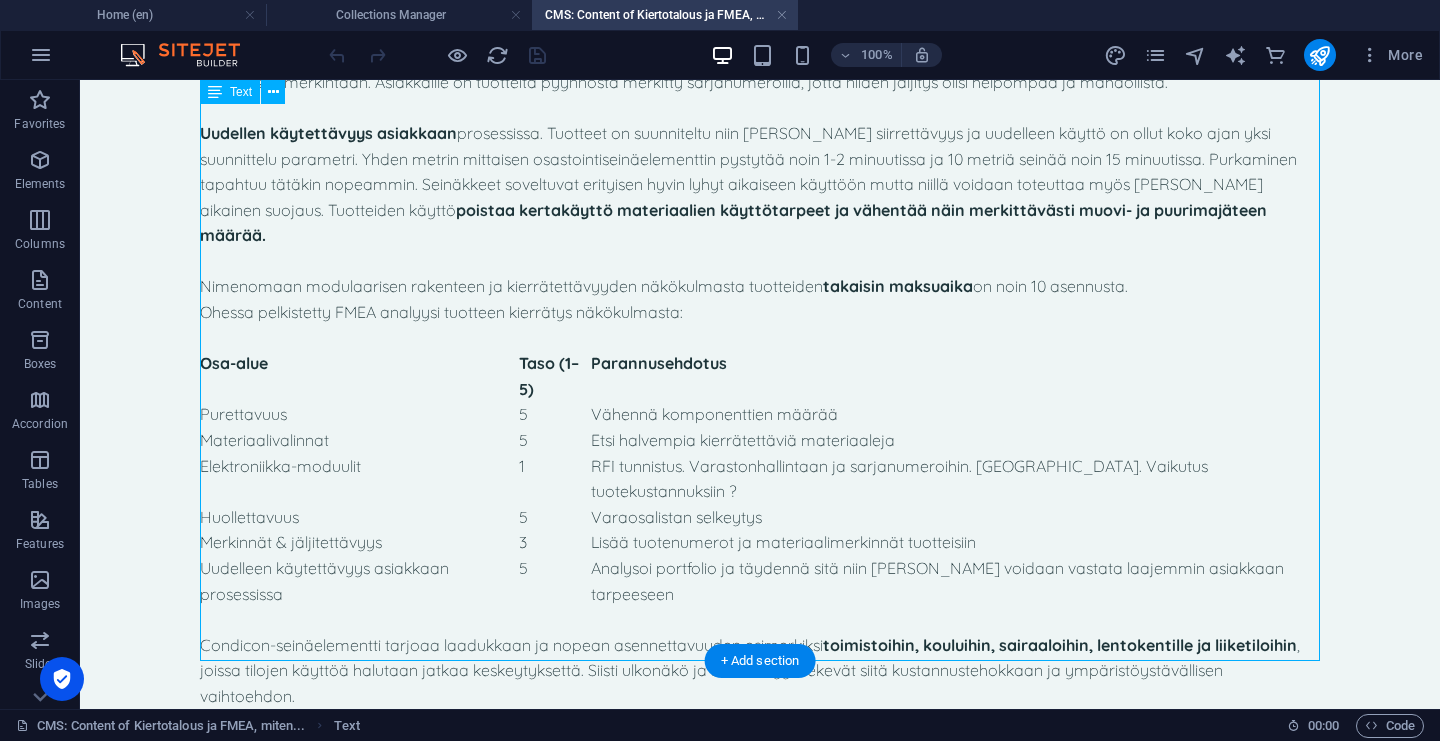 click on "Kiertotalous ja FMEA, miten ne voi yhdistää käytännössä?
Kiertotalous tarjoaa valtavia mahdollisuuksia [PERSON_NAME] liiketoiminnan kehittämiseen [PERSON_NAME] ympäristövaikutusten vähentämiseen, unohtamatta uudelleen käytettävyyden kustannusten säästöpotentiaalia. Jotta nämä mahdollisuudet voidaan hyödyntää täysimääräisesti, tarvitaan systemaattista työkalua riskien hallintaan ja tuotesuunnitteluun. Yksi tehokas menetelmä tähän on FMEA (Failure Mode and Effects Analysis). Mutta miten FMEA ja kiertotalous liittyvät toisiinsa – [PERSON_NAME] kaikkea, miten ne voi yhdistää käytännössä?
FMEA:n laajennettu näkökulma, kohti kiertotalouskriittisiä riskejä ja mahdollisuuksia
Perinteisesti FMEA:ta käytetään teknisten vikojen ja niiden vaikutusten tunnistamiseen ja arviointiin. Kiertotalous tuo tähän uuden ulottuvuuden: vika ei ole ainoastaan tekninen häiriö, vaan myös este tuotteen uudelleenkäytölle, kierrätykselle tai korjattavuudelle." at bounding box center [760, -558] 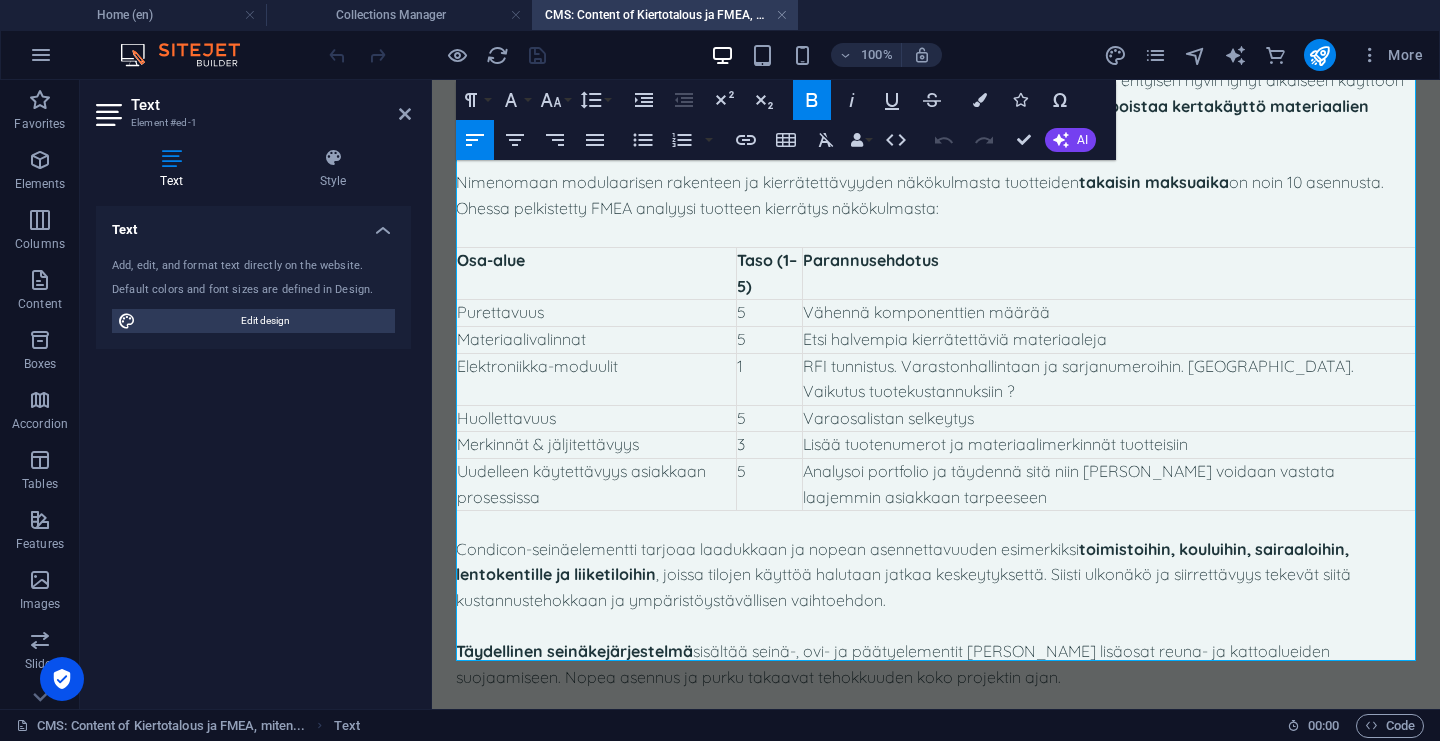 scroll, scrollTop: 2380, scrollLeft: 0, axis: vertical 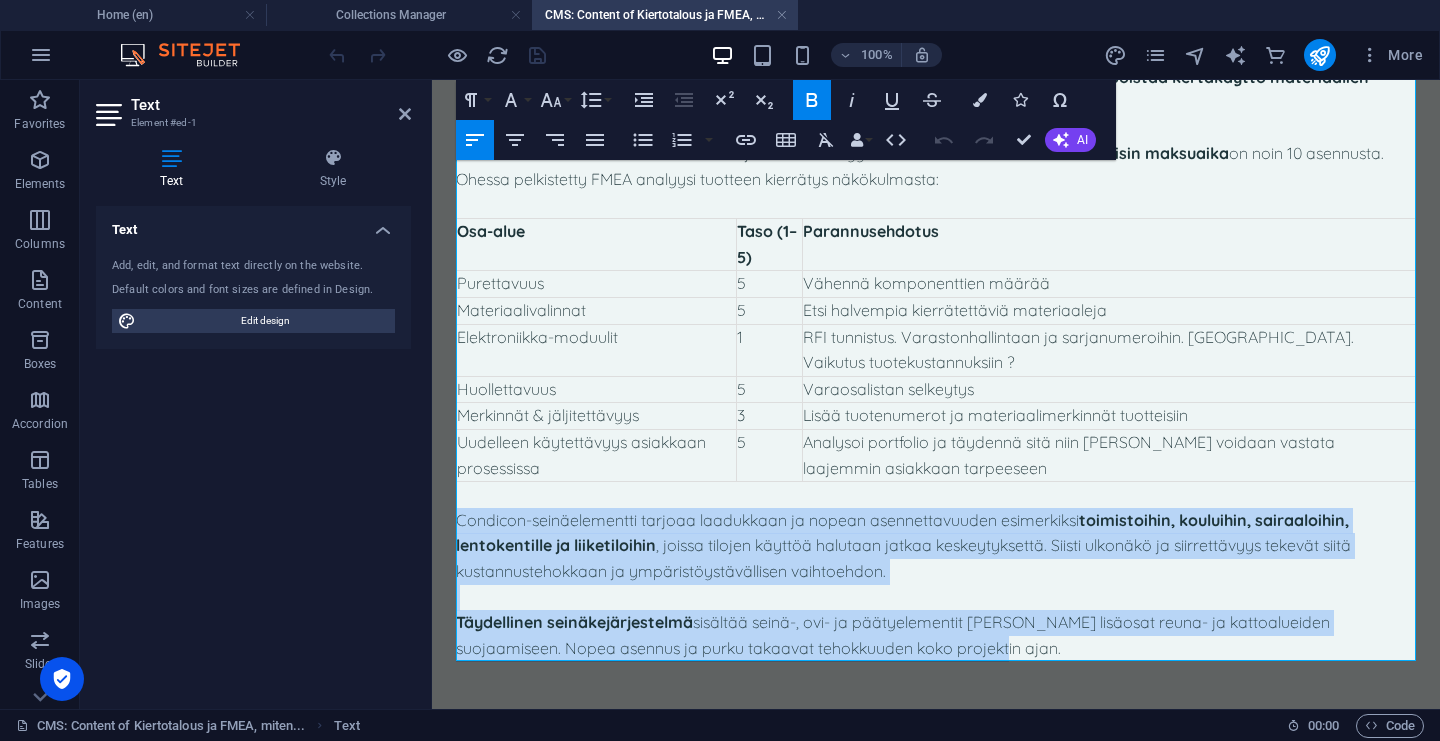 drag, startPoint x: 921, startPoint y: 651, endPoint x: 463, endPoint y: 517, distance: 477.20016 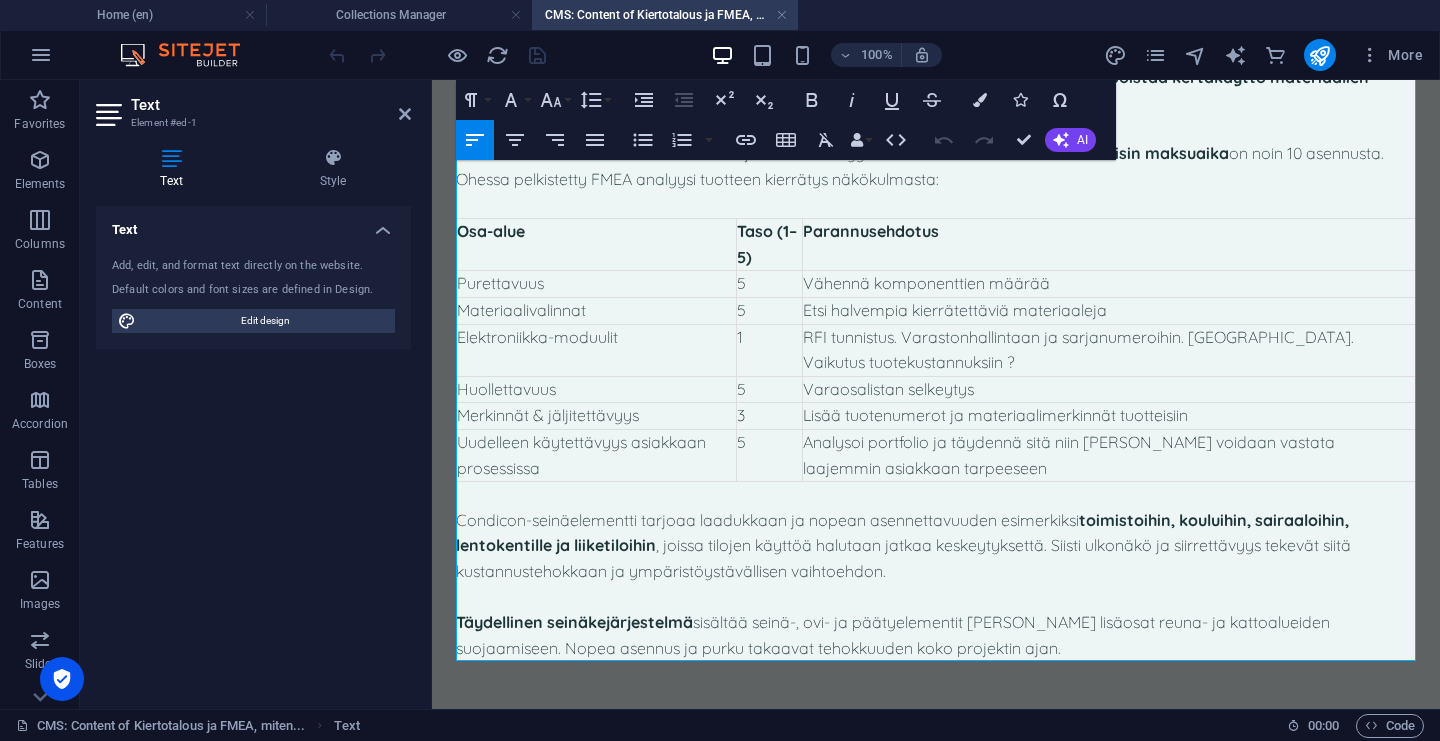 scroll, scrollTop: 2252, scrollLeft: 0, axis: vertical 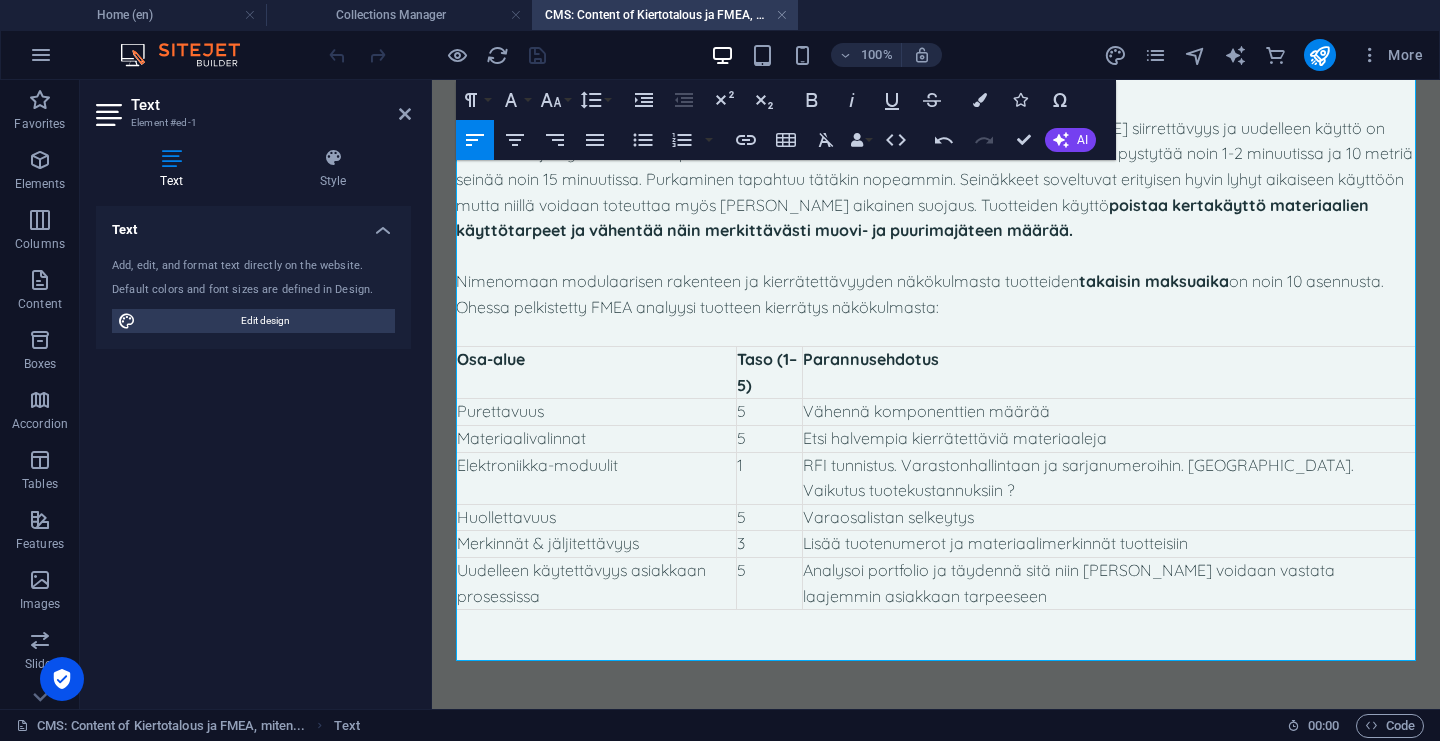 click at bounding box center [936, 649] 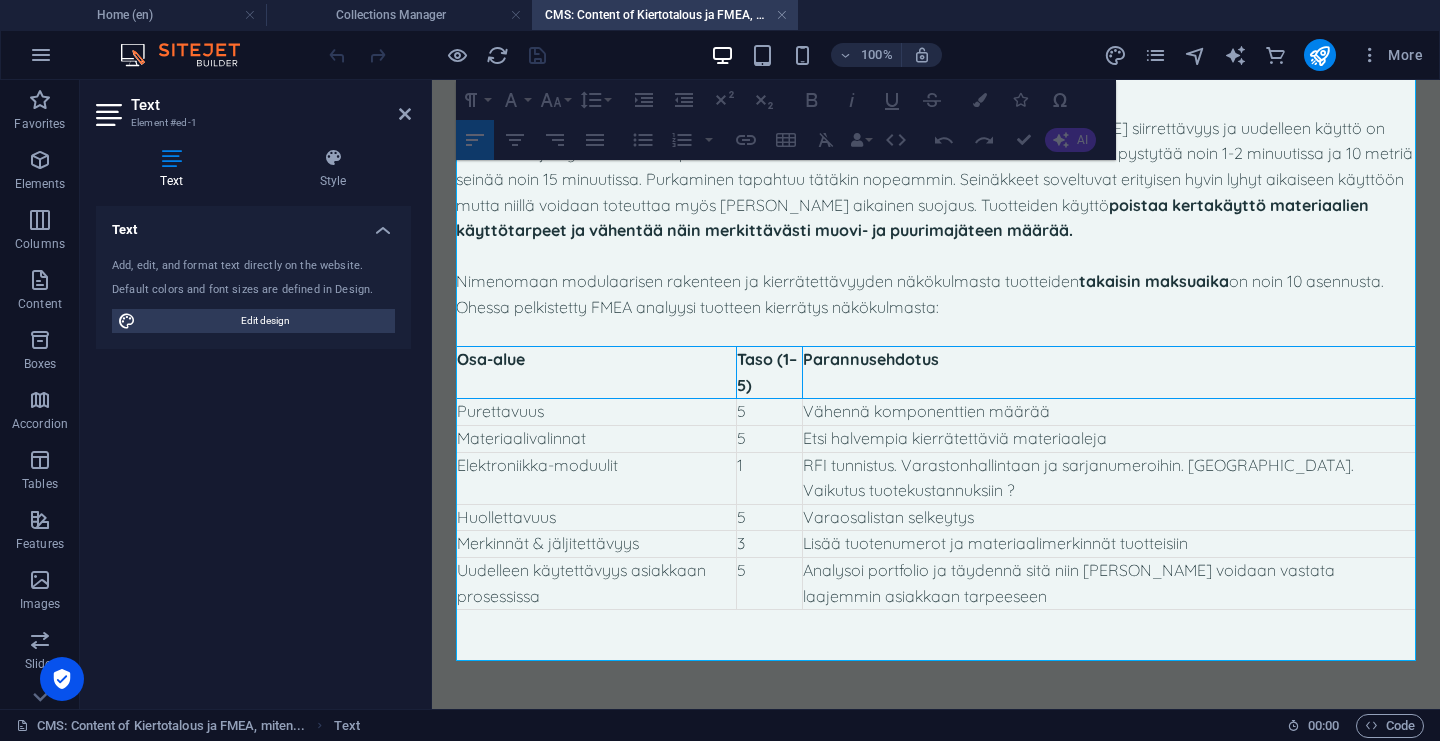 drag, startPoint x: 459, startPoint y: 349, endPoint x: 896, endPoint y: 369, distance: 437.45743 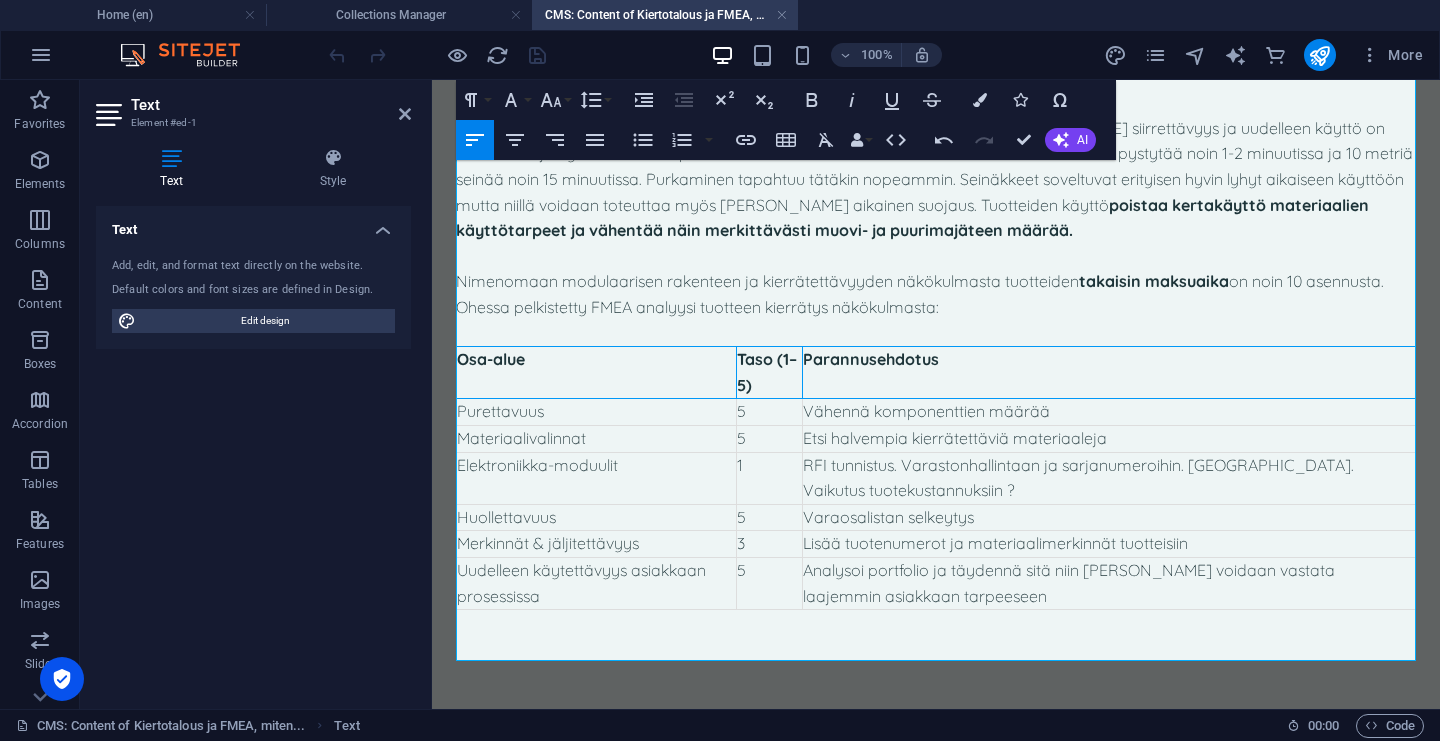 click on "Parannusehdotus" at bounding box center [1108, 373] 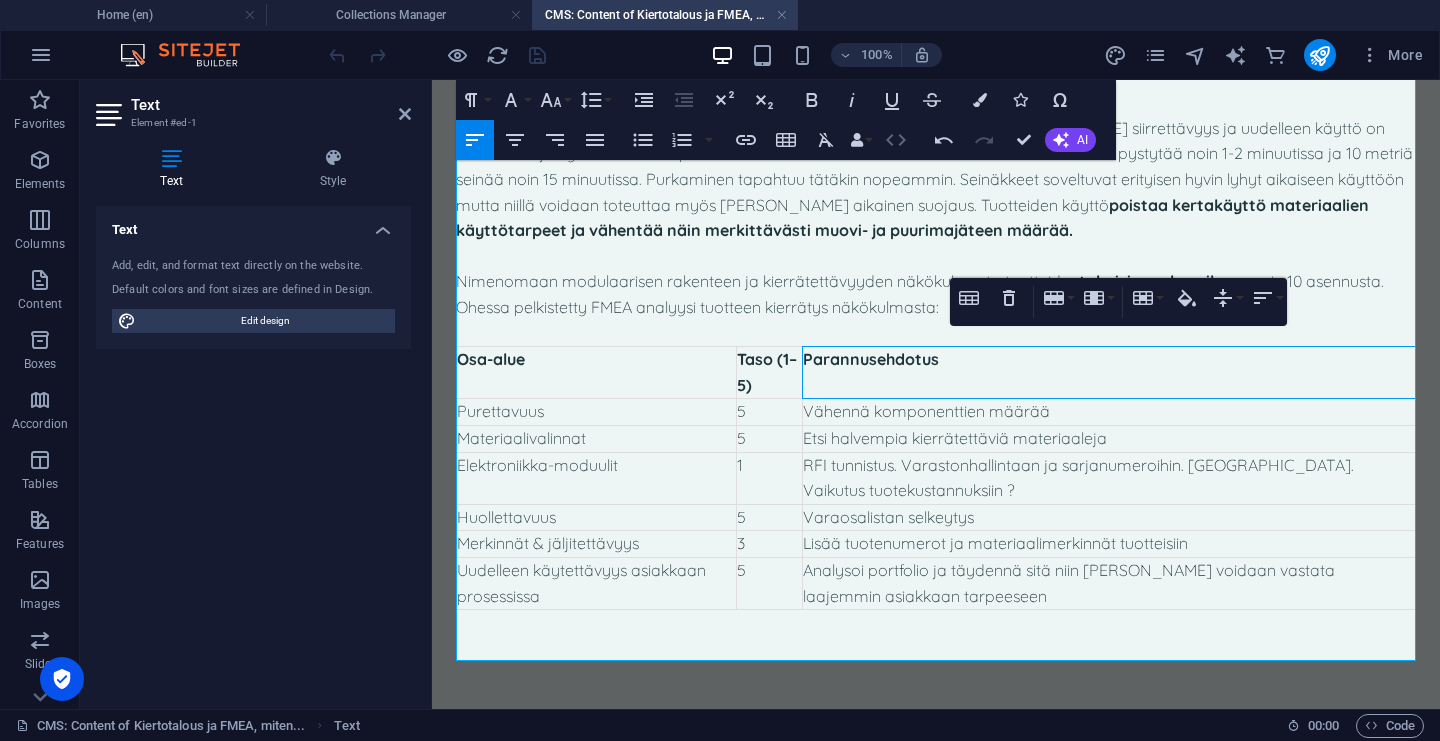click 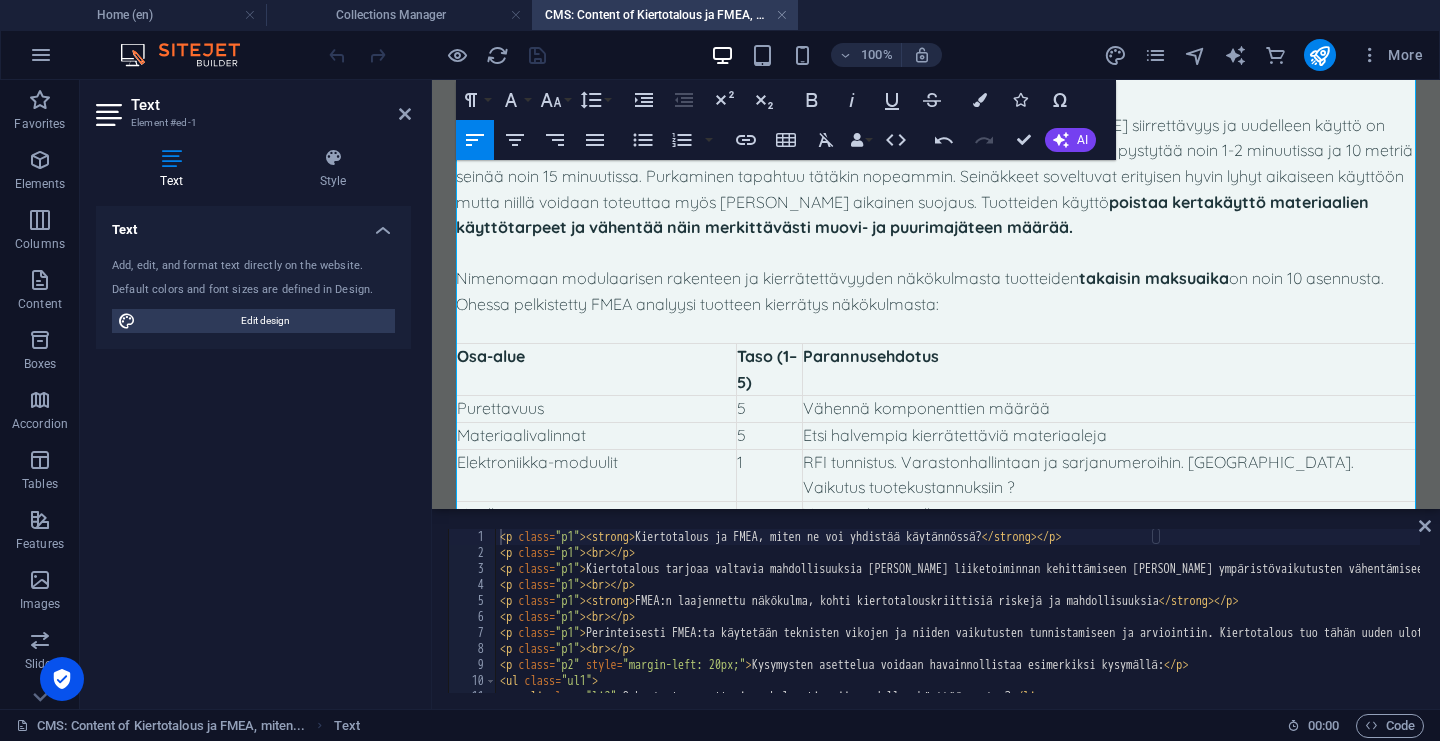 scroll, scrollTop: 81, scrollLeft: 0, axis: vertical 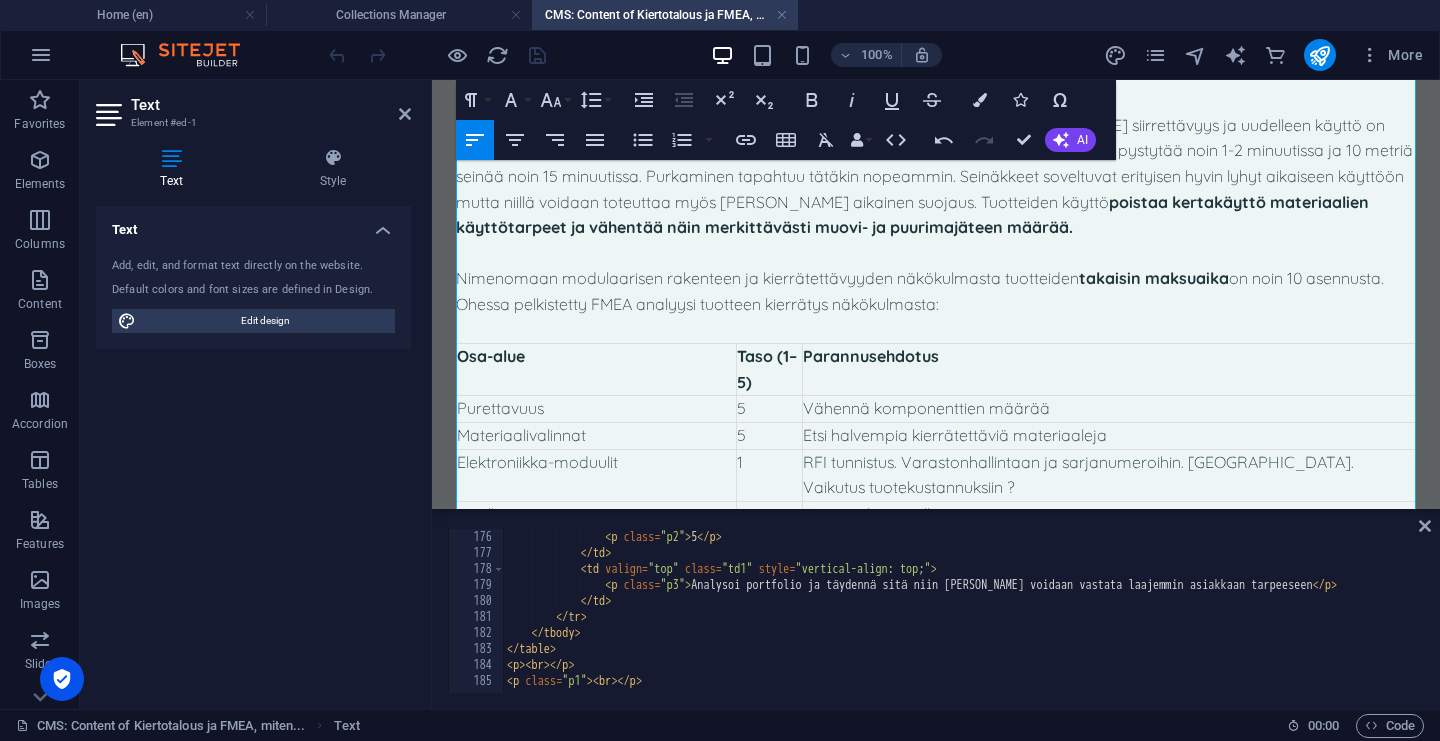 click on "< p   class = "p2" > 5 </ p >                </ td >                < td   valign = "top"   class = "td1"   style = "vertical-align: top;" >                     < p   class = "p3" > Analysoi portfolio ja täydennä sitä niin [PERSON_NAME] voidaan vastata laajemmin asiakkaan tarpeeseen </ p >                </ td >           </ tr >      </ tbody > </ table > < p > < br > </ p > < p   class = "p1" > < br > </ p >" at bounding box center [3278, 625] 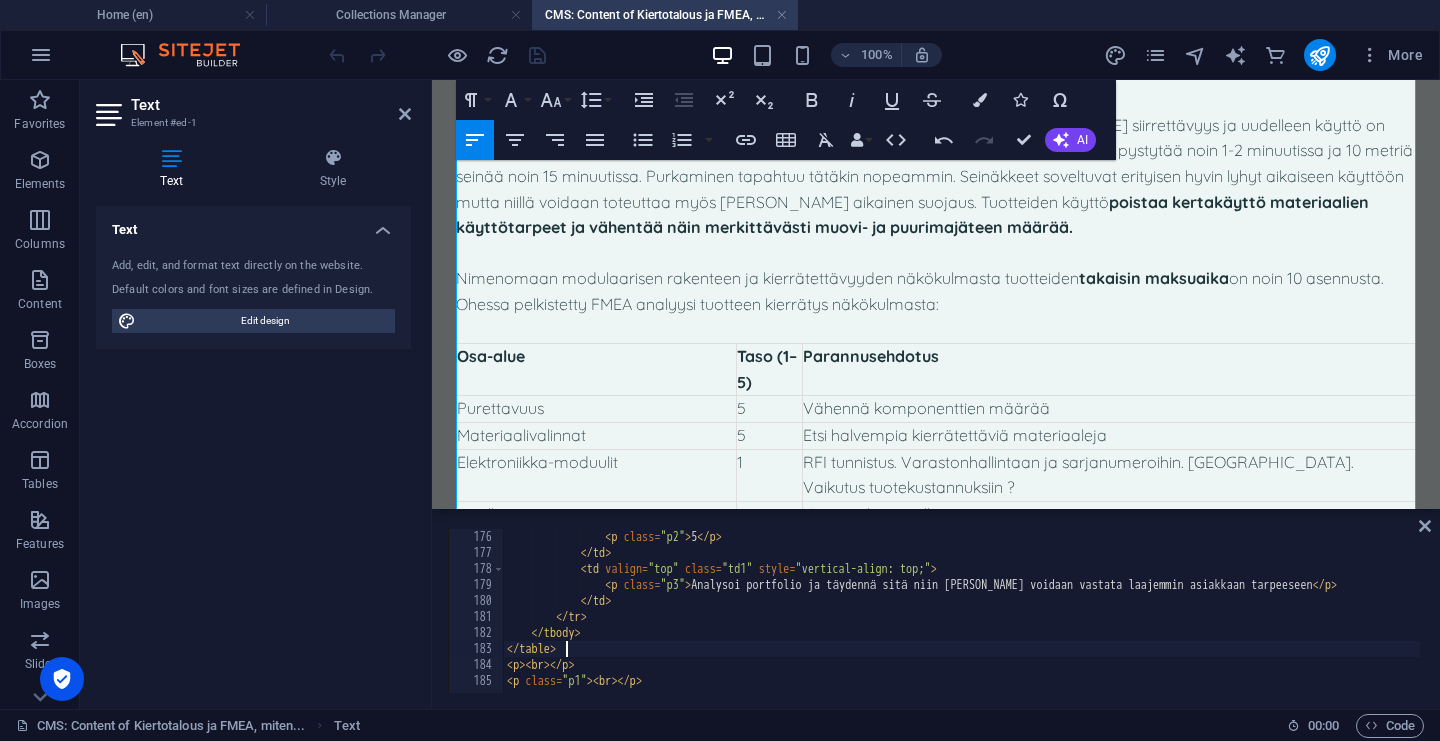click on "< p   class = "p2" > 5 </ p >                </ td >                < td   valign = "top"   class = "td1"   style = "vertical-align: top;" >                     < p   class = "p3" > Analysoi portfolio ja täydennä sitä niin [PERSON_NAME] voidaan vastata laajemmin asiakkaan tarpeeseen </ p >                </ td >           </ tr >      </ tbody > </ table > < p > < br > </ p > < p   class = "p1" > < br > </ p >" at bounding box center [3278, 625] 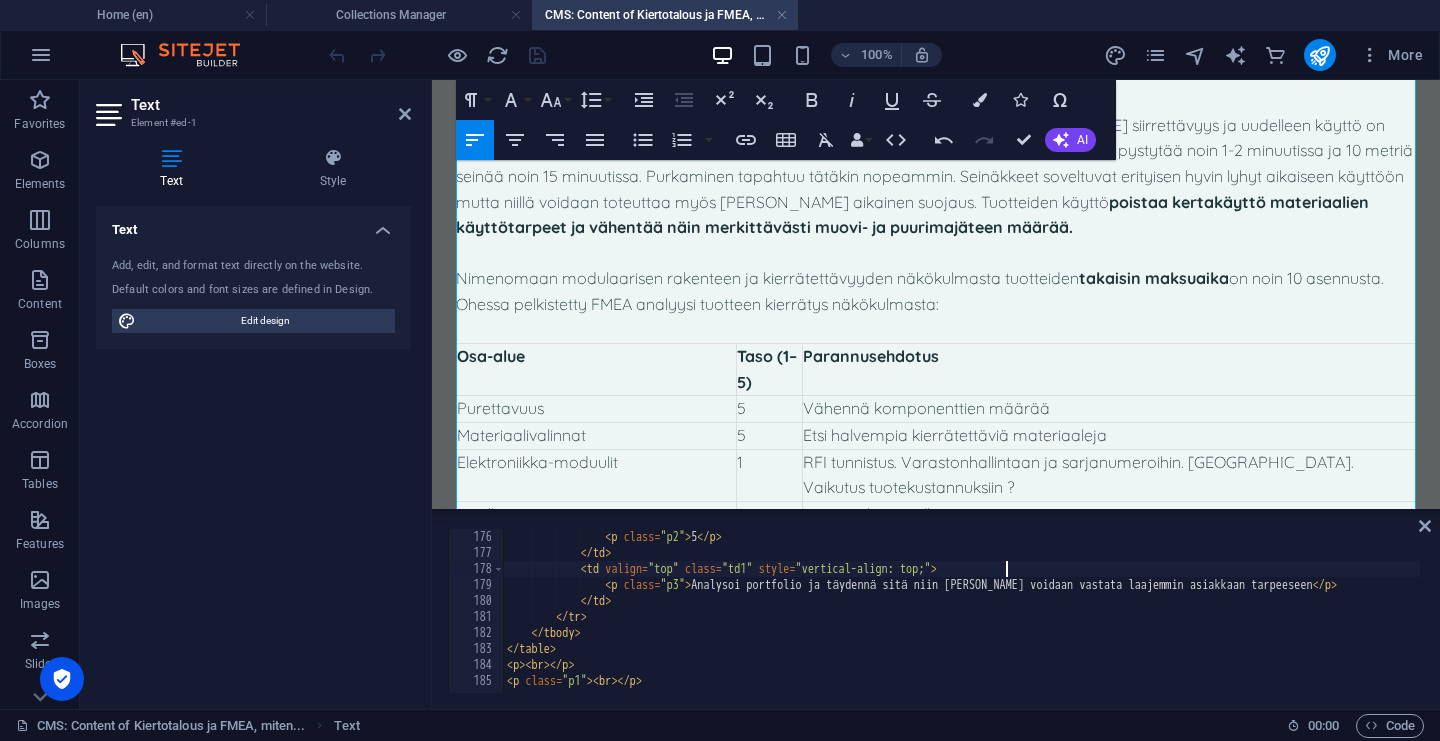 click on "< p   class = "p2" > 5 </ p >                </ td >                < td   valign = "top"   class = "td1"   style = "vertical-align: top;" >                     < p   class = "p3" > Analysoi portfolio ja täydennä sitä niin [PERSON_NAME] voidaan vastata laajemmin asiakkaan tarpeeseen </ p >                </ td >           </ tr >      </ tbody > </ table > < p > < br > </ p > < p   class = "p1" > < br > </ p >" at bounding box center [3278, 625] 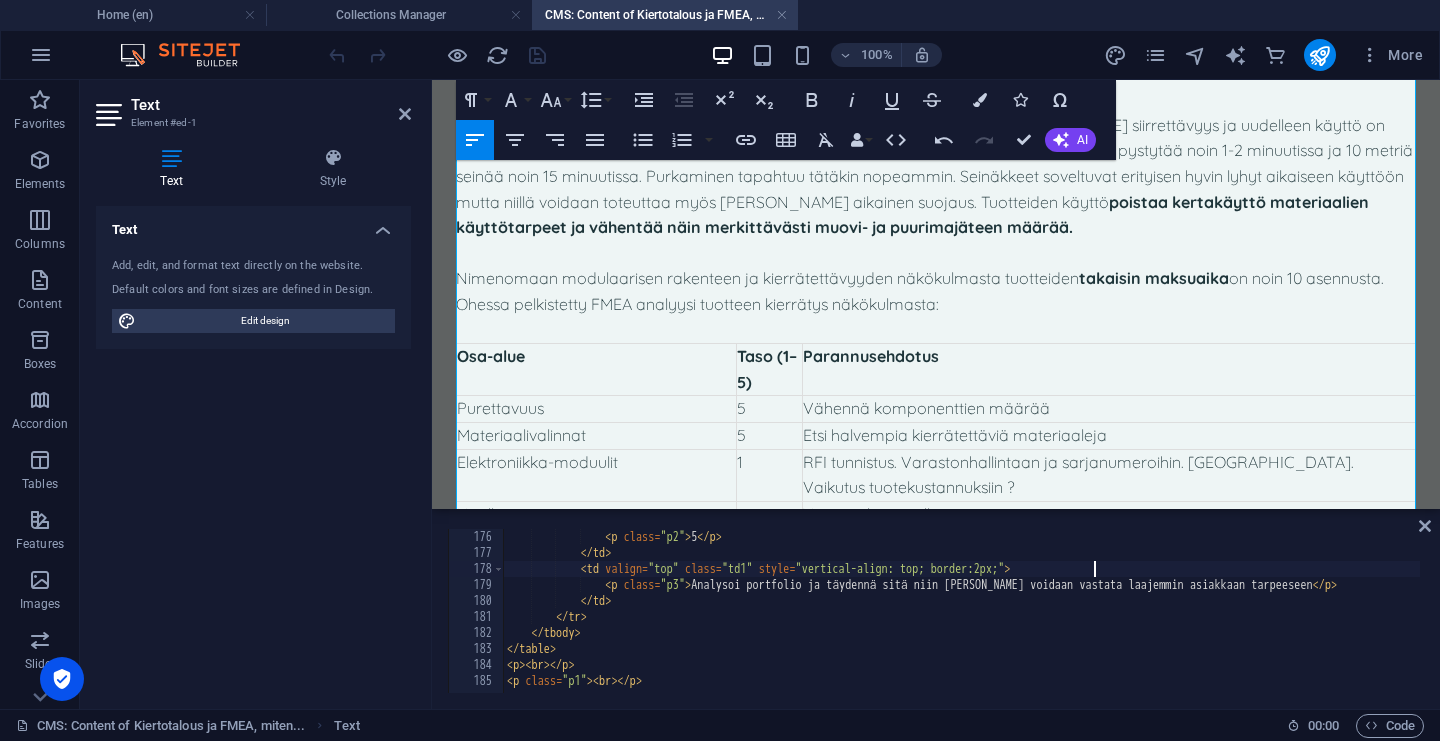scroll, scrollTop: 0, scrollLeft: 54, axis: horizontal 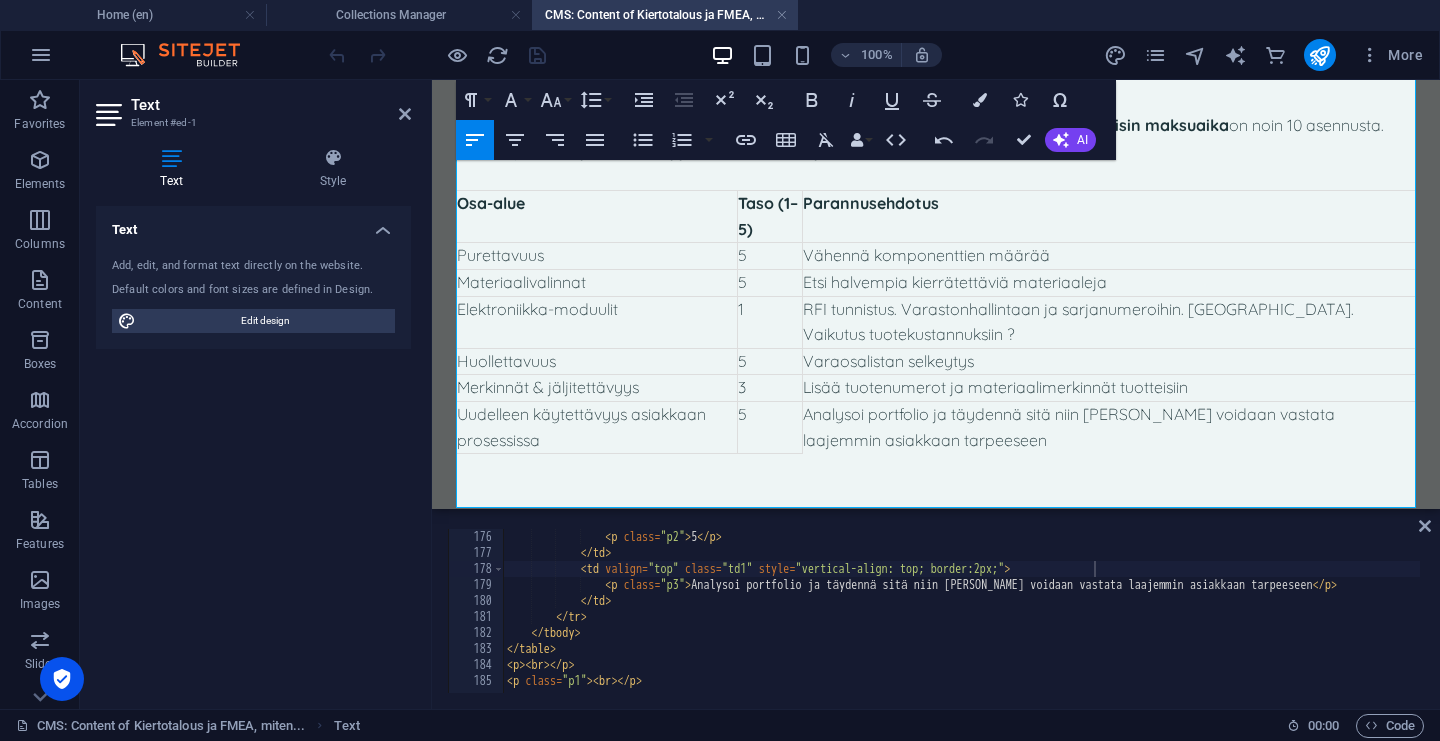 click on "< p   class = "p2" > 5 </ p >                </ td >                < td   valign = "top"   class = "td1"   style = "vertical-align: top; border:2px;" >                     < p   class = "p3" > Analysoi portfolio ja täydennä sitä niin [PERSON_NAME] voidaan vastata laajemmin asiakkaan tarpeeseen </ p >                </ td >           </ tr >      </ tbody > </ table > < p > < br > </ p > < p   class = "p1" > < br > </ p >" at bounding box center (3278, 625) 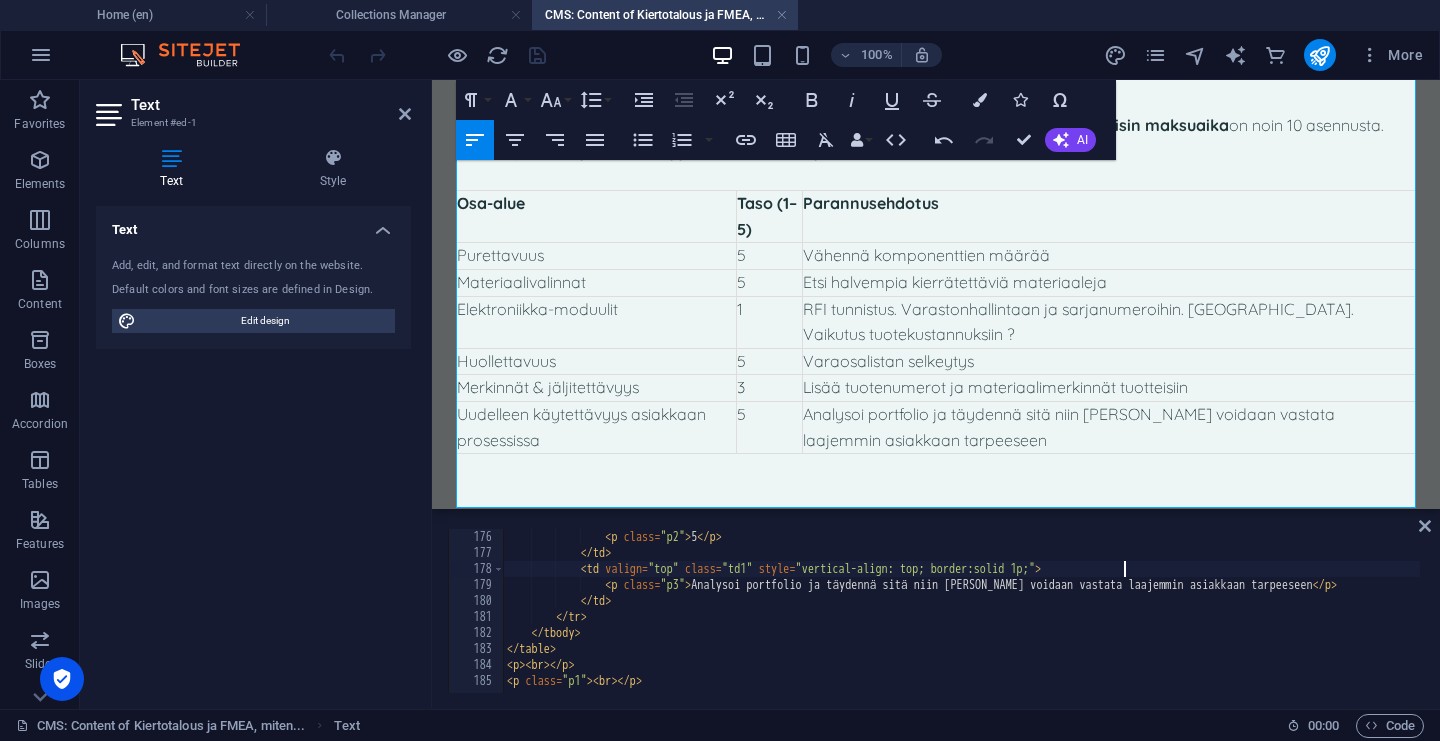 scroll, scrollTop: 0, scrollLeft: 57, axis: horizontal 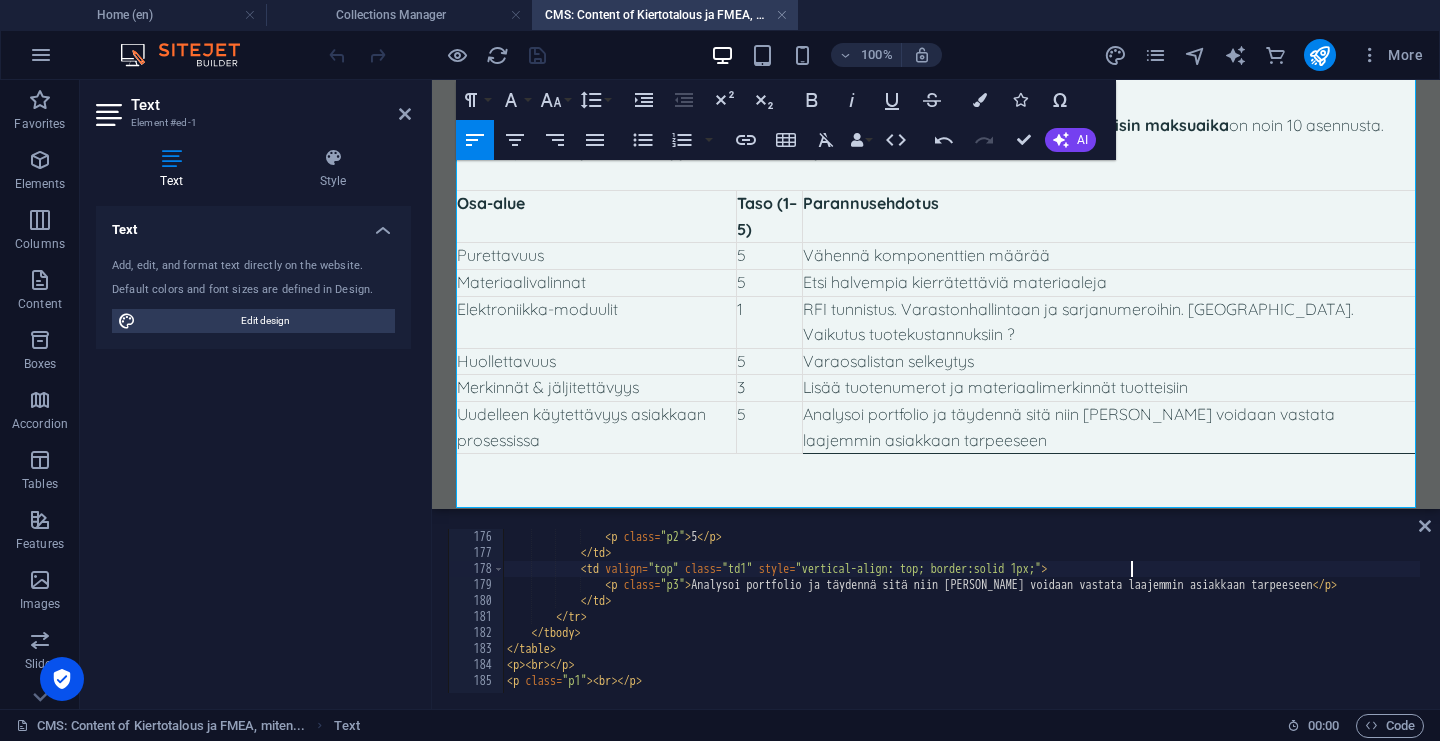 type on "<td valign="top" class="td1" style="vertical-align: top; border:solid 1px;">" 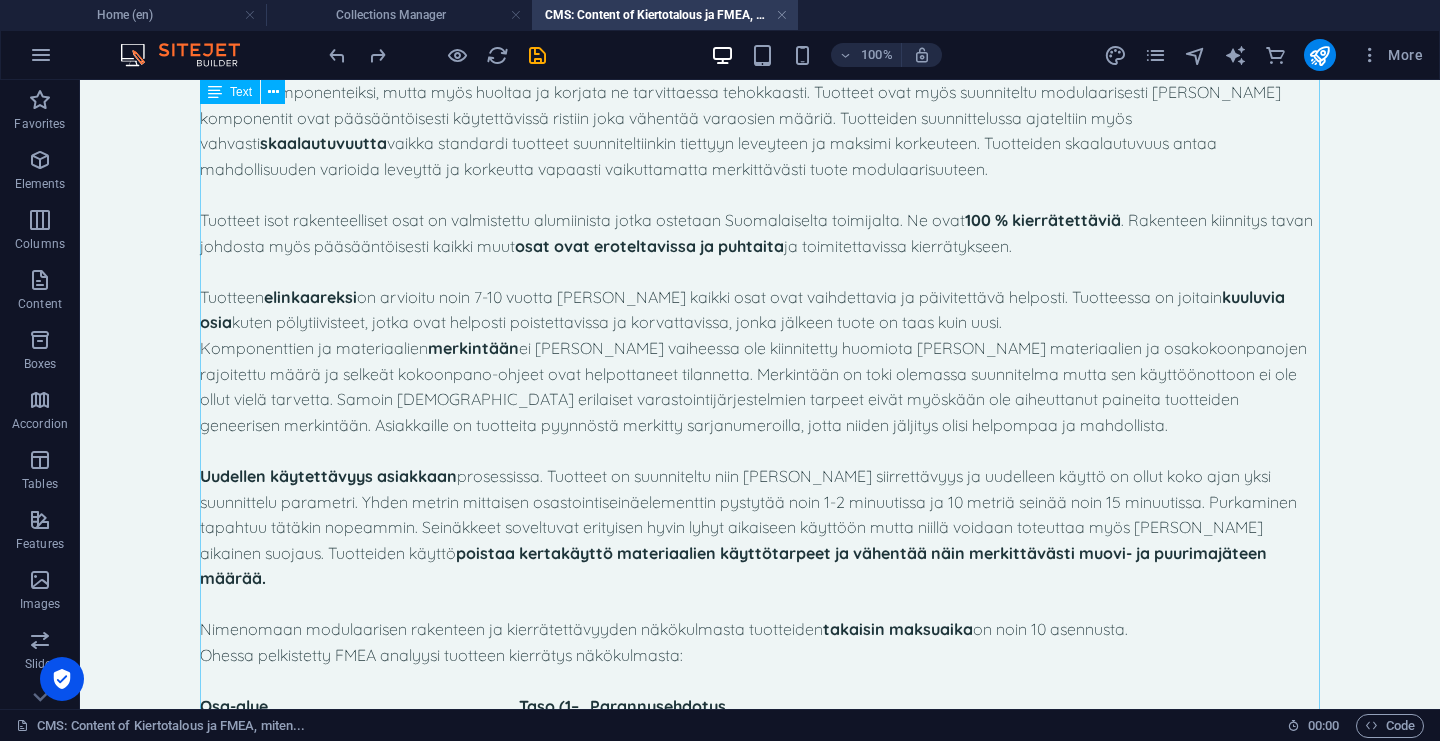 scroll, scrollTop: 1903, scrollLeft: 0, axis: vertical 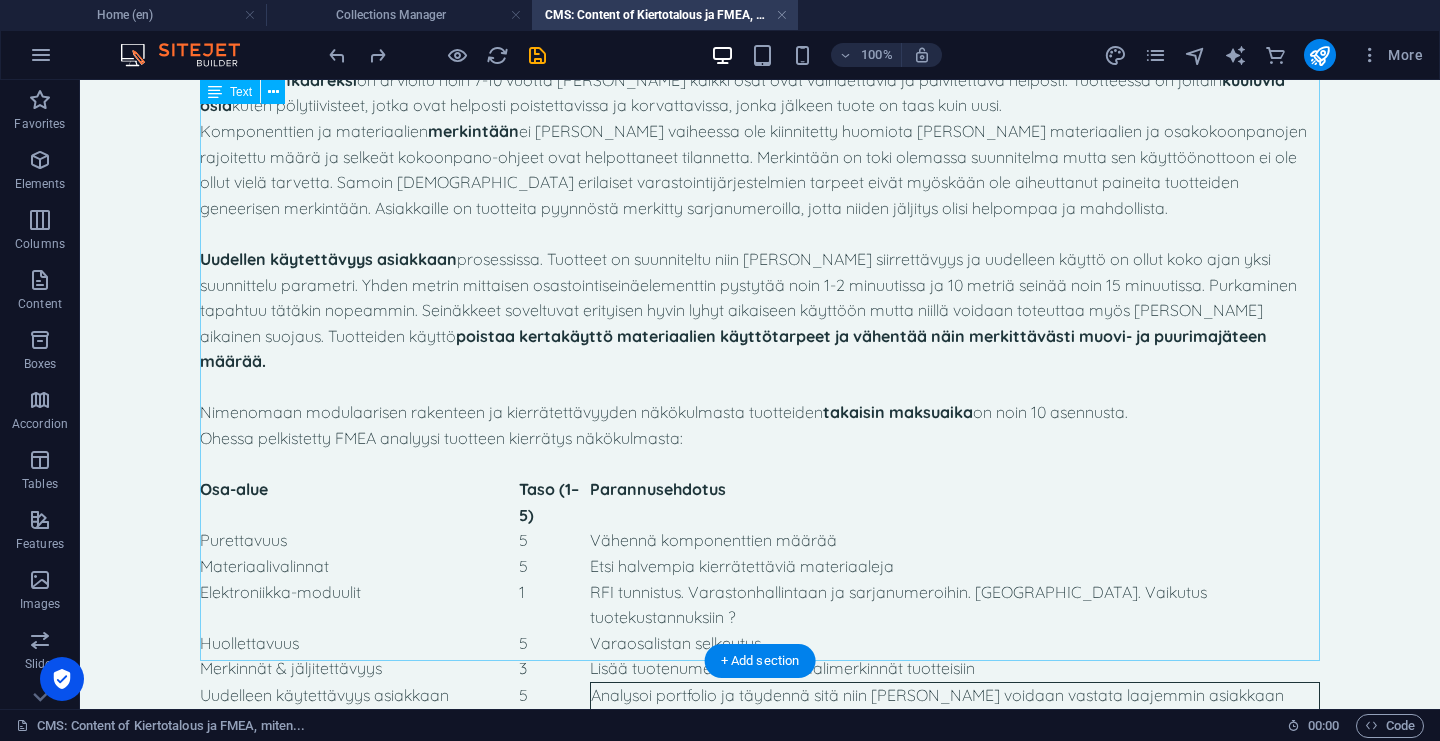 click on "Kiertotalous ja FMEA, miten ne voi yhdistää käytännössä?
Kiertotalous tarjoaa valtavia mahdollisuuksia [PERSON_NAME] liiketoiminnan kehittämiseen [PERSON_NAME] ympäristövaikutusten vähentämiseen, unohtamatta uudelleen käytettävyyden kustannusten säästöpotentiaalia. Jotta nämä mahdollisuudet voidaan hyödyntää täysimääräisesti, tarvitaan systemaattista työkalua riskien hallintaan ja tuotesuunnitteluun. Yksi tehokas menetelmä tähän on FMEA (Failure Mode and Effects Analysis). Mutta miten FMEA ja kiertotalous liittyvät toisiinsa – [PERSON_NAME] kaikkea, miten ne voi yhdistää käytännössä?
FMEA:n laajennettu näkökulma, kohti kiertotalouskriittisiä riskejä ja mahdollisuuksia
Perinteisesti FMEA:ta käytetään teknisten vikojen ja niiden vaikutusten tunnistamiseen ja arviointiin. Kiertotalous tuo tähän uuden ulottuvuuden: vika ei ole ainoastaan tekninen häiriö, vaan myös este tuotteen uudelleenkäytölle, kierrätykselle tai korjattavuudelle." at bounding box center [760, -495] 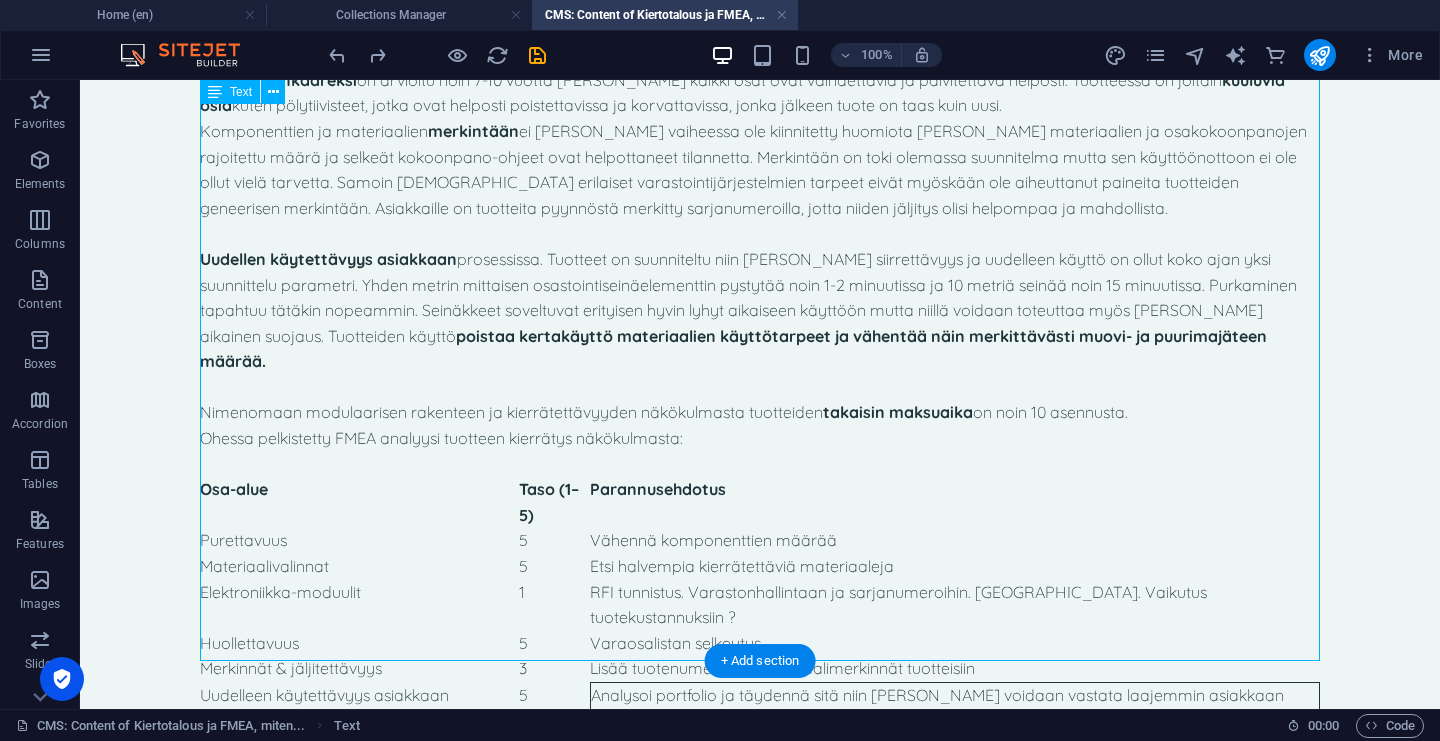 click on "Kiertotalous ja FMEA, miten ne voi yhdistää käytännössä?
Kiertotalous tarjoaa valtavia mahdollisuuksia [PERSON_NAME] liiketoiminnan kehittämiseen [PERSON_NAME] ympäristövaikutusten vähentämiseen, unohtamatta uudelleen käytettävyyden kustannusten säästöpotentiaalia. Jotta nämä mahdollisuudet voidaan hyödyntää täysimääräisesti, tarvitaan systemaattista työkalua riskien hallintaan ja tuotesuunnitteluun. Yksi tehokas menetelmä tähän on FMEA (Failure Mode and Effects Analysis). Mutta miten FMEA ja kiertotalous liittyvät toisiinsa – [PERSON_NAME] kaikkea, miten ne voi yhdistää käytännössä?
FMEA:n laajennettu näkökulma, kohti kiertotalouskriittisiä riskejä ja mahdollisuuksia
Perinteisesti FMEA:ta käytetään teknisten vikojen ja niiden vaikutusten tunnistamiseen ja arviointiin. Kiertotalous tuo tähän uuden ulottuvuuden: vika ei ole ainoastaan tekninen häiriö, vaan myös este tuotteen uudelleenkäytölle, kierrätykselle tai korjattavuudelle." at bounding box center (760, -495) 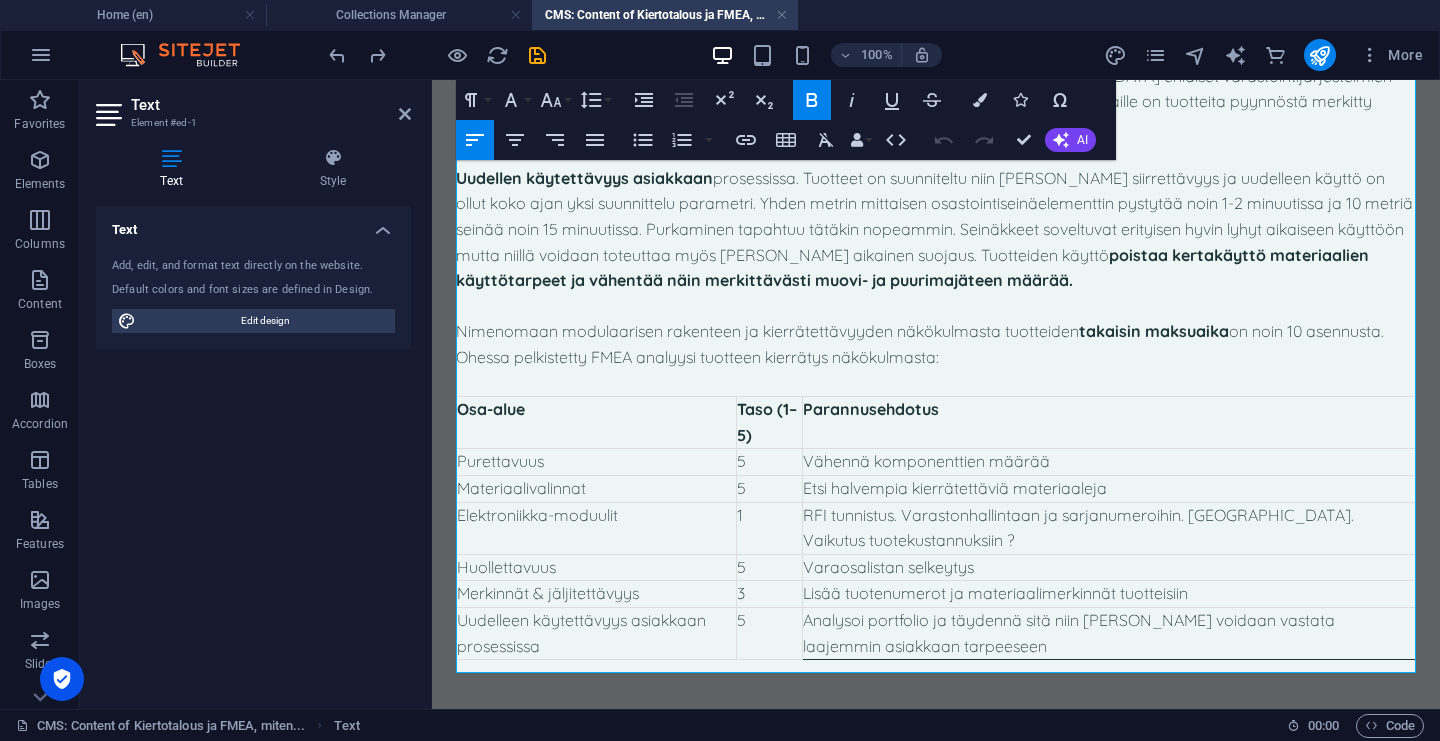 scroll, scrollTop: 2252, scrollLeft: 0, axis: vertical 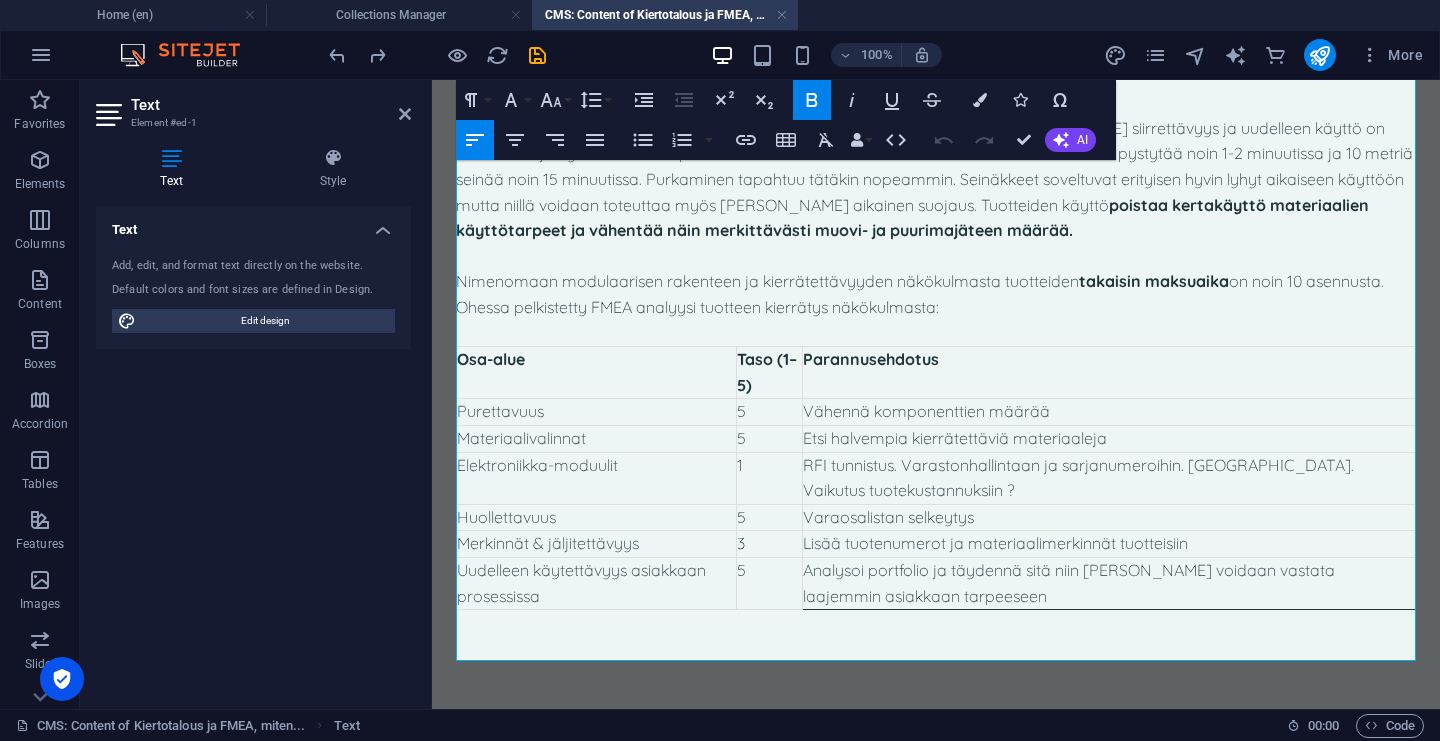 click on "Analysoi portfolio ja täydennä sitä niin [PERSON_NAME] voidaan vastata laajemmin asiakkaan tarpeeseen" at bounding box center [1109, 583] 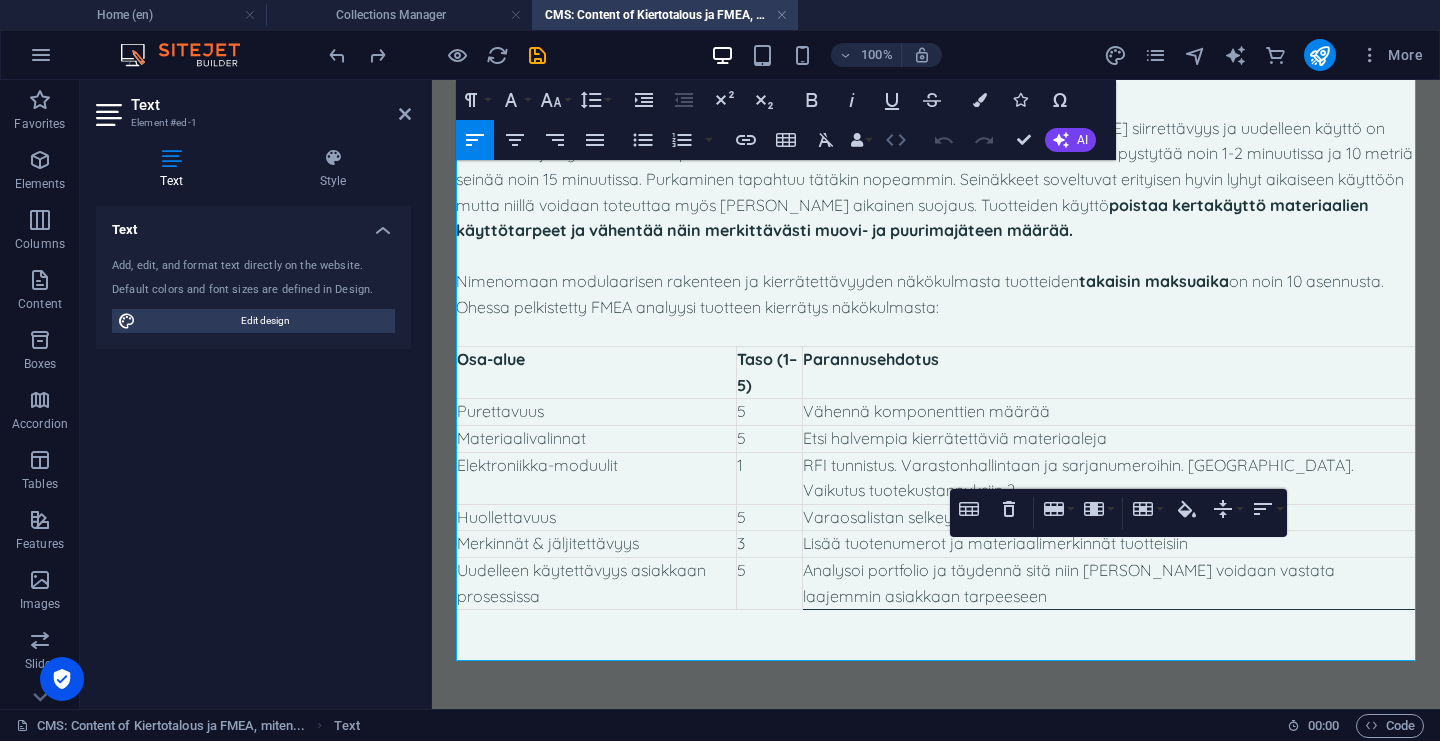 click 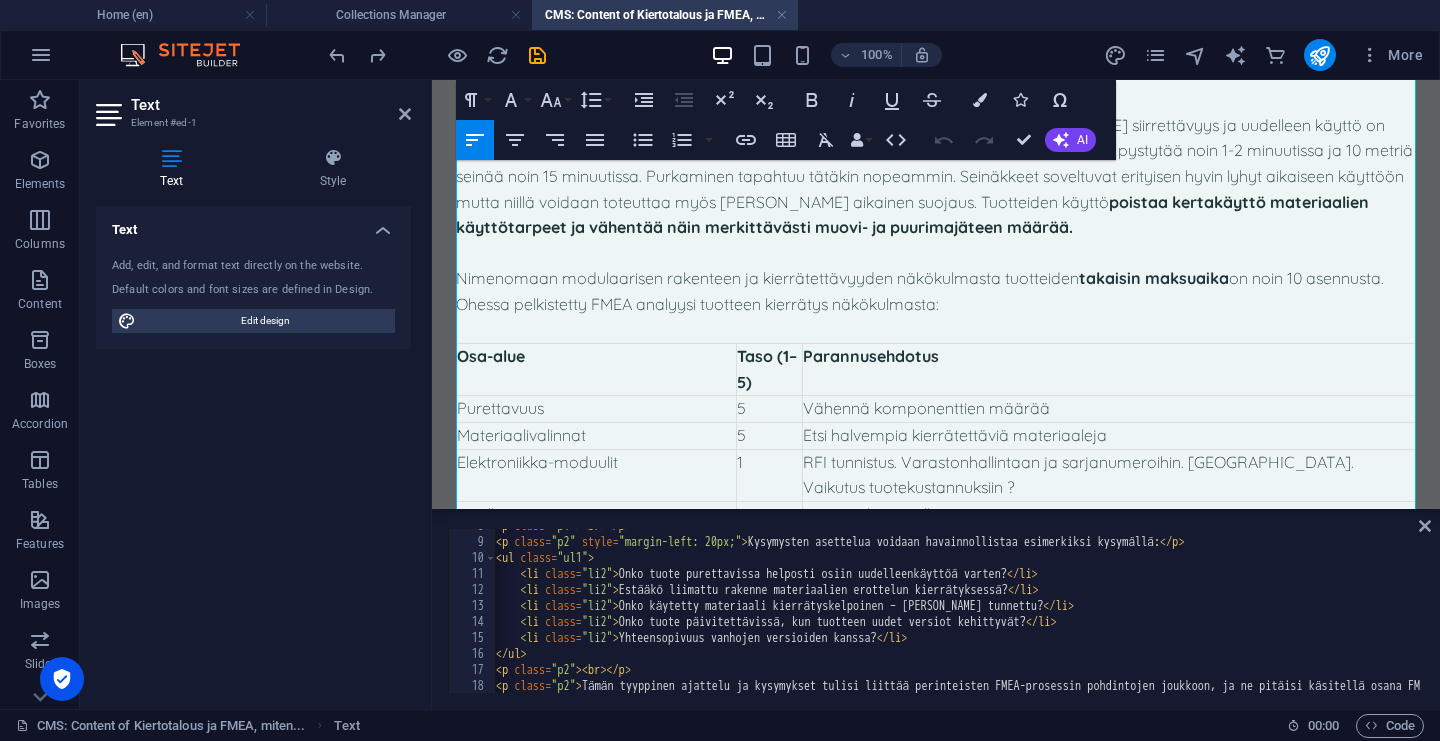 scroll, scrollTop: 1714, scrollLeft: 0, axis: vertical 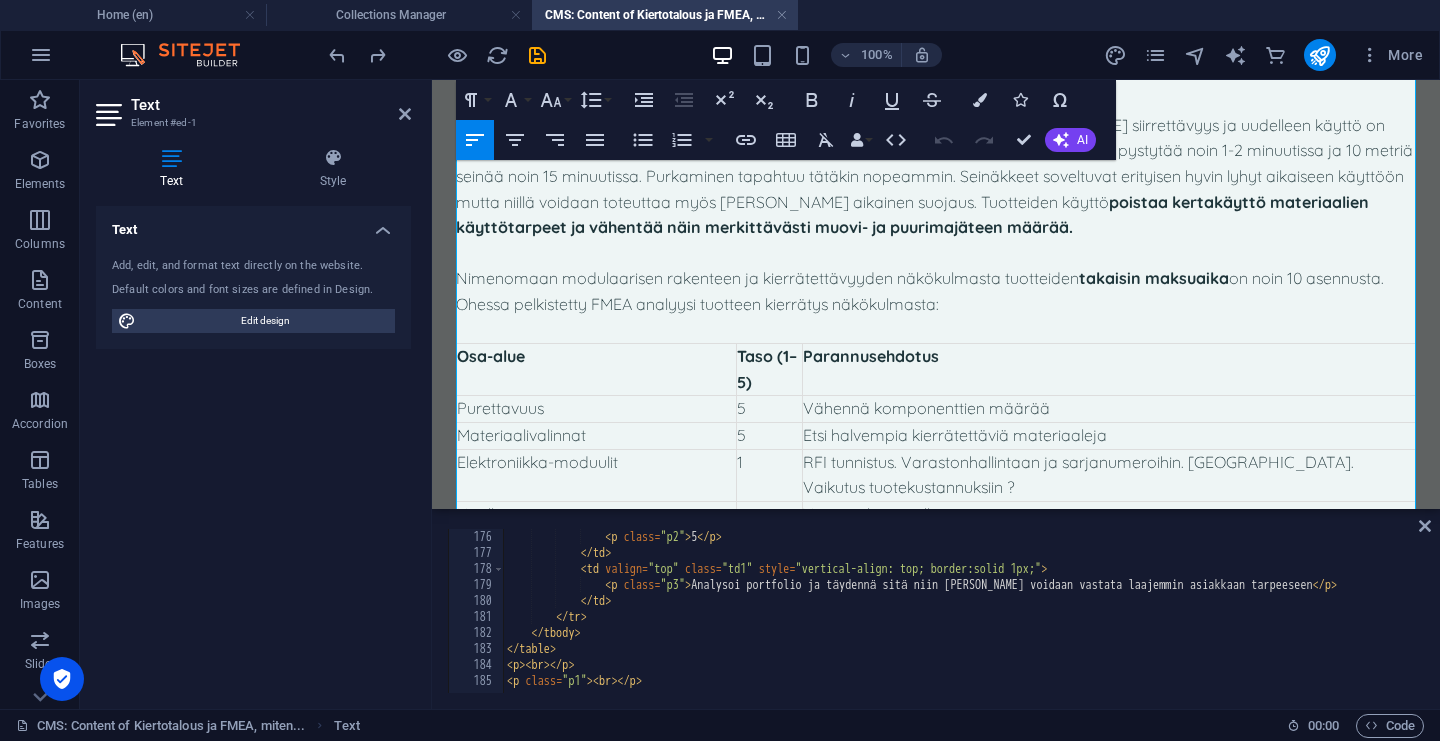 click on "< p   class = "p2" > 5 </ p >                </ td >                < td   valign = "top"   class = "td1"   style = "vertical-align: top; border:solid 1px;" >                     < p   class = "p3" > Analysoi portfolio ja täydennä sitä niin [PERSON_NAME] voidaan vastata laajemmin asiakkaan tarpeeseen </ p >                </ td >           </ tr >      </ tbody > </ table > < p > < br > </ p > < p   class = "p1" > < br > </ p >" at bounding box center (3278, 625) 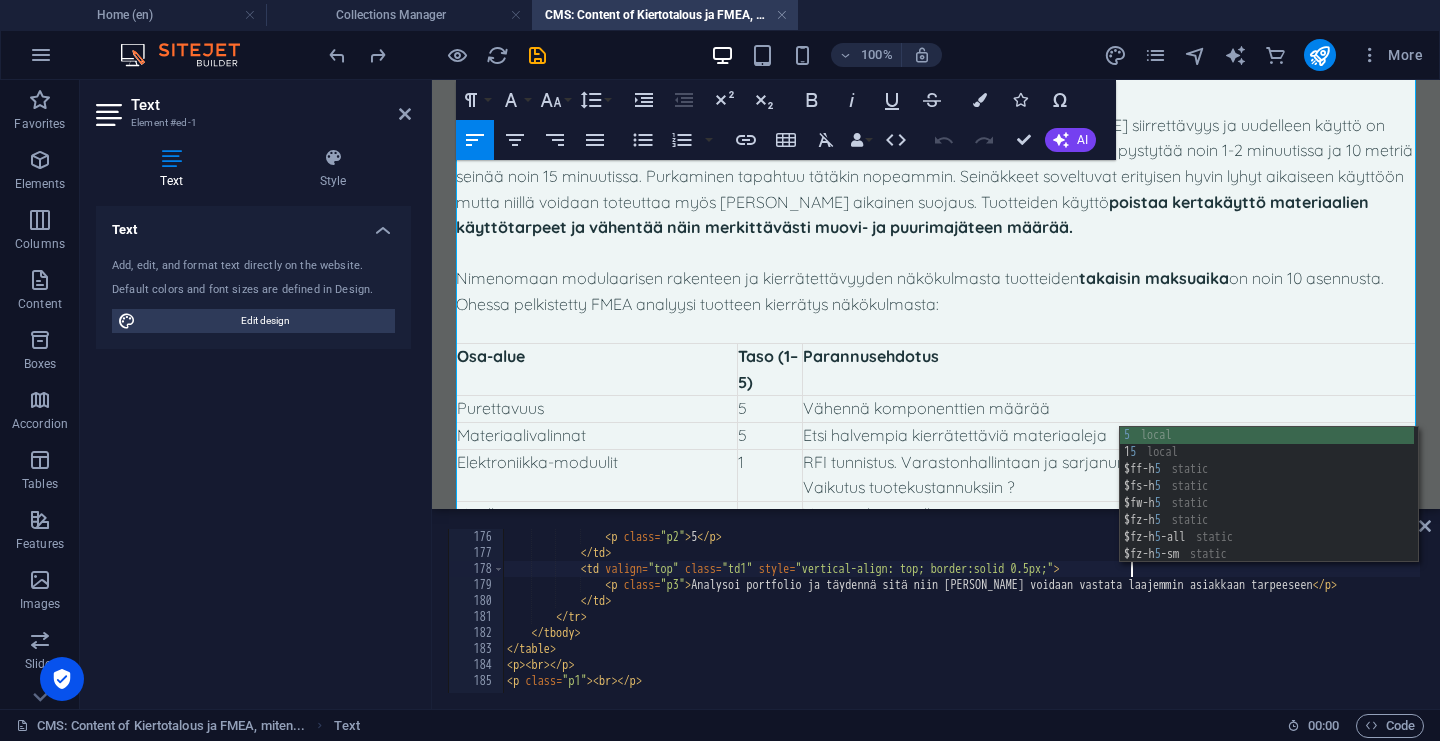 scroll, scrollTop: 0, scrollLeft: 57, axis: horizontal 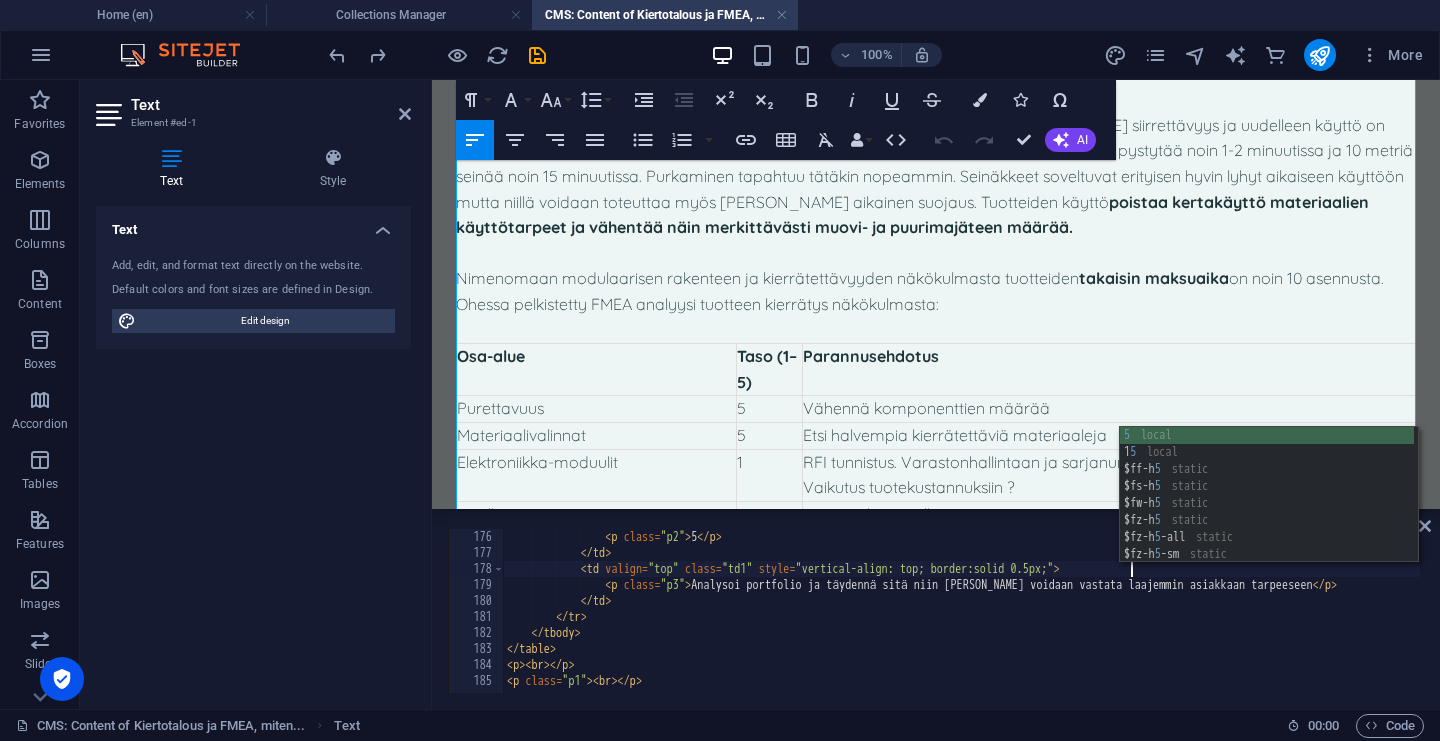 type on "<td valign="top" class="td1" style="vertical-align: top; border:solid 0.5px;">" 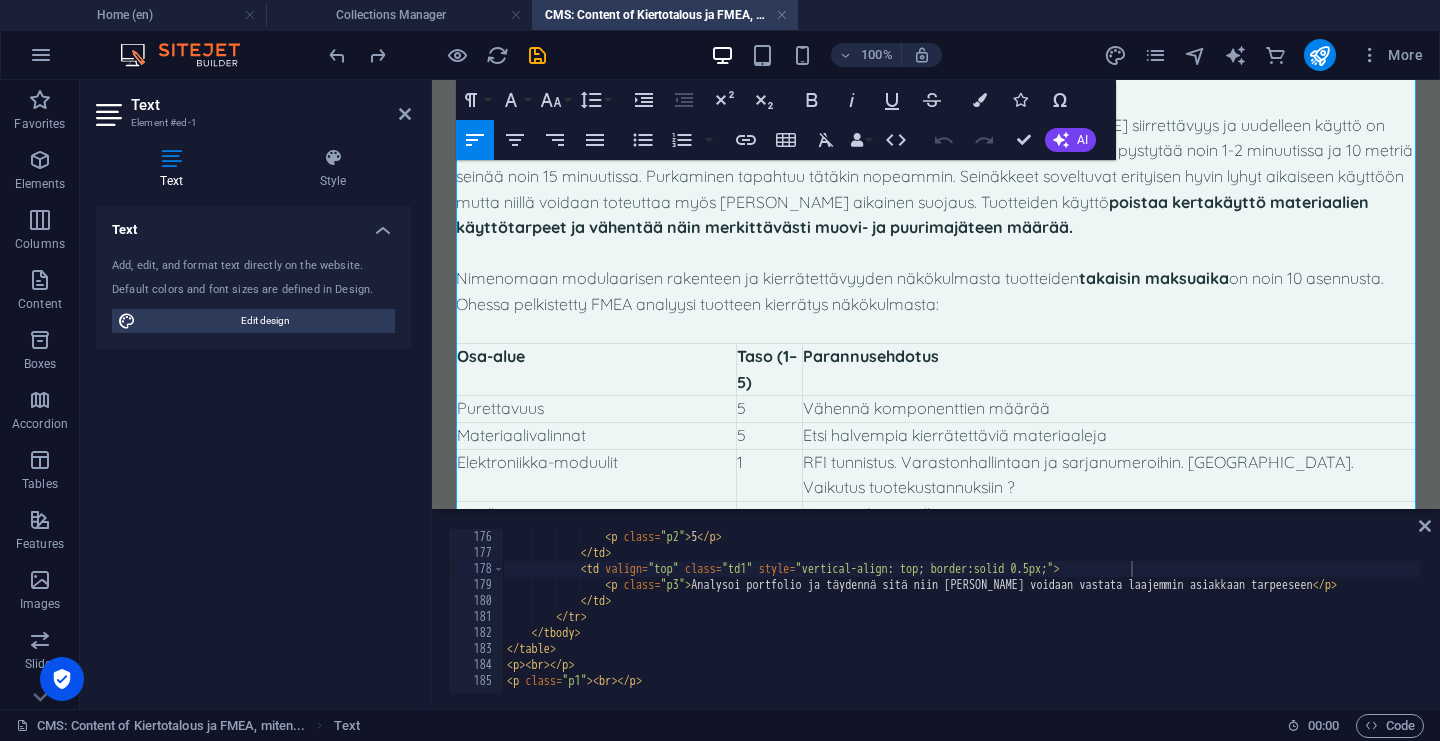 scroll, scrollTop: 2452, scrollLeft: 0, axis: vertical 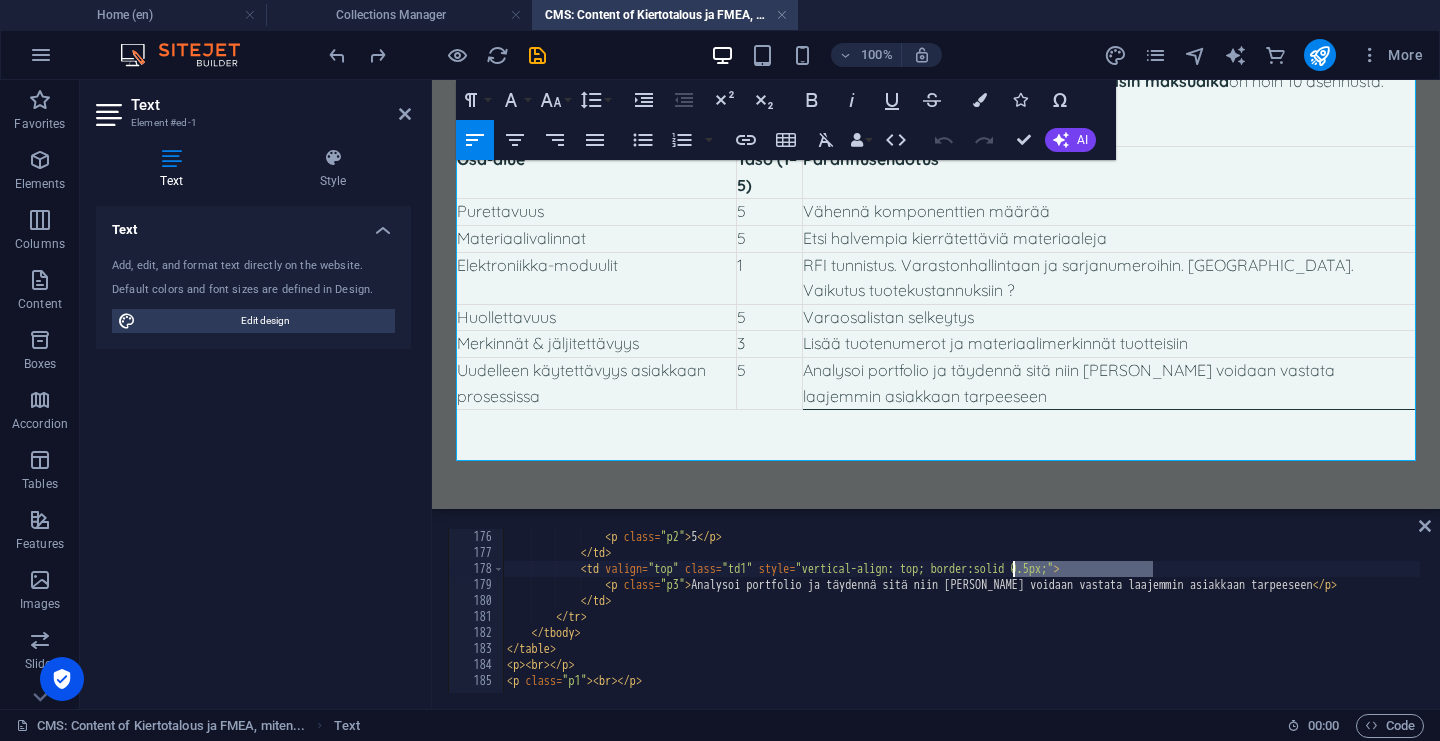 drag, startPoint x: 1156, startPoint y: 571, endPoint x: 1016, endPoint y: 570, distance: 140.00357 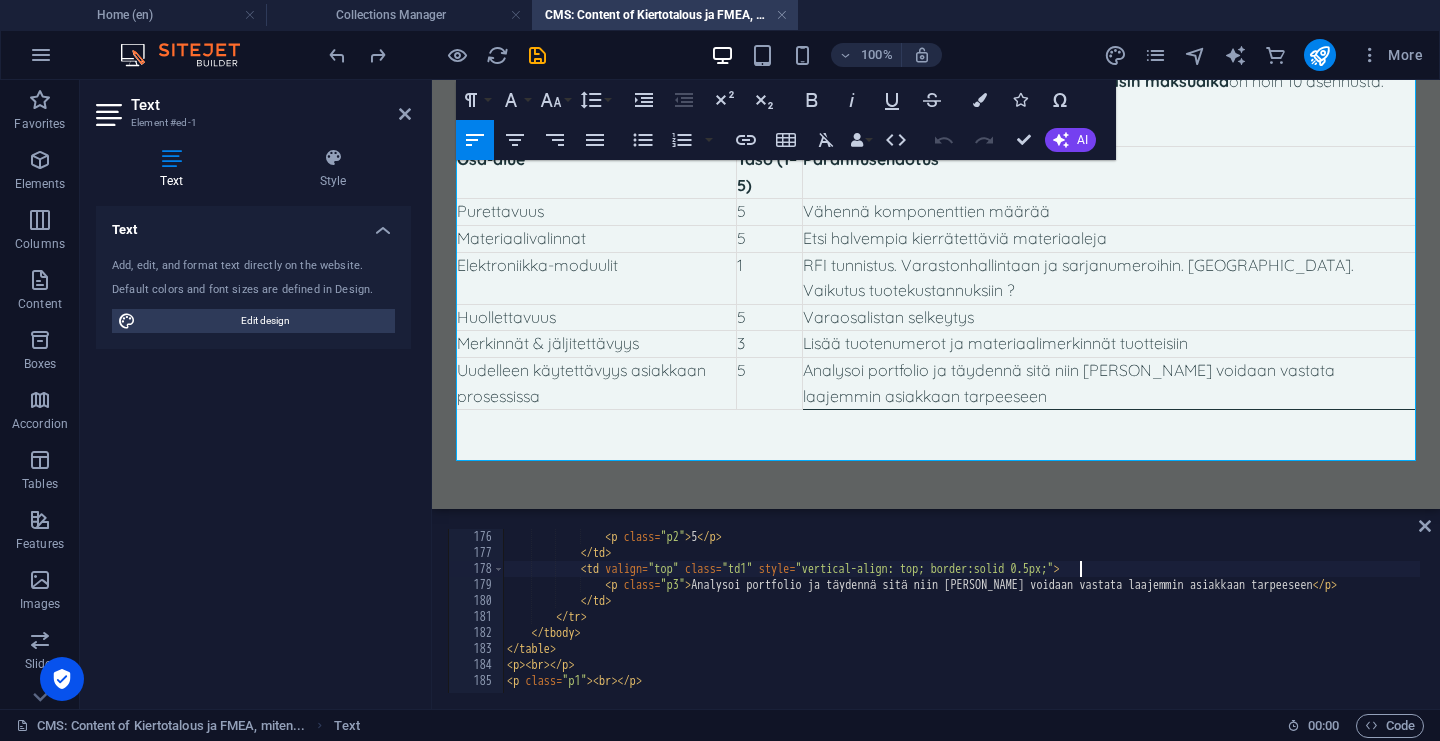 click at bounding box center (936, 449) 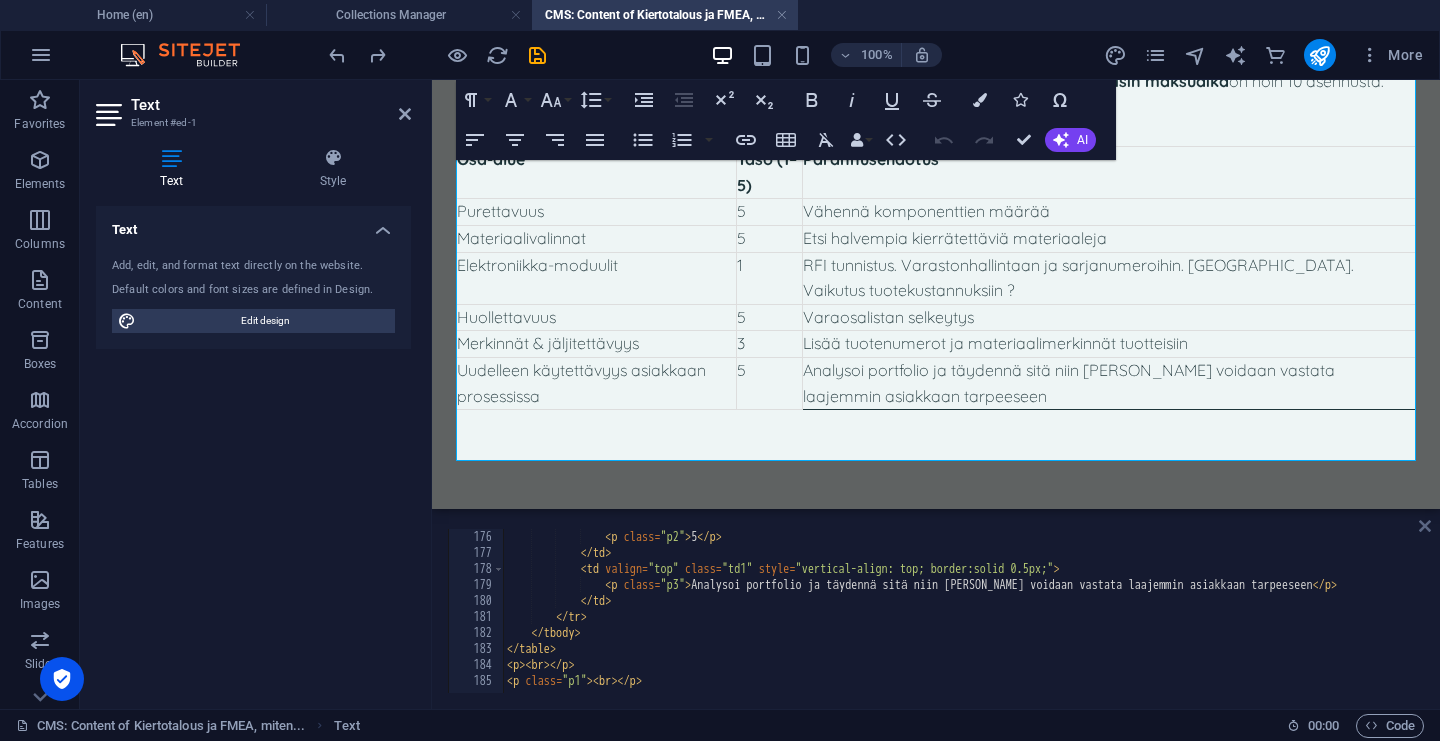 click at bounding box center (1425, 526) 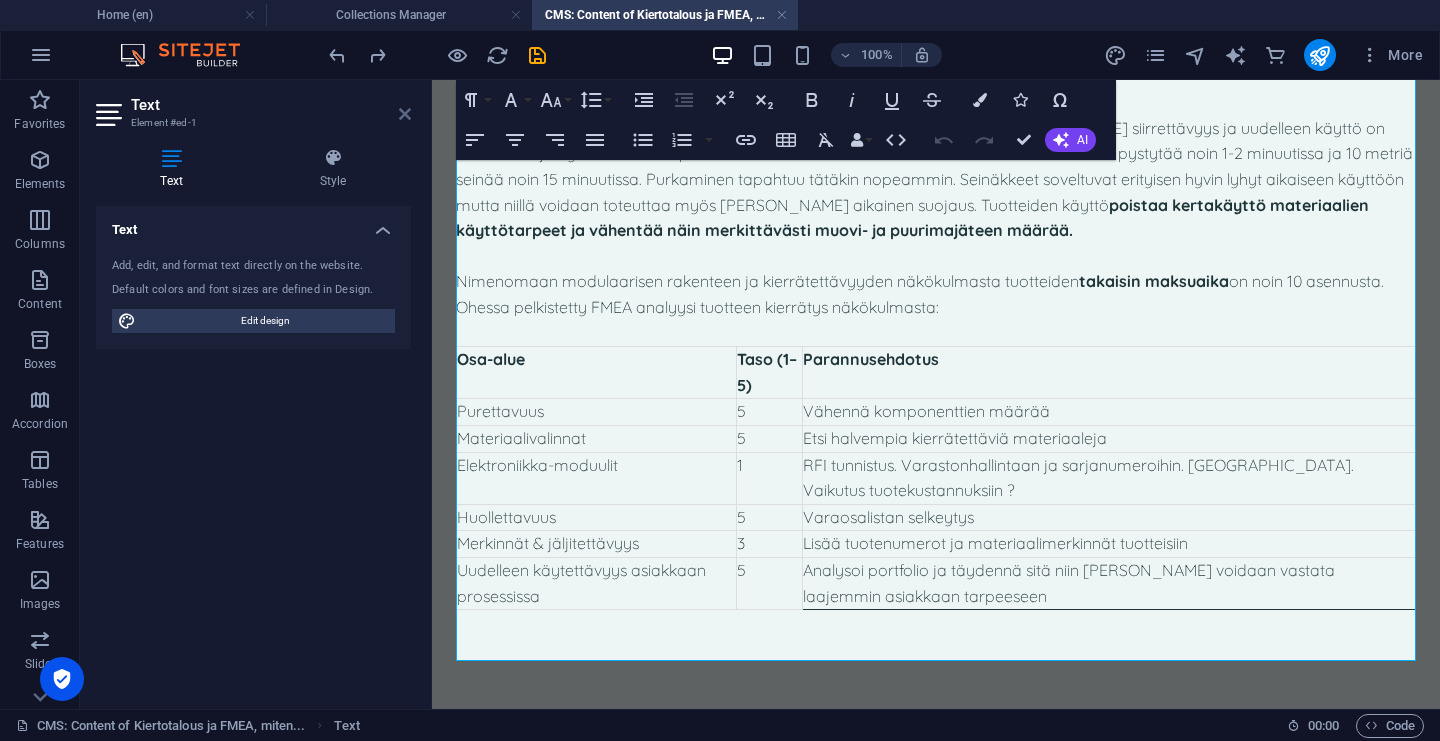 drag, startPoint x: 403, startPoint y: 120, endPoint x: 323, endPoint y: 40, distance: 113.137085 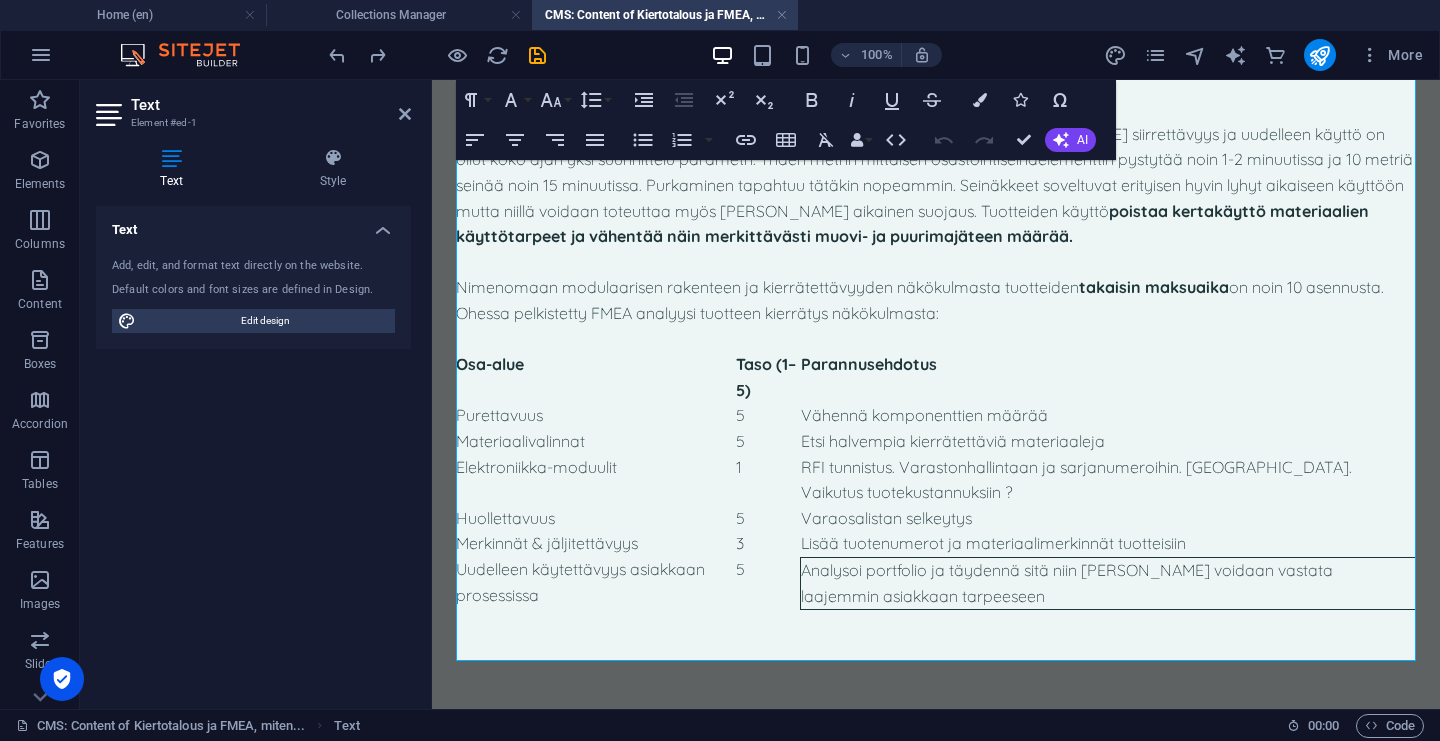 scroll, scrollTop: 1902, scrollLeft: 0, axis: vertical 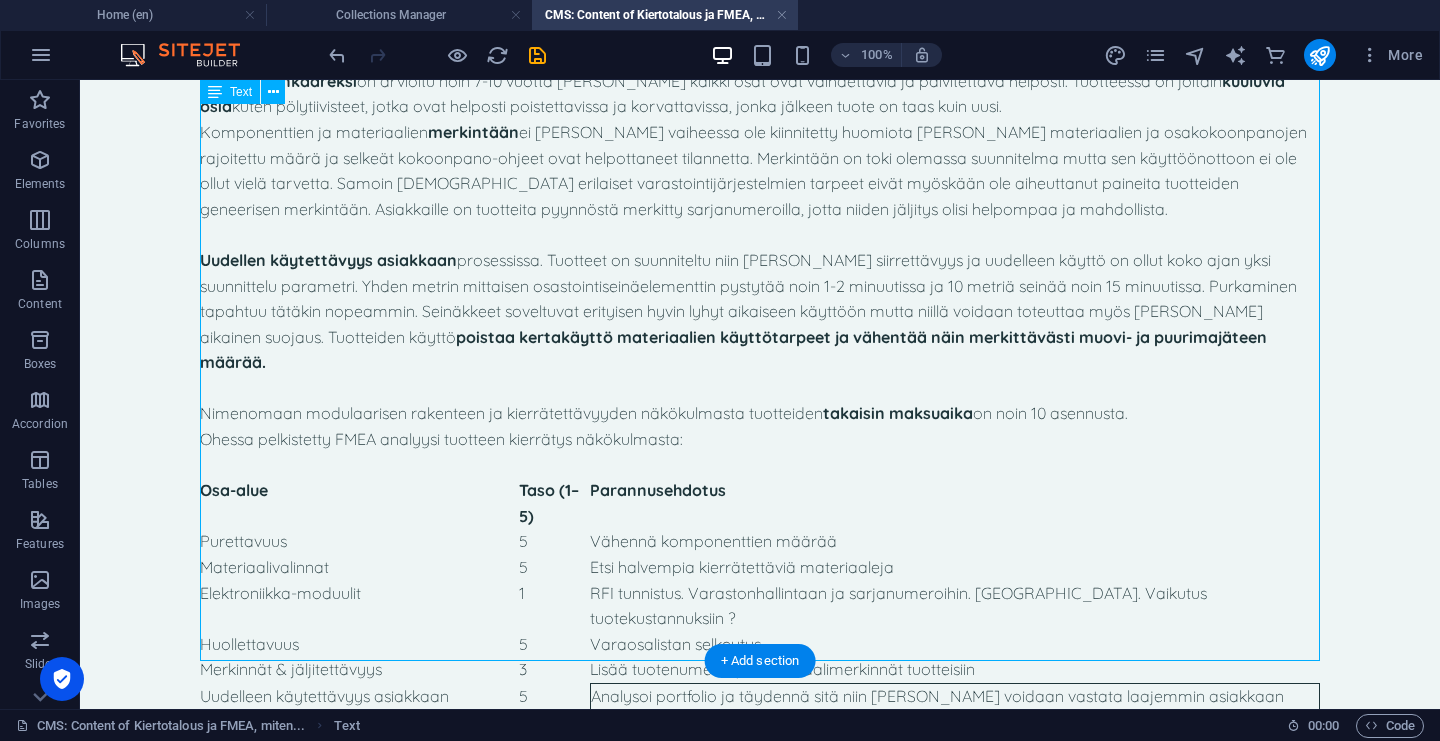 click on "Kiertotalous ja FMEA, miten ne voi yhdistää käytännössä?
Kiertotalous tarjoaa valtavia mahdollisuuksia [PERSON_NAME] liiketoiminnan kehittämiseen [PERSON_NAME] ympäristövaikutusten vähentämiseen, unohtamatta uudelleen käytettävyyden kustannusten säästöpotentiaalia. Jotta nämä mahdollisuudet voidaan hyödyntää täysimääräisesti, tarvitaan systemaattista työkalua riskien hallintaan ja tuotesuunnitteluun. Yksi tehokas menetelmä tähän on FMEA (Failure Mode and Effects Analysis). Mutta miten FMEA ja kiertotalous liittyvät toisiinsa – [PERSON_NAME] kaikkea, miten ne voi yhdistää käytännössä?
FMEA:n laajennettu näkökulma, kohti kiertotalouskriittisiä riskejä ja mahdollisuuksia
Perinteisesti FMEA:ta käytetään teknisten vikojen ja niiden vaikutusten tunnistamiseen ja arviointiin. Kiertotalous tuo tähän uuden ulottuvuuden: vika ei ole ainoastaan tekninen häiriö, vaan myös este tuotteen uudelleenkäytölle, kierrätykselle tai korjattavuudelle." at bounding box center (760, -494) 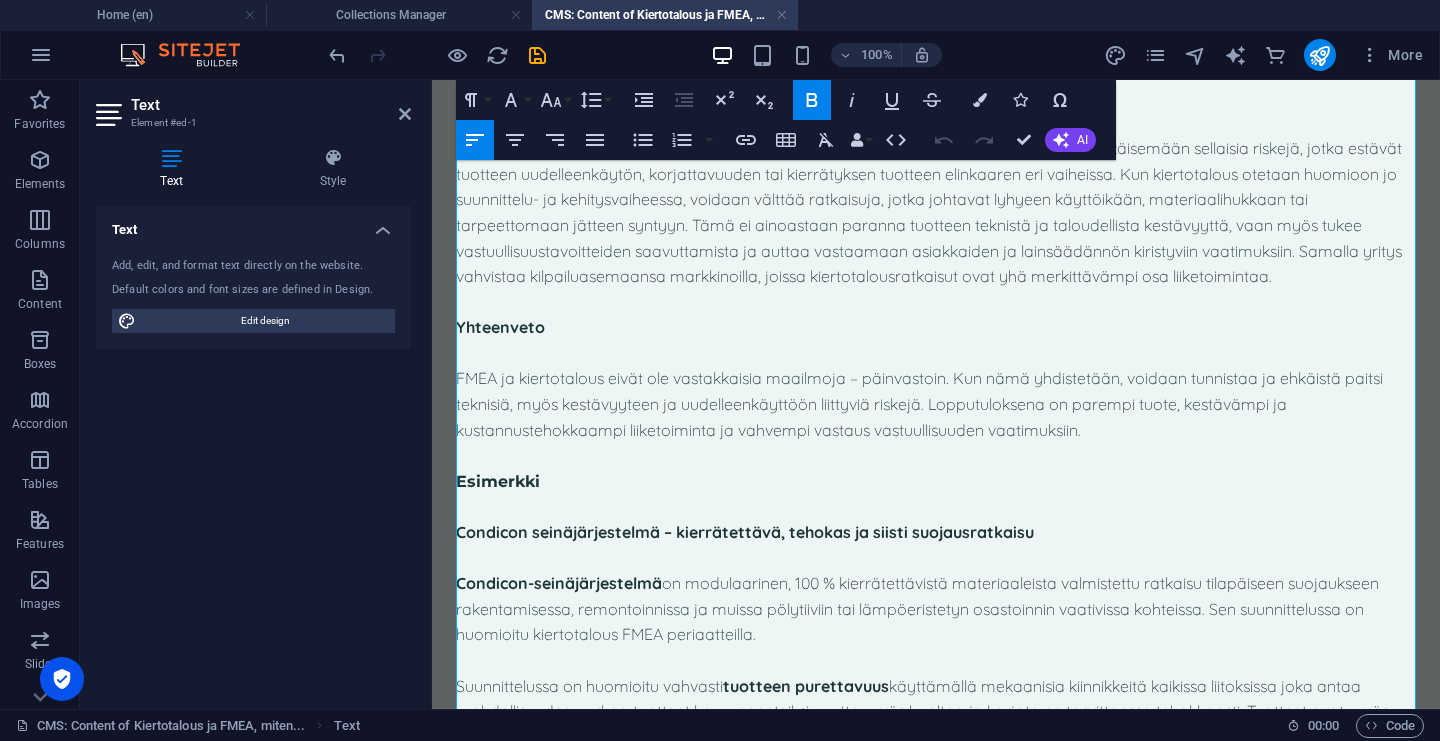 scroll, scrollTop: 1239, scrollLeft: 0, axis: vertical 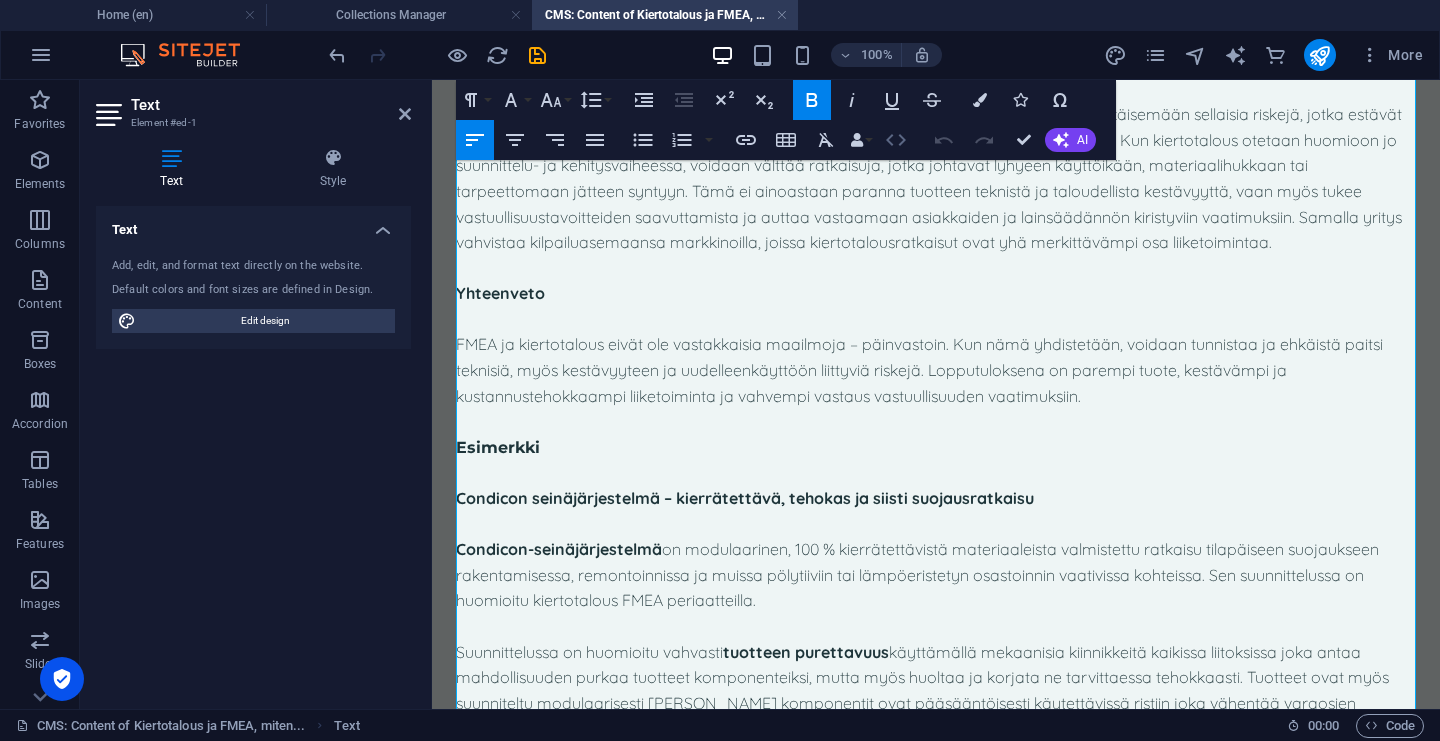 click 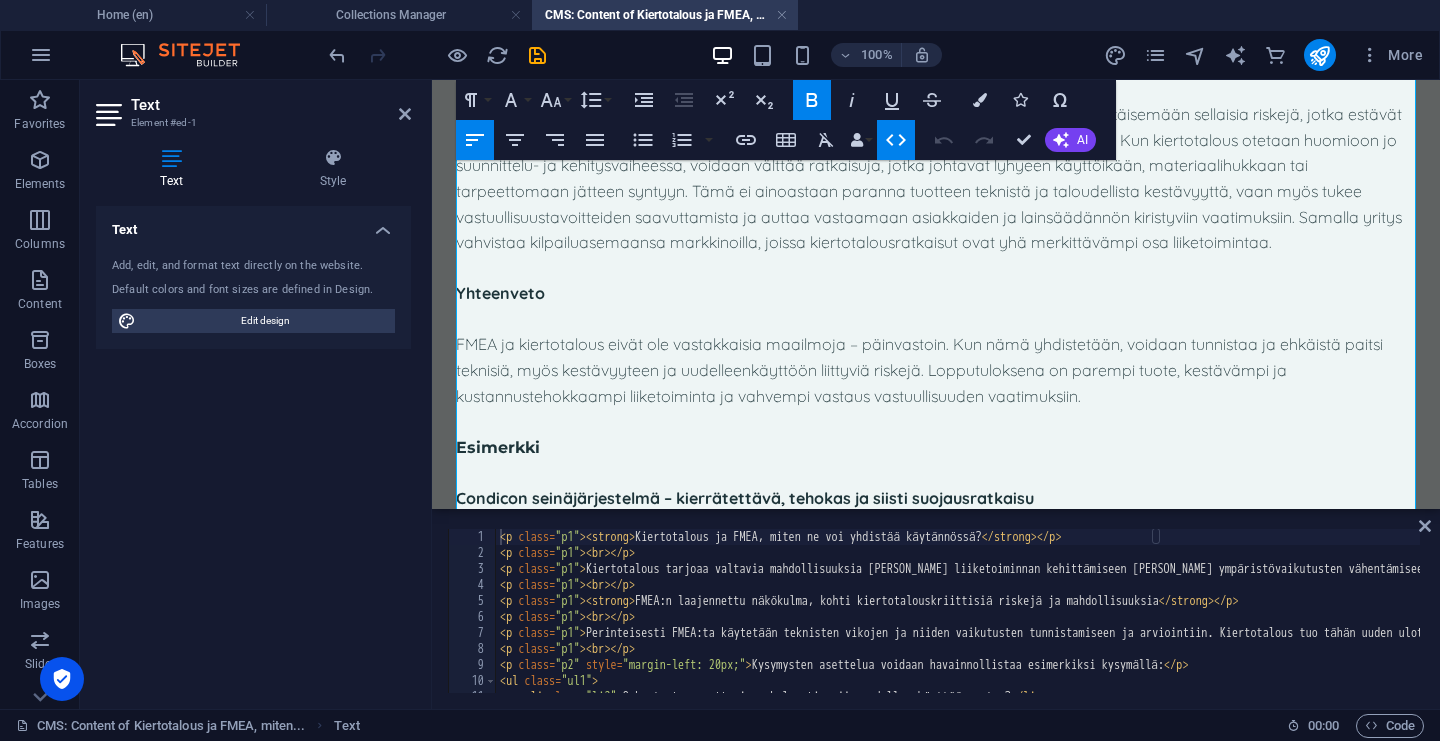 scroll, scrollTop: 1257, scrollLeft: 0, axis: vertical 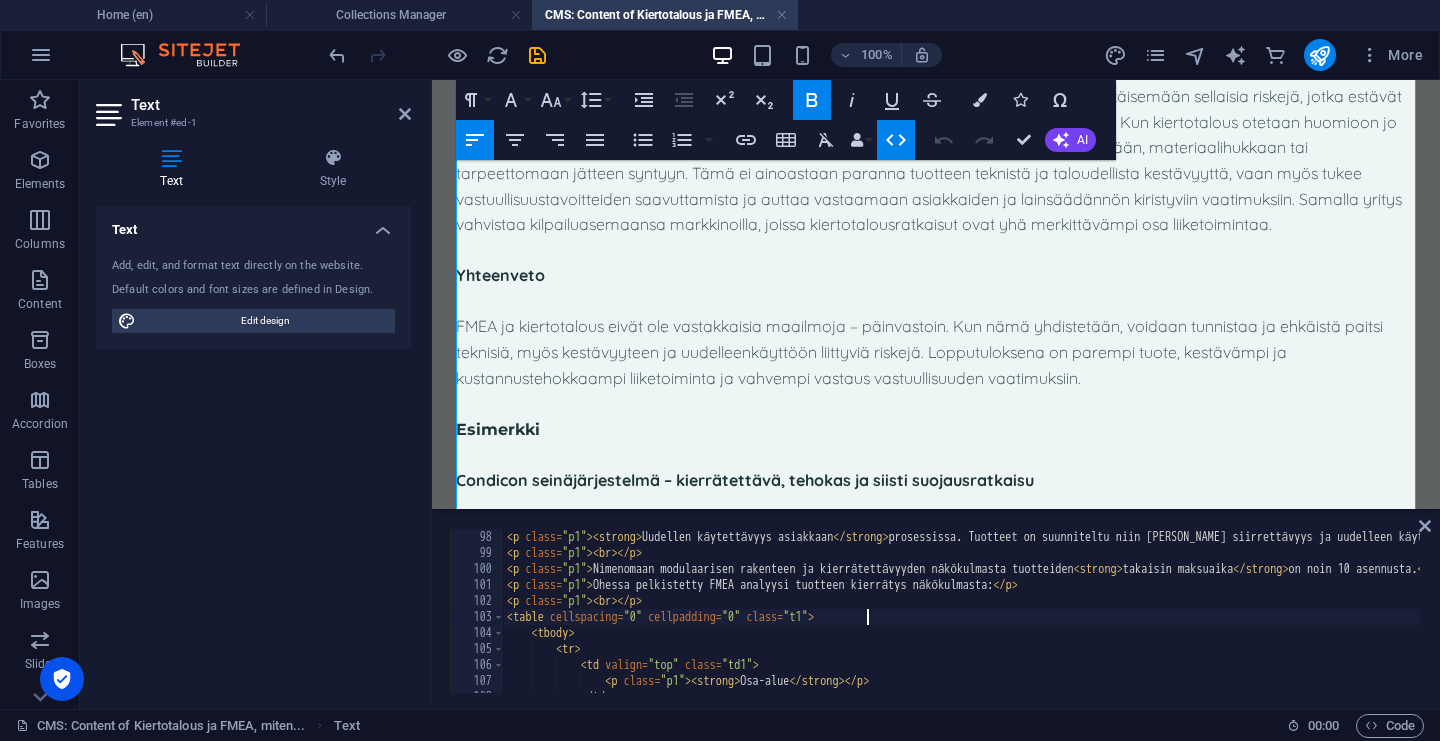 click on "< p   class = "p1" > < strong > Uudellen käytettävyys asiakkaan </ strong >  prosessissa. Tuotteet on suunniteltu niin [PERSON_NAME] siirrettävyys ja uudelleen käyttö on ollut koko ajan yksi suunnittelu parametri. Yhden metrin mittaisen osastointiseinäelementtin pystytää noin 1-2 minuutissa ja 10 metriä seinää noin 15 minuutissa. Purkaminen tapahtuu tätäkin nopeammin. Seinäkkeet soveltuvat erityisen hyvin lyhyt aikaiseen käyttöön mutta niillä voidaan toteuttaa myös [PERSON_NAME] aikainen suojaus. Tuotteiden käyttö  < strong > poistaa kertakäyttö materiaalien käyttötarpeet ja vähentää näin merkittävästi muovi- ja puurimajäteen määrää. </ strong > </ p > < p   class = "p1" > < br > </ p > < p   class = "p1" > Nimenomaan modulaarisen rakenteen ja kierrätettävyyden näkökulmasta tuotteiden  < strong > takaisin maksuaika </ strong >  on noin 10 asennusta. </ p > < p   class = "p1" > Ohessa pelkistetty FMEA analyysi tuotteen kierrätys näkökulmasta: </ p > < p   class = "p1" > < br > </ p" at bounding box center (3278, 625) 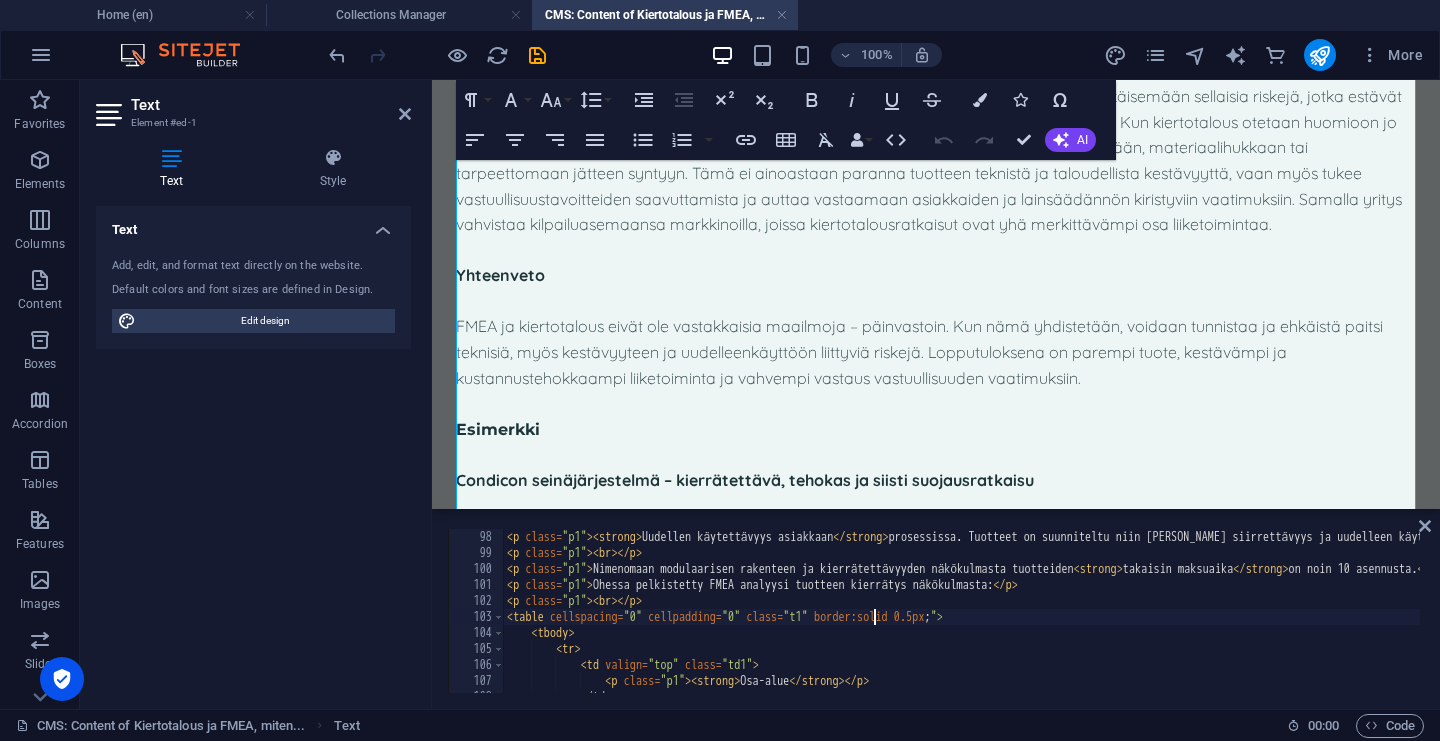 click on "< p   class = "p1" > < strong > Uudellen käytettävyys asiakkaan </ strong >  prosessissa. Tuotteet on suunniteltu niin [PERSON_NAME] siirrettävyys ja uudelleen käyttö on ollut koko ajan yksi suunnittelu parametri. Yhden metrin mittaisen osastointiseinäelementtin pystytää noin 1-2 minuutissa ja 10 metriä seinää noin 15 minuutissa. Purkaminen tapahtuu tätäkin nopeammin. Seinäkkeet soveltuvat erityisen hyvin lyhyt aikaiseen käyttöön mutta niillä voidaan toteuttaa myös [PERSON_NAME] aikainen suojaus. Tuotteiden käyttö  < strong > poistaa kertakäyttö materiaalien käyttötarpeet ja vähentää näin merkittävästi muovi- ja puurimajäteen määrää. </ strong > </ p > < p   class = "p1" > < br > </ p > < p   class = "p1" > Nimenomaan modulaarisen rakenteen ja kierrätettävyyden näkökulmasta tuotteiden  < strong > takaisin maksuaika </ strong >  on noin 10 asennusta. </ p > < p   class = "p1" > Ohessa pelkistetty FMEA analyysi tuotteen kierrätys näkökulmasta: </ p > < p   class = "p1" > < br > </ p" at bounding box center (3278, 625) 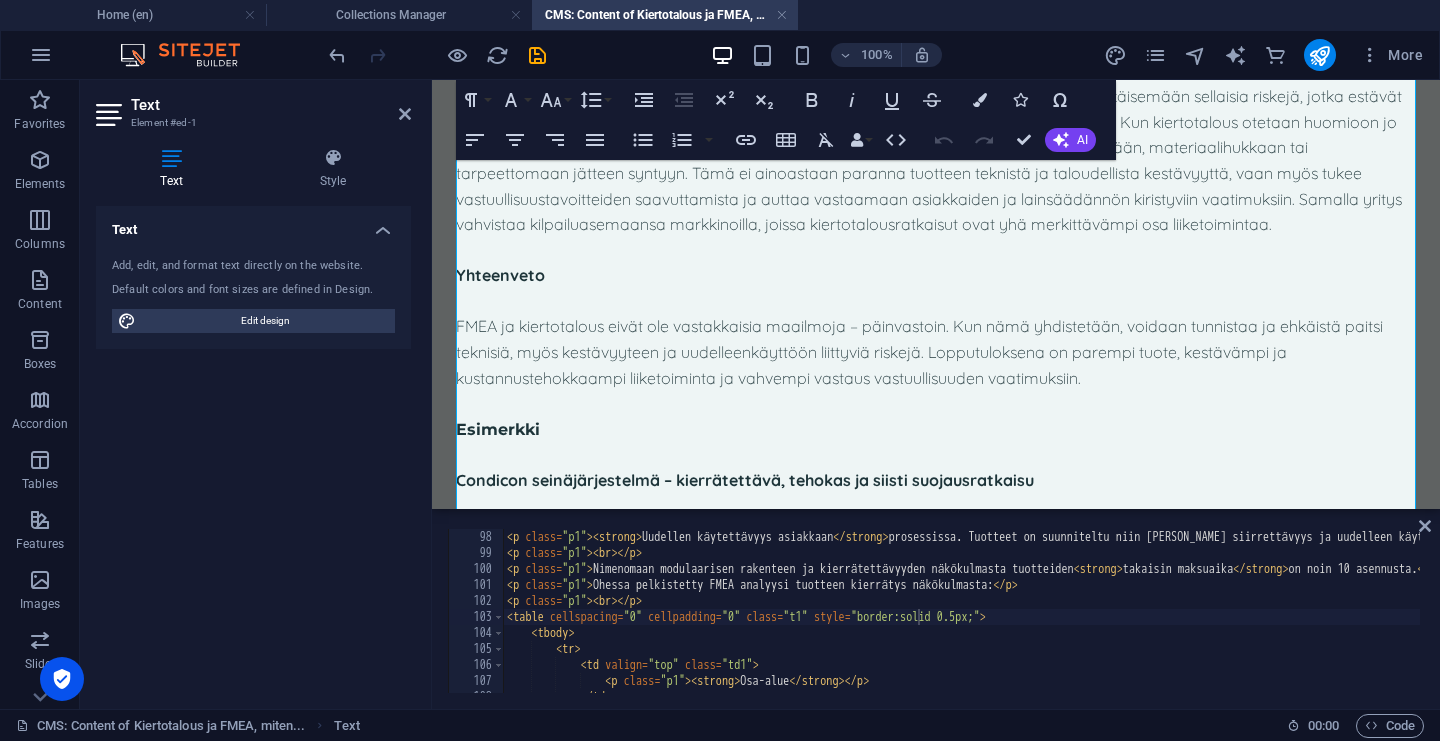 click at bounding box center (936, 455) 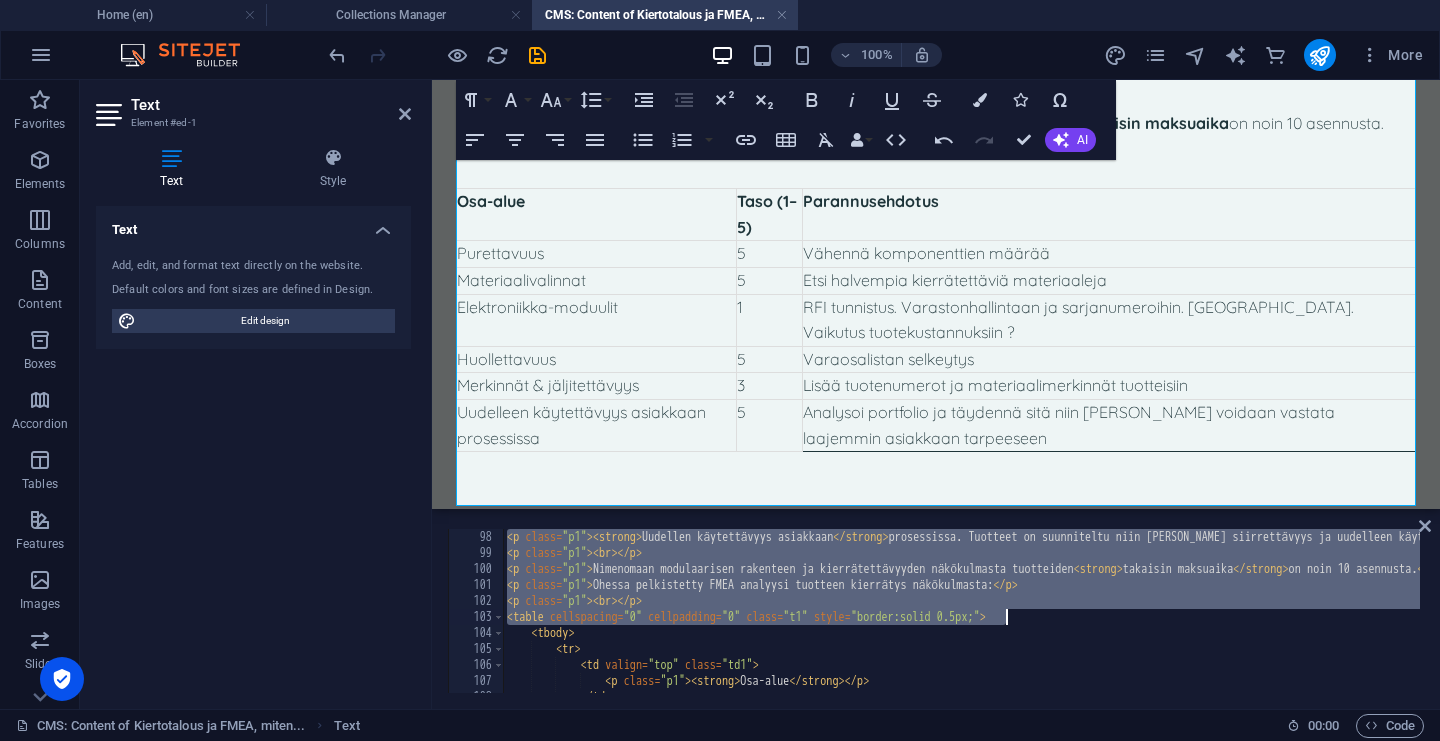 drag, startPoint x: 876, startPoint y: 618, endPoint x: 1008, endPoint y: 618, distance: 132 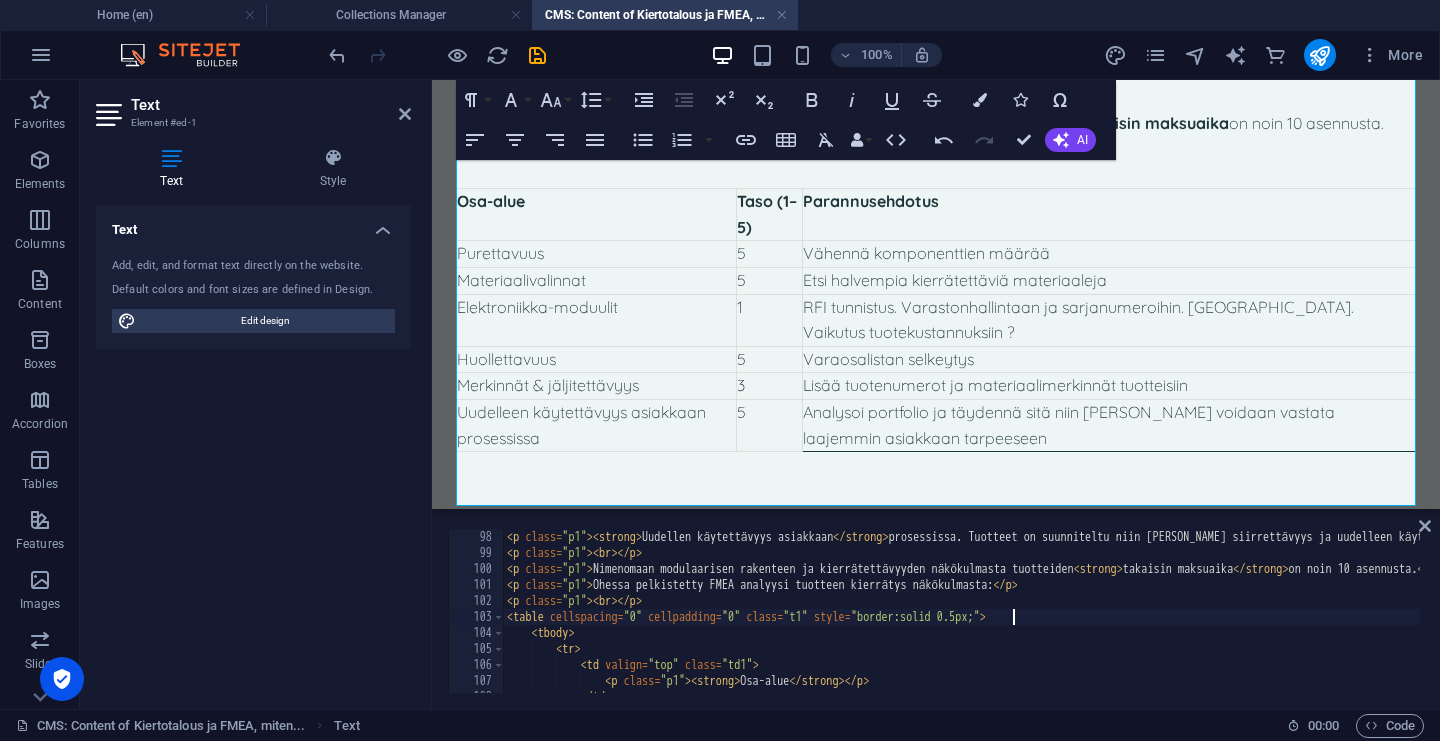 click on "< p   class = "p1" > < strong > Uudellen käytettävyys asiakkaan </ strong >  prosessissa. Tuotteet on suunniteltu niin [PERSON_NAME] siirrettävyys ja uudelleen käyttö on ollut koko ajan yksi suunnittelu parametri. Yhden metrin mittaisen osastointiseinäelementtin pystytää noin 1-2 minuutissa ja 10 metriä seinää noin 15 minuutissa. Purkaminen tapahtuu tätäkin nopeammin. Seinäkkeet soveltuvat erityisen hyvin lyhyt aikaiseen käyttöön mutta niillä voidaan toteuttaa myös [PERSON_NAME] aikainen suojaus. Tuotteiden käyttö  < strong > poistaa kertakäyttö materiaalien käyttötarpeet ja vähentää näin merkittävästi muovi- ja puurimajäteen määrää. </ strong > </ p > < p   class = "p1" > < br > </ p > < p   class = "p1" > Nimenomaan modulaarisen rakenteen ja kierrätettävyyden näkökulmasta tuotteiden  < strong > takaisin maksuaika </ strong >  on noin 10 asennusta. </ p > < p   class = "p1" > Ohessa pelkistetty FMEA analyysi tuotteen kierrätys näkökulmasta: </ p > < p   class = "p1" > < br > </ p" at bounding box center [3278, 625] 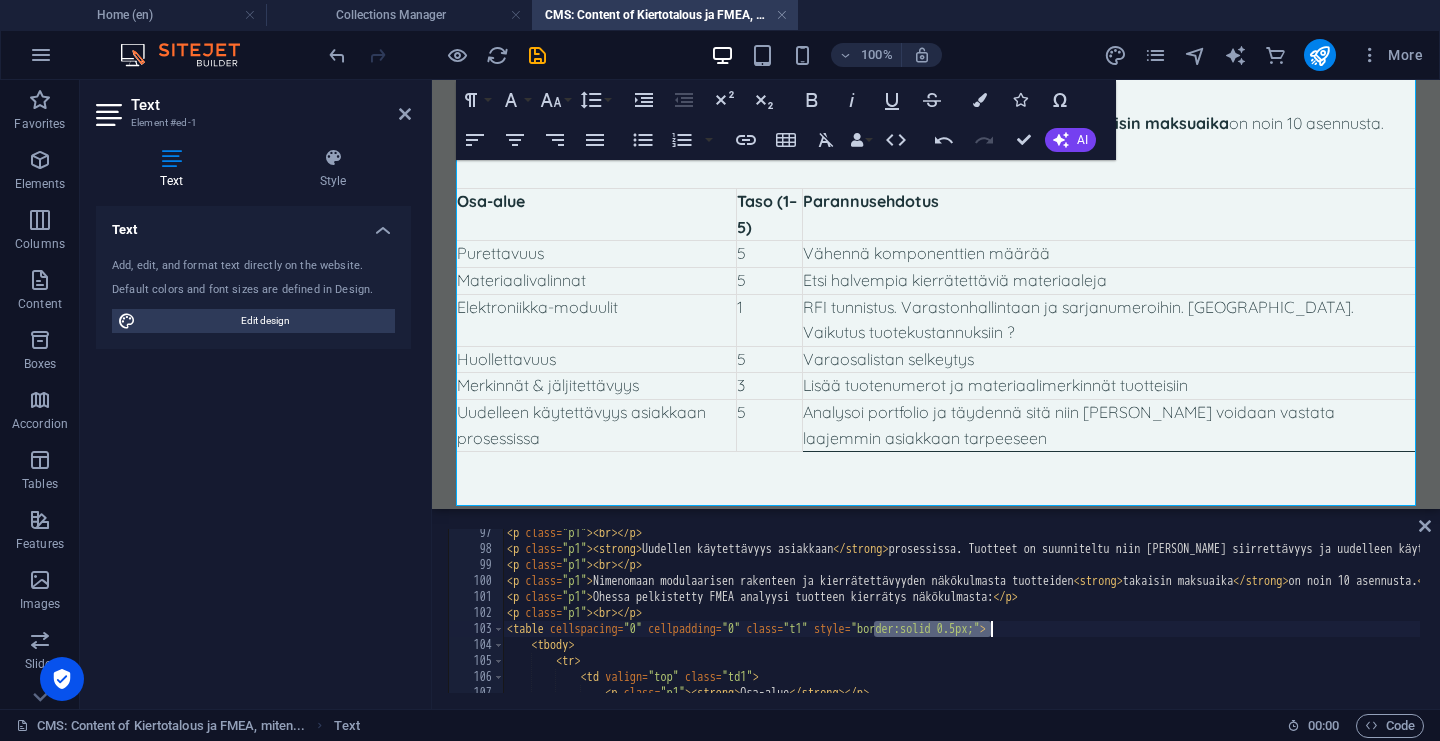 drag, startPoint x: 877, startPoint y: 629, endPoint x: 992, endPoint y: 632, distance: 115.03912 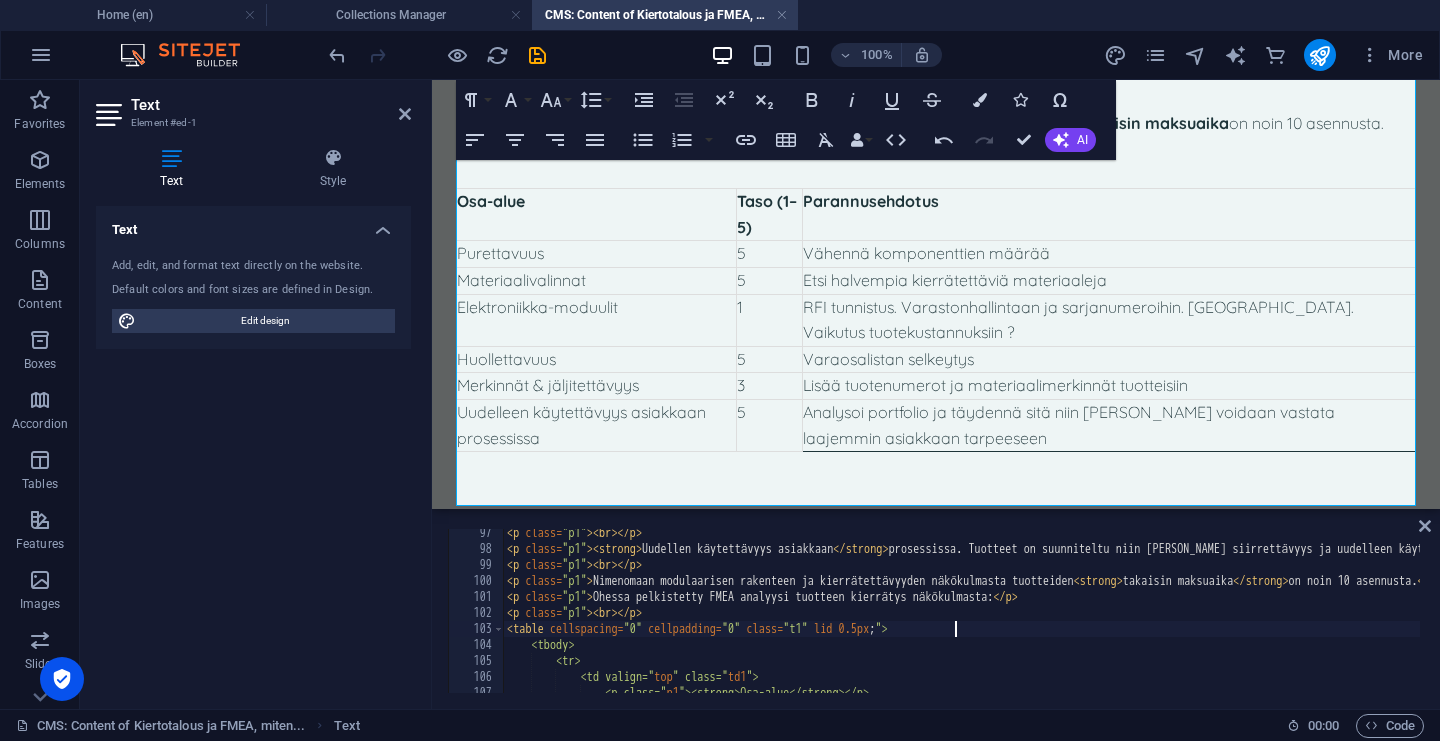 click on "< p   class = "p1" > < br > </ p > < p   class = "p1" > < strong > Uudellen käytettävyys asiakkaan </ strong >  prosessissa. Tuotteet on suunniteltu niin [PERSON_NAME] siirrettävyys ja uudelleen käyttö on ollut koko ajan yksi suunnittelu parametri. Yhden metrin mittaisen osastointiseinäelementtin pystytää noin 1-2 minuutissa ja 10 metriä seinää noin 15 minuutissa. Purkaminen tapahtuu tätäkin nopeammin. Seinäkkeet soveltuvat erityisen hyvin lyhyt aikaiseen käyttöön mutta niillä voidaan toteuttaa myös [PERSON_NAME] aikainen suojaus. Tuotteiden käyttö  < strong > poistaa kertakäyttö materiaalien käyttötarpeet ja vähentää näin merkittävästi muovi- ja puurimajäteen määrää. </ strong > </ p > < p   class = "p1" > < br > </ p > < p   class = "p1" > Nimenomaan modulaarisen rakenteen ja kierrätettävyyden näkökulmasta tuotteiden  < strong > takaisin maksuaika </ strong >  on noin 10 asennusta. </ p > < p   class = "p1" > Ohessa pelkistetty FMEA analyysi tuotteen kierrätys näkökulmasta: </ p" at bounding box center (3278, 621) 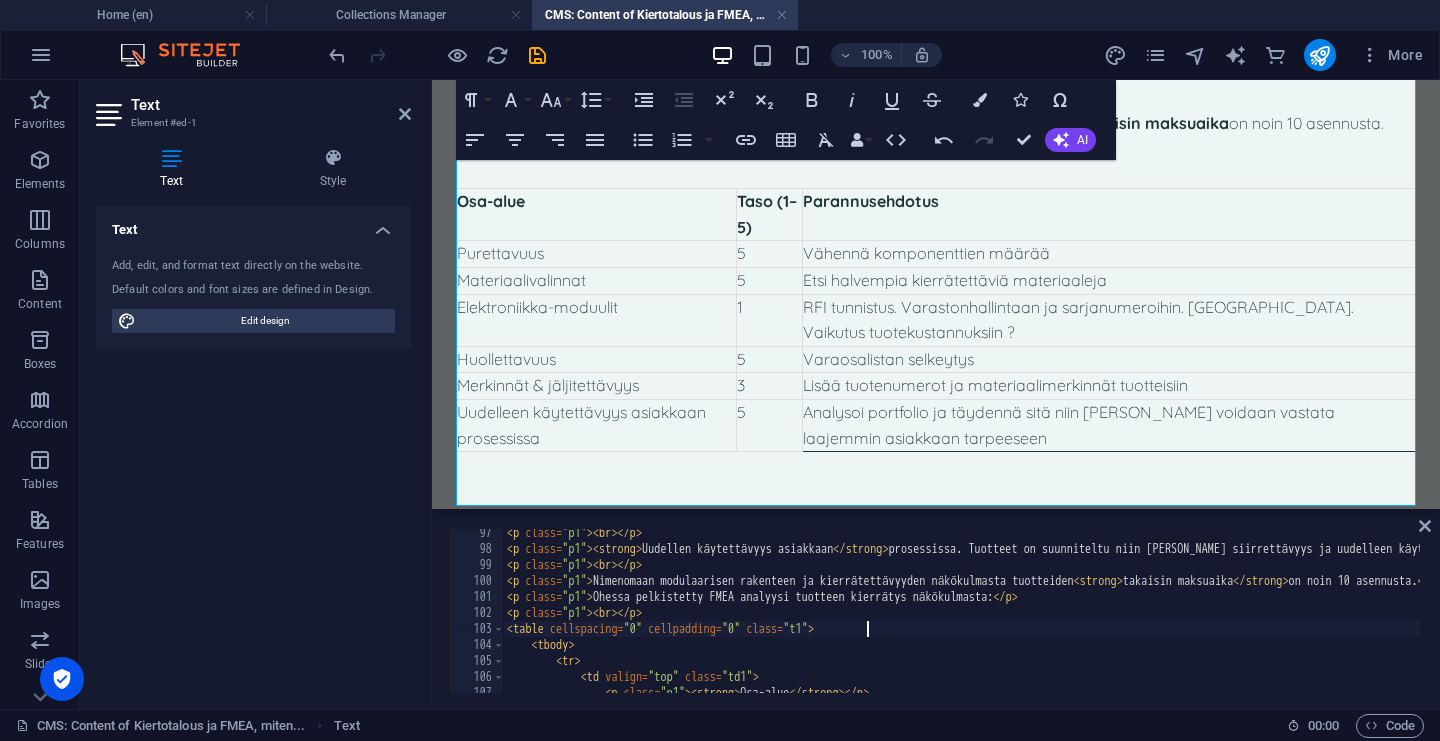 drag, startPoint x: 1405, startPoint y: 588, endPoint x: 985, endPoint y: 400, distance: 460.1565 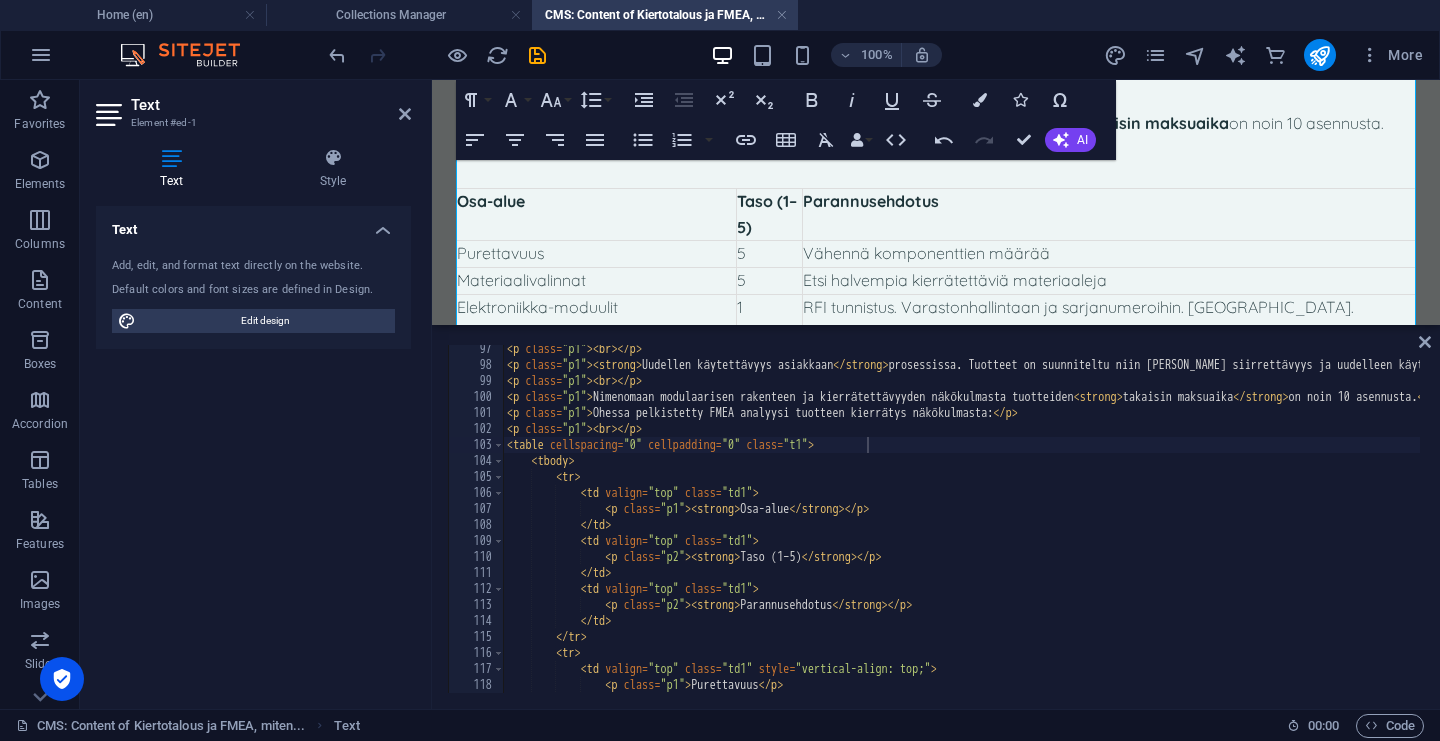 drag, startPoint x: 936, startPoint y: 510, endPoint x: 963, endPoint y: 318, distance: 193.88914 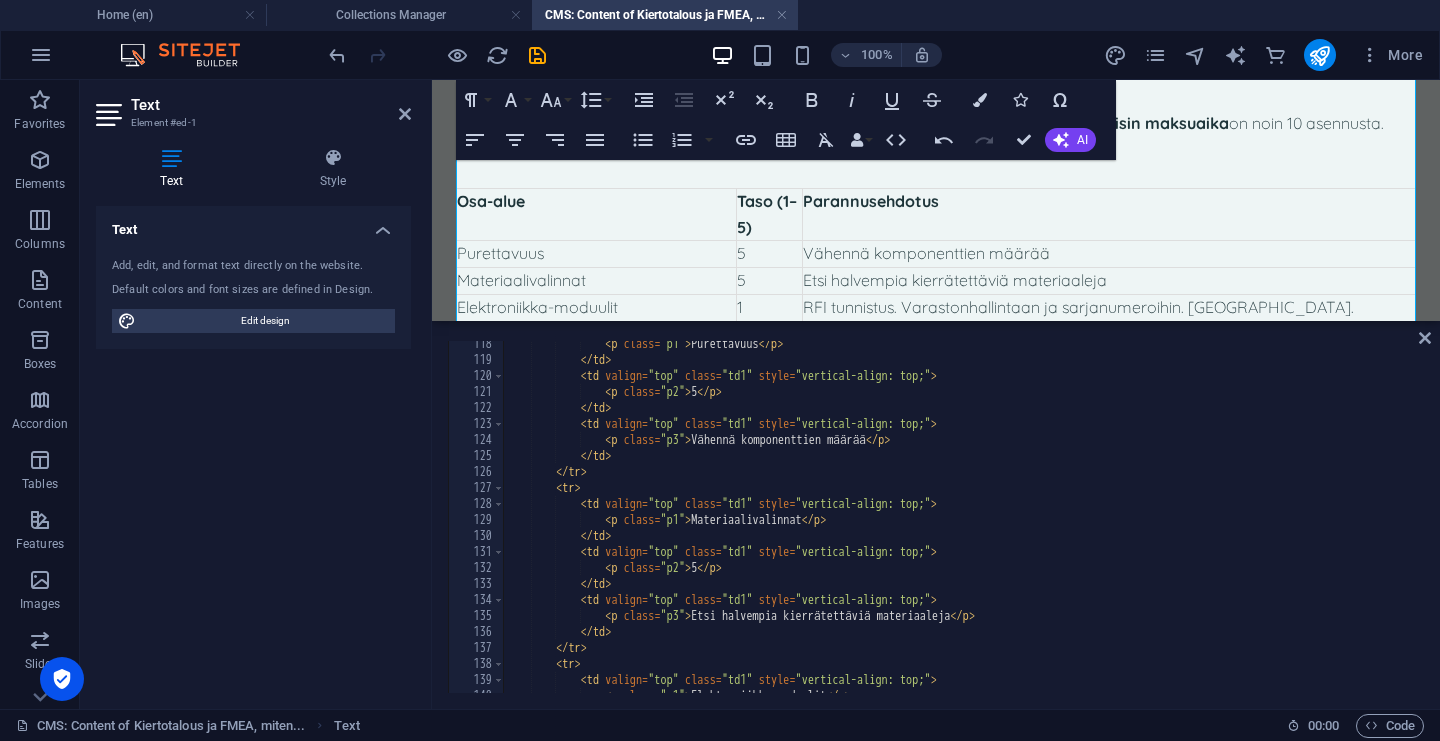 scroll, scrollTop: 1907, scrollLeft: 0, axis: vertical 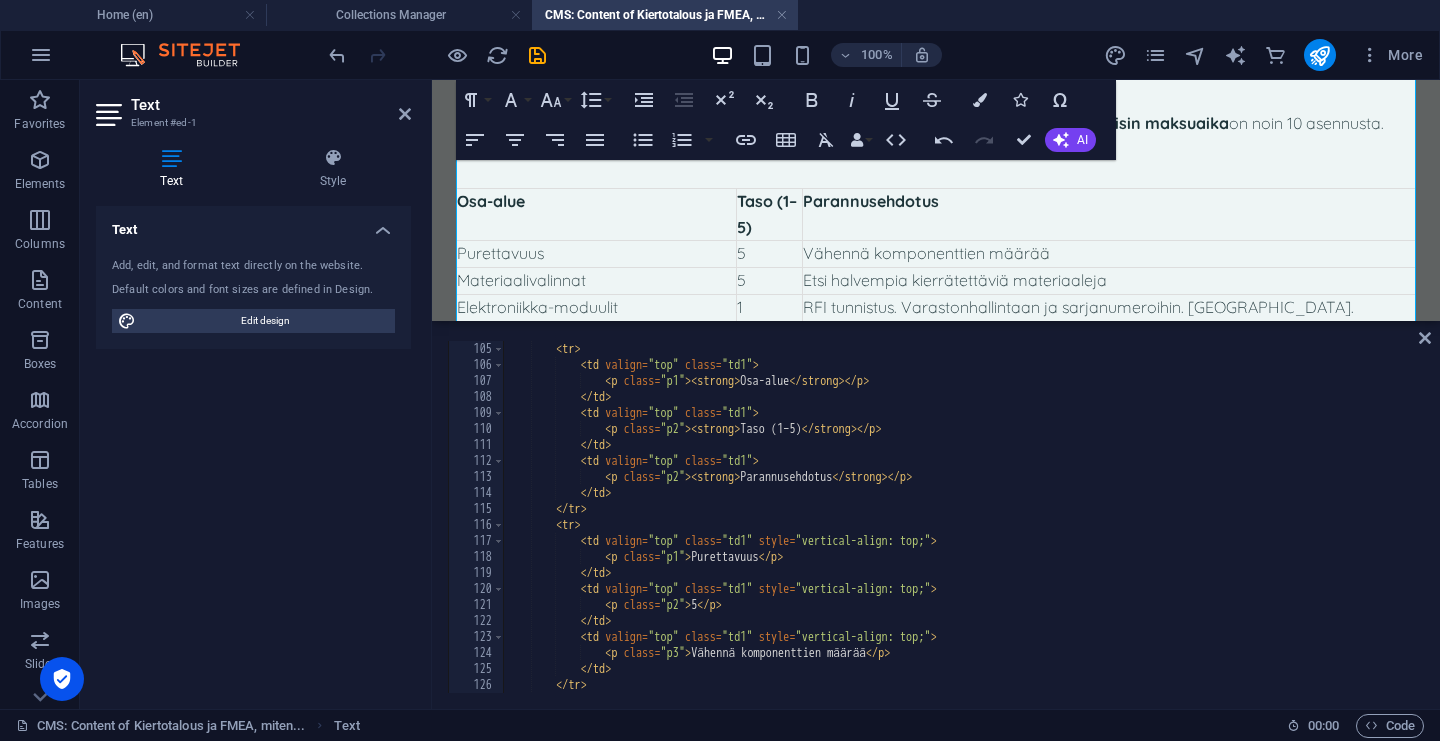 click on "< tr >                < td   valign = "top"   class = "td1" >                     < p   class = "p1" > < strong > Osa-alue </ strong > </ p >                </ td >                < td   valign = "top"   class = "td1" >                     < p   class = "p2" > < strong > Taso (1–5) </ strong > </ p >                </ td >                < td   valign = "top"   class = "td1" >                     < p   class = "p2" > < strong > Parannusehdotus </ strong > </ p >                </ td >           </ tr >           < tr >                < td   valign = "top"   class = "td1"   style = "vertical-align: top;" >                     < p   class = "p1" > Purettavuus </ p >                </ td >                < td   valign = "top"   class = "td1"   style = "vertical-align: top;" >                     < p   class = "p2" > 5 </ p >                </ td >                < td   valign = "top"   class = "td1"   style = "vertical-align: top;" >                     < p   class = "p3" > </ p >                </ >" at bounding box center (3278, 531) 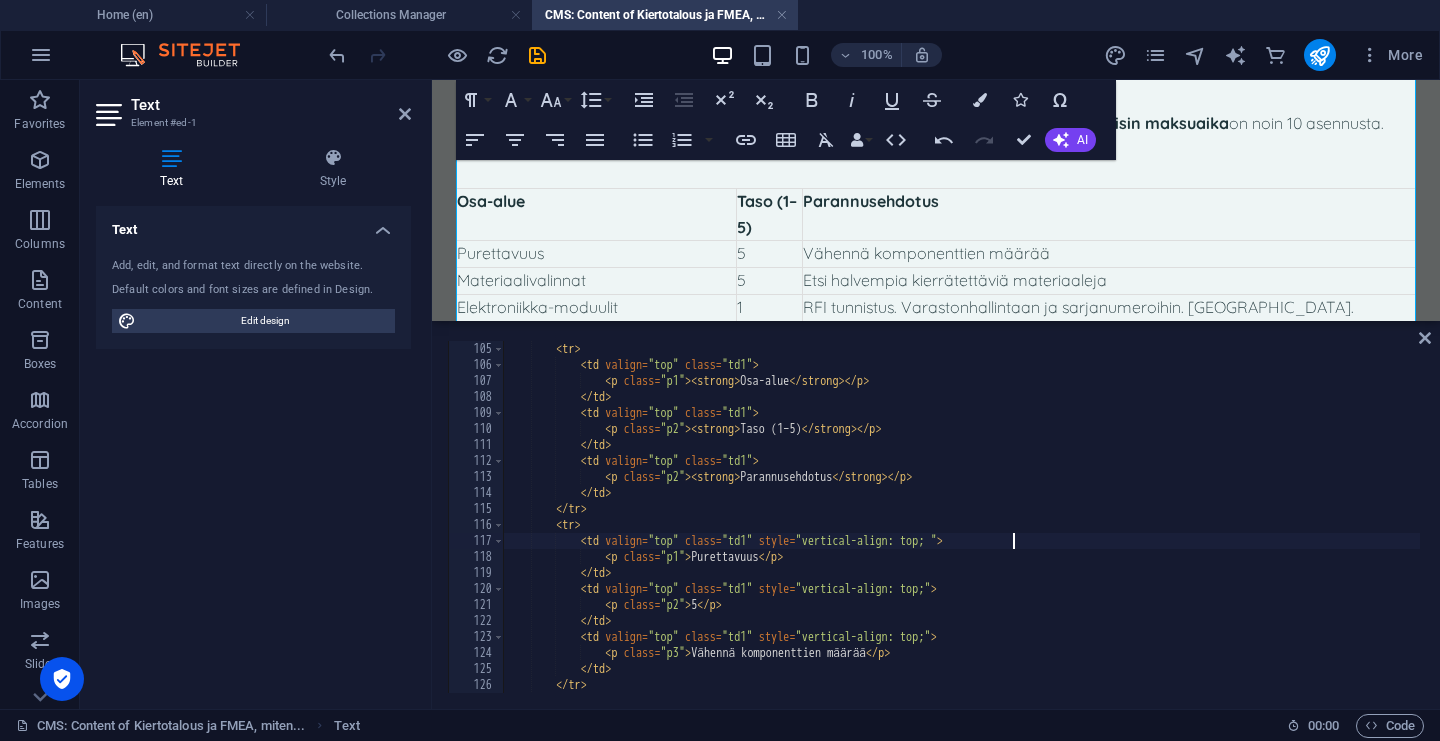 paste on "border:solid 0.5px;" 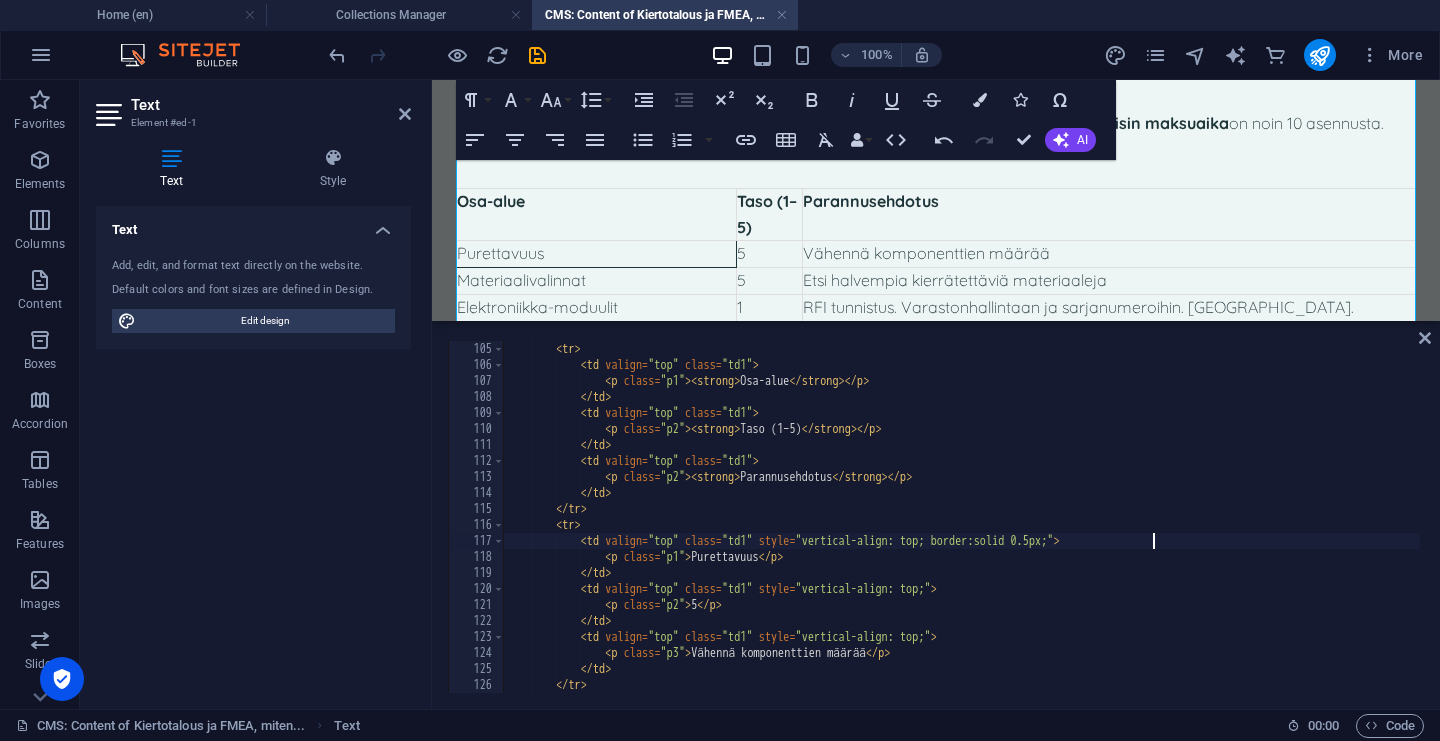 click on "< tr >                < td   valign = "top"   class = "td1" >                     < p   class = "p1" > < strong > Osa-alue </ strong > </ p >                </ td >                < td   valign = "top"   class = "td1" >                     < p   class = "p2" > < strong > Taso (1–5) </ strong > </ p >                </ td >                < td   valign = "top"   class = "td1" >                     < p   class = "p2" > < strong > Parannusehdotus </ strong > </ p >                </ td >           </ tr >           < tr >                < td   valign = "top"   class = "td1"   style = "vertical-align: top; border:solid 0.5px;" >                     < p   class = "p1" > Purettavuus </ p >                </ td >                < td   valign = "top"   class = "td1"   style = "vertical-align: top;" >                     < p   class = "p2" > 5 </ p >                </ td >                < td   valign = "top"   class = "td1"   style = "vertical-align: top;" >                     < p   class = "p3" > </ p >" at bounding box center (3278, 531) 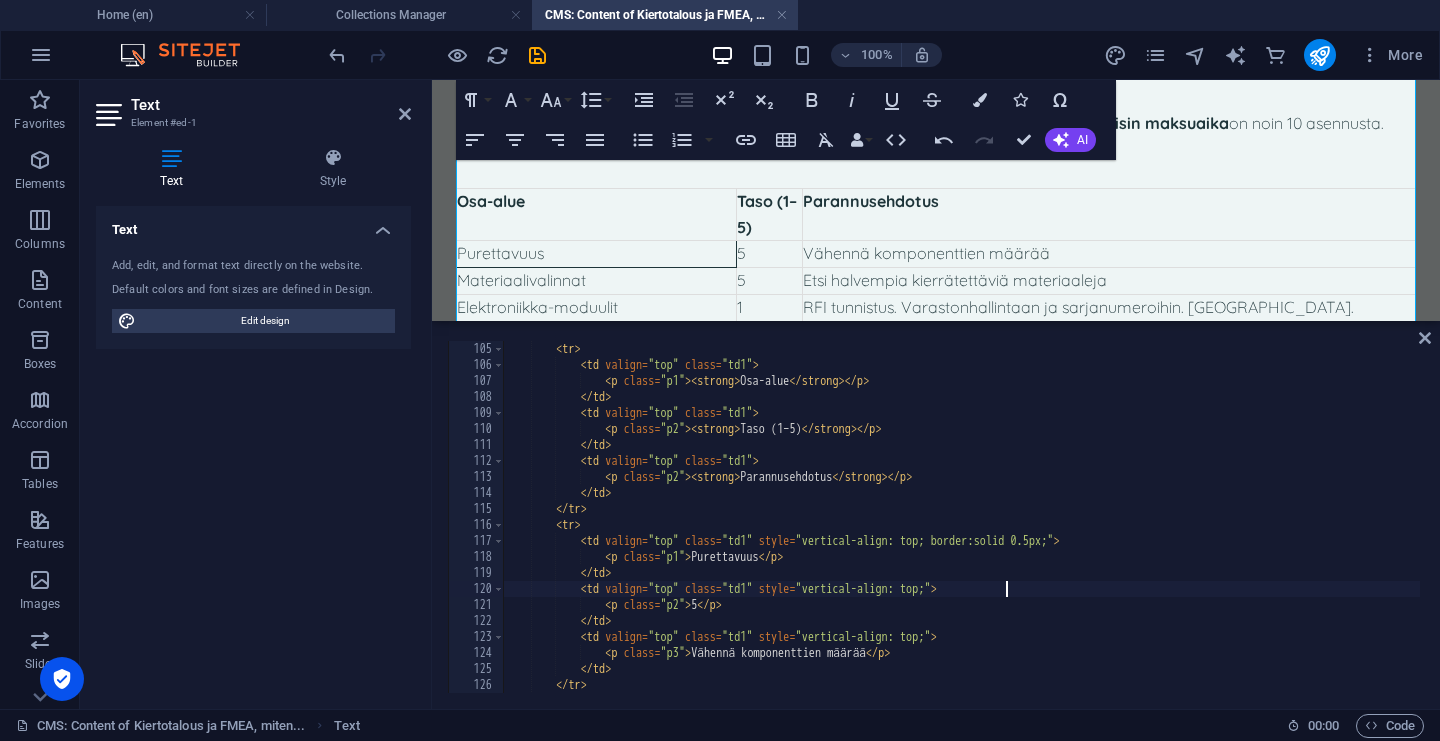 paste on "border:solid 0.5px;" 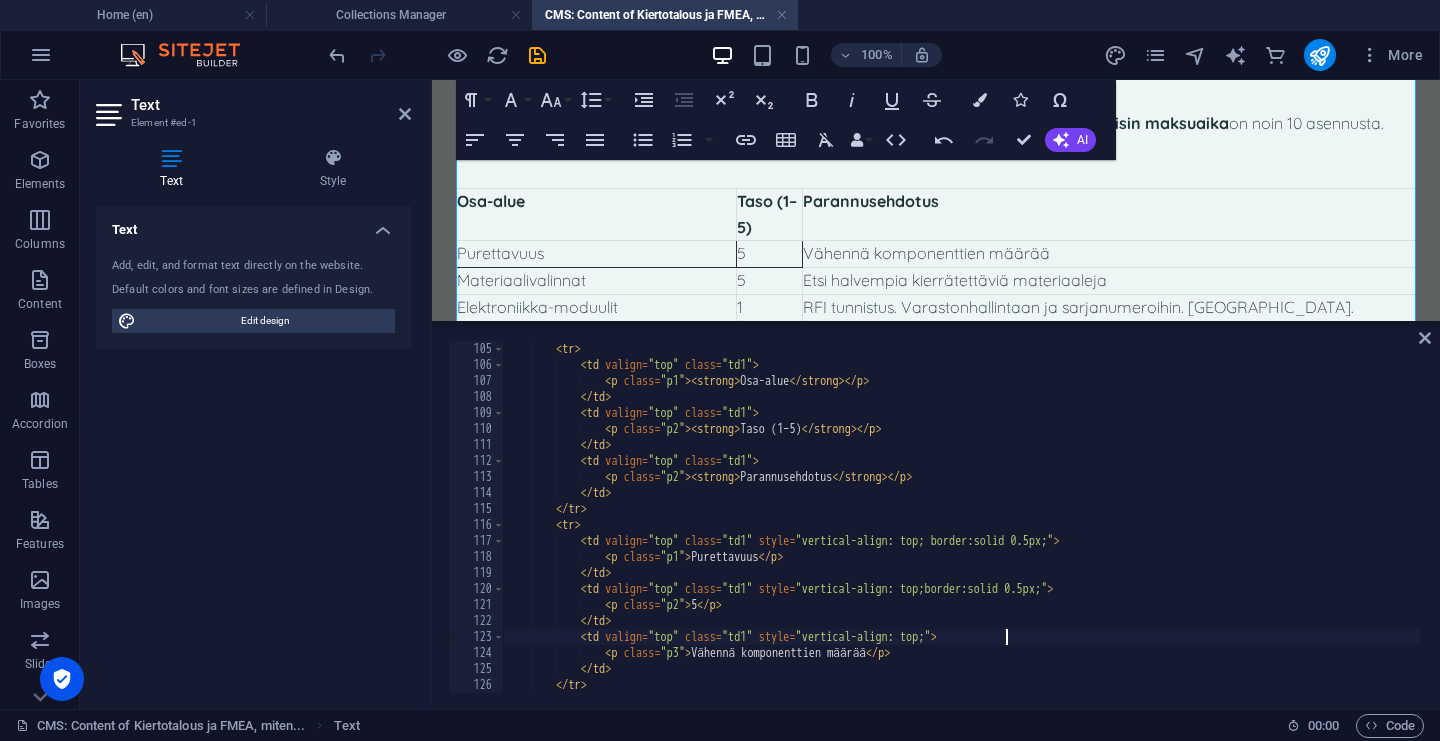click on "< tr >                < td   valign = "top"   class = "td1" >                     < p   class = "p1" > < strong > Osa-alue </ strong > </ p >                </ td >                < td   valign = "top"   class = "td1" >                     < p   class = "p2" > < strong > Taso (1–5) </ strong > </ p >                </ td >                < td   valign = "top"   class = "td1" >                     < p   class = "p2" > < strong > Parannusehdotus </ strong > </ p >                </ td >           </ tr >           < tr >                < td   valign = "top"   class = "td1"   style = "vertical-align: top; border:solid 0.5px;" >                     < p   class = "p1" > Purettavuus </ p >                </ td >                < td   valign = "top"   class = "td1"   style = "vertical-align: top;border:solid 0.5px;" >                     < p   class = "p2" > 5 </ p >                </ td >                < td   valign = "top"   class = "td1"   style = "vertical-align: top;" >                     < p   =" at bounding box center [3278, 531] 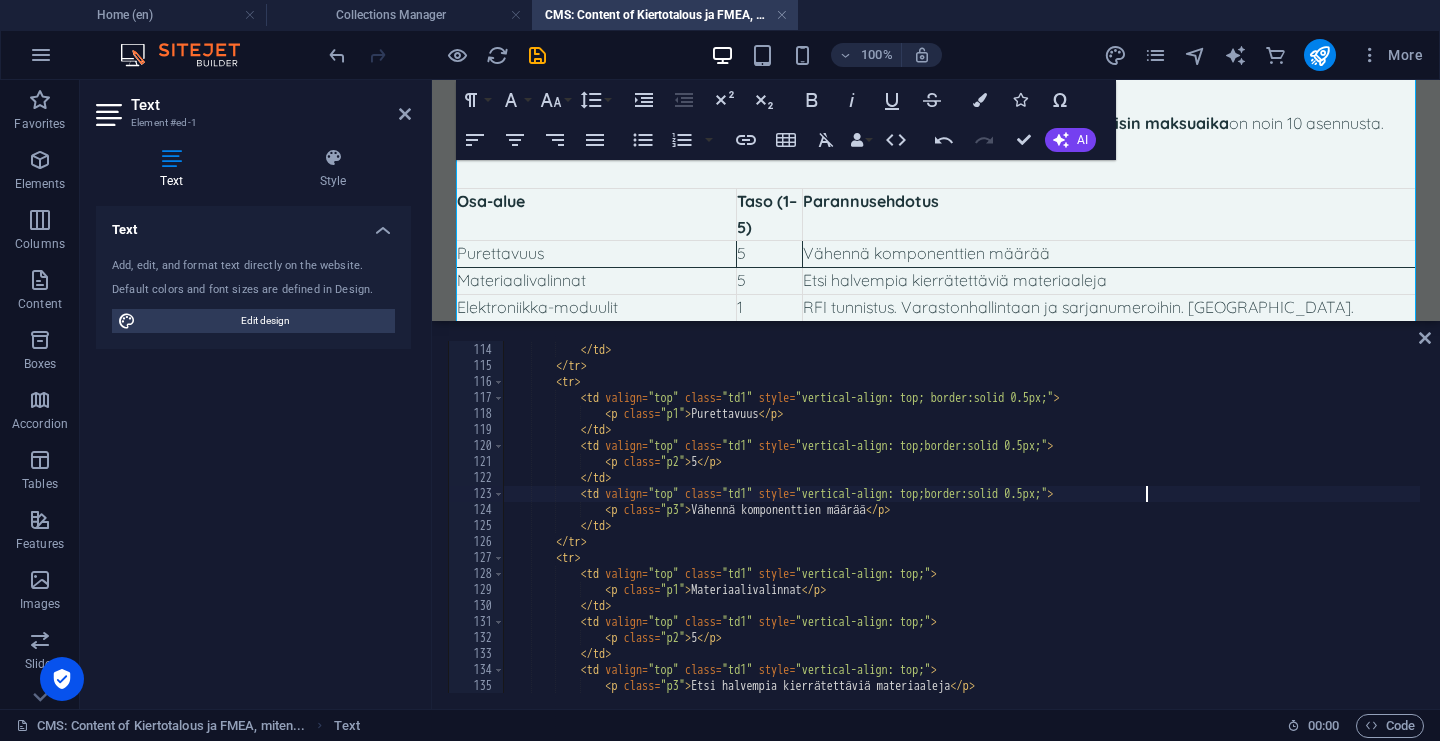 click on "< p   class = "p2" > < strong > Parannusehdotus </ strong > </ p >                </ td >           </ tr >           < tr >                < td   valign = "top"   class = "td1"   style = "vertical-align: top; border:solid 0.5px;" >                     < p   class = "p1" > Purettavuus </ p >                </ td >                < td   valign = "top"   class = "td1"   style = "vertical-align: top;border:solid 0.5px;" >                     < p   class = "p2" > 5 </ p >                </ td >                < td   valign = "top"   class = "td1"   style = "vertical-align: top;border:solid 0.5px;" >                     < p   class = "p3" > Vähennä komponenttien määrää </ p >                </ td >           </ tr >           < tr >                < td   valign = "top"   class = "td1"   style = "vertical-align: top;" >                     < p   class = "p1" > Materiaalivalinnat </ p >                </ td >                < td   valign = "top"   class = "td1"   style = >                <" at bounding box center (3278, 516) 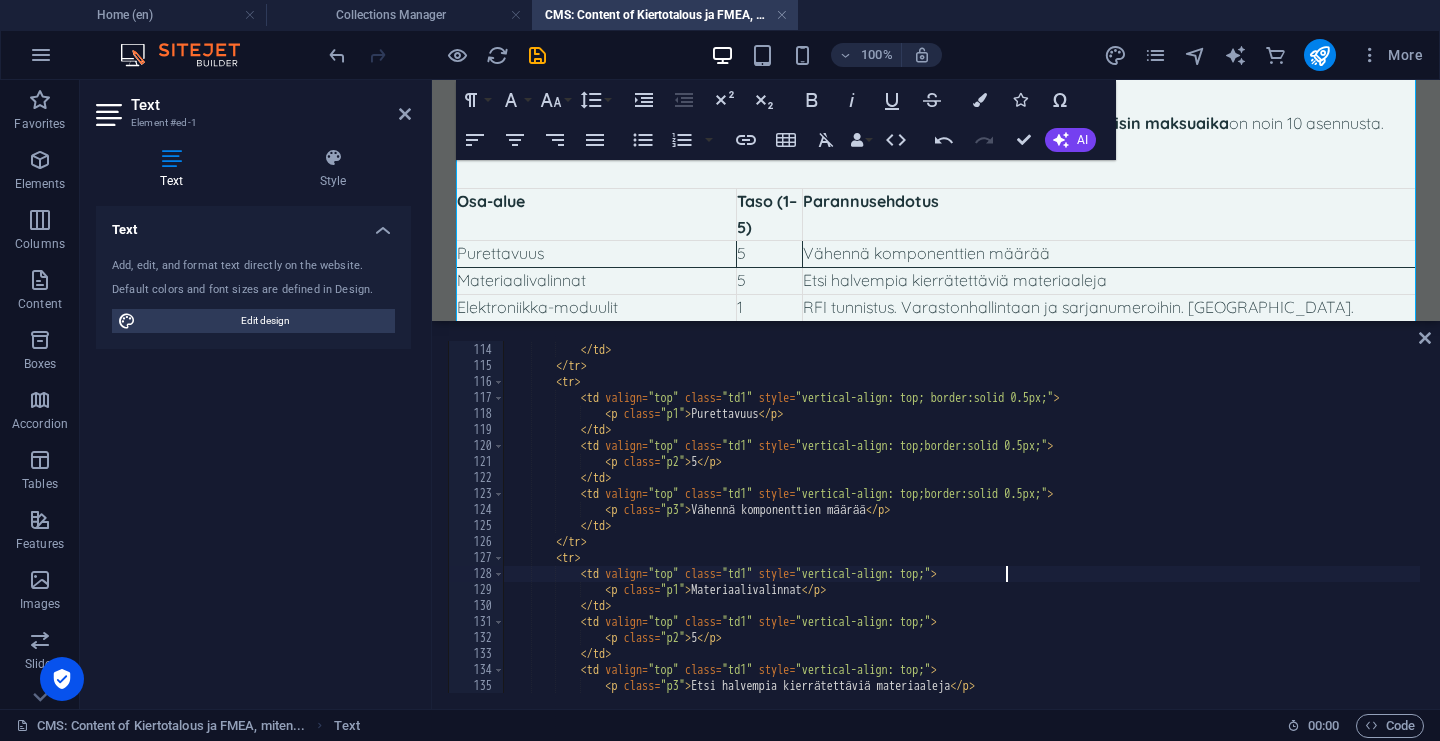 paste on "border:solid 0.5px;" 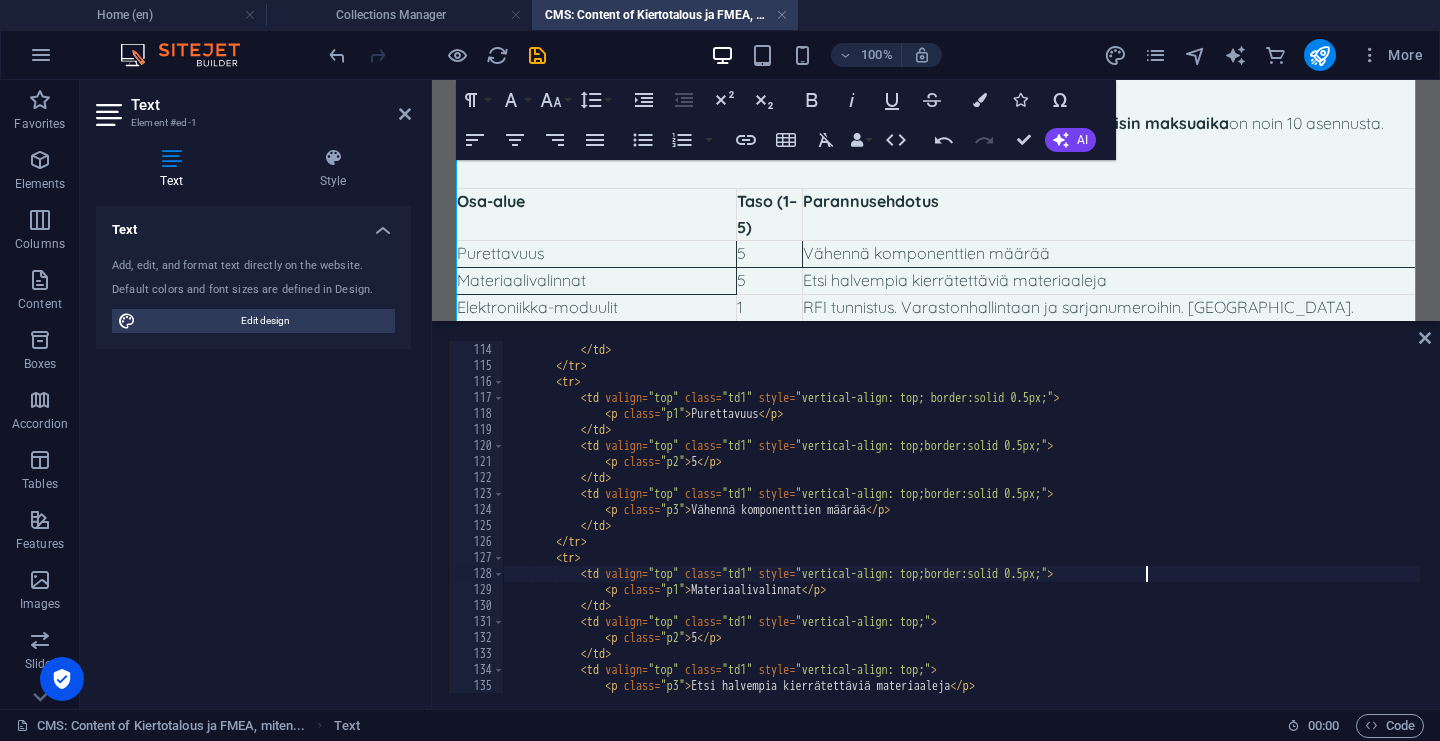 click on "< p   class = "p2" > < strong > Parannusehdotus </ strong > </ p >                </ td >           </ tr >           < tr >                < td   valign = "top"   class = "td1"   style = "vertical-align: top; border:solid 0.5px;" >                     < p   class = "p1" > Purettavuus </ p >                </ td >                < td   valign = "top"   class = "td1"   style = "vertical-align: top;border:solid 0.5px;" >                     < p   class = "p2" > 5 </ p >                </ td >                < td   valign = "top"   class = "td1"   style = "vertical-align: top;border:solid 0.5px;" >                     < p   class = "p3" > Vähennä komponenttien määrää </ p >                </ td >           </ tr >           < tr >                < td   valign = "top"   class = "td1"   style = "vertical-align: top;border:solid 0.5px;" >                     < p   class = "p1" > Materiaalivalinnat </ p >                </ td >                < td   valign = "top"   class = "td1"   style =" at bounding box center [3278, 516] 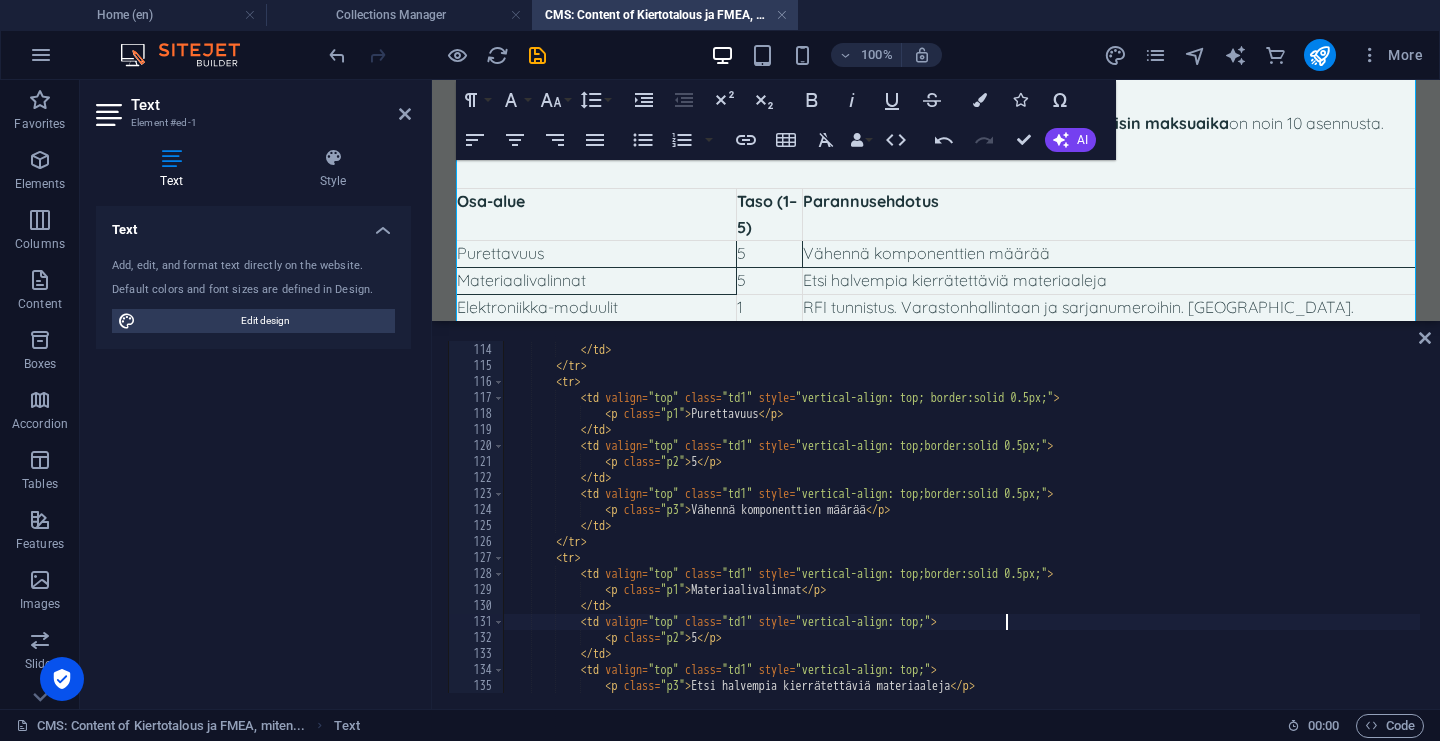 paste on "border:solid 0.5px;" 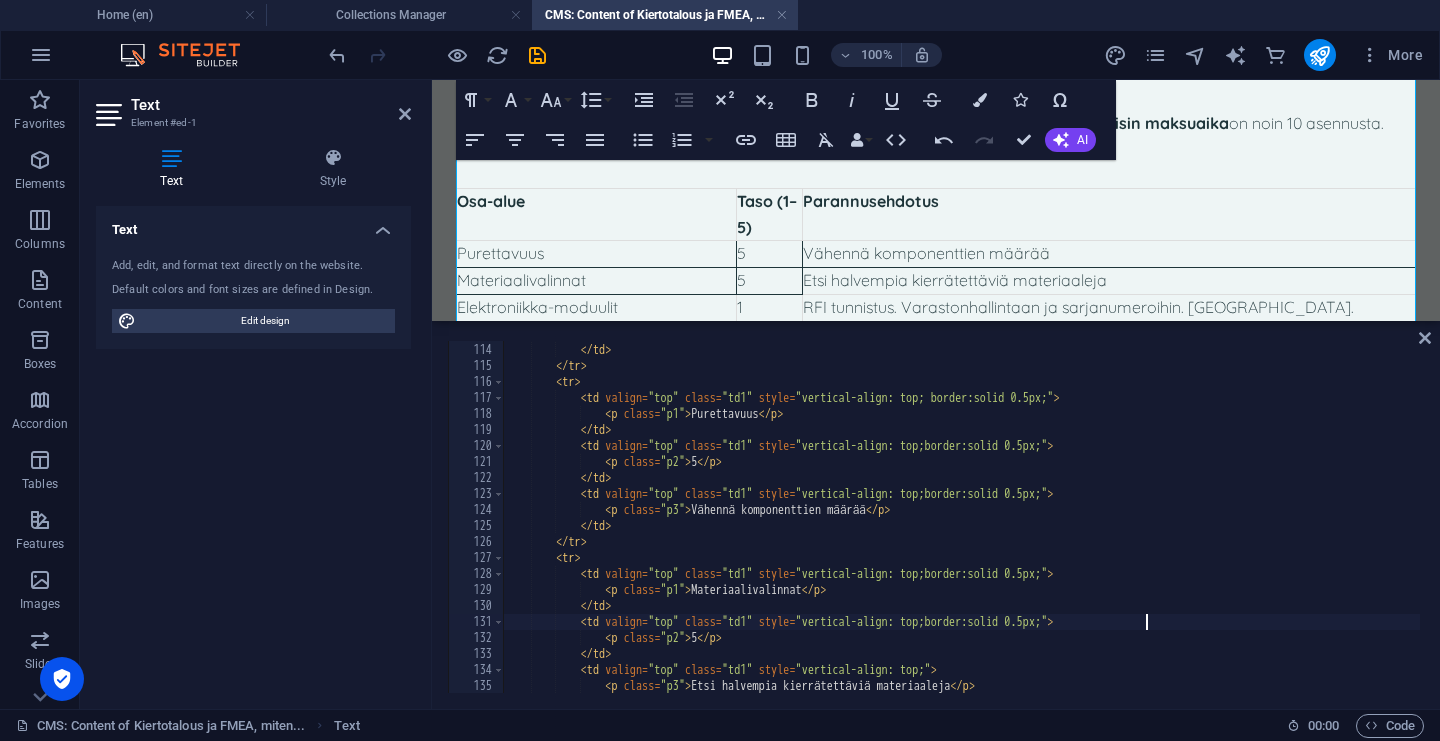 click on "< p   class = "p2" > < strong > Parannusehdotus </ strong > </ p >                </ td >           </ tr >           < tr >                < td   valign = "top"   class = "td1"   style = "vertical-align: top; border:solid 0.5px;" >                     < p   class = "p1" > Purettavuus </ p >                </ td >                < td   valign = "top"   class = "td1"   style = "vertical-align: top;border:solid 0.5px;" >                     < p   class = "p2" > 5 </ p >                </ td >                < td   valign = "top"   class = "td1"   style = "vertical-align: top;border:solid 0.5px;" >                     < p   class = "p3" > Vähennä komponenttien määrää </ p >                </ td >           </ tr >           < tr >                < td   valign = "top"   class = "td1"   style = "vertical-align: top;border:solid 0.5px;" >                     < p   class = "p1" > Materiaalivalinnat </ p >                </ td >                < td   valign = "top"   class = "td1"   style =" at bounding box center (3278, 516) 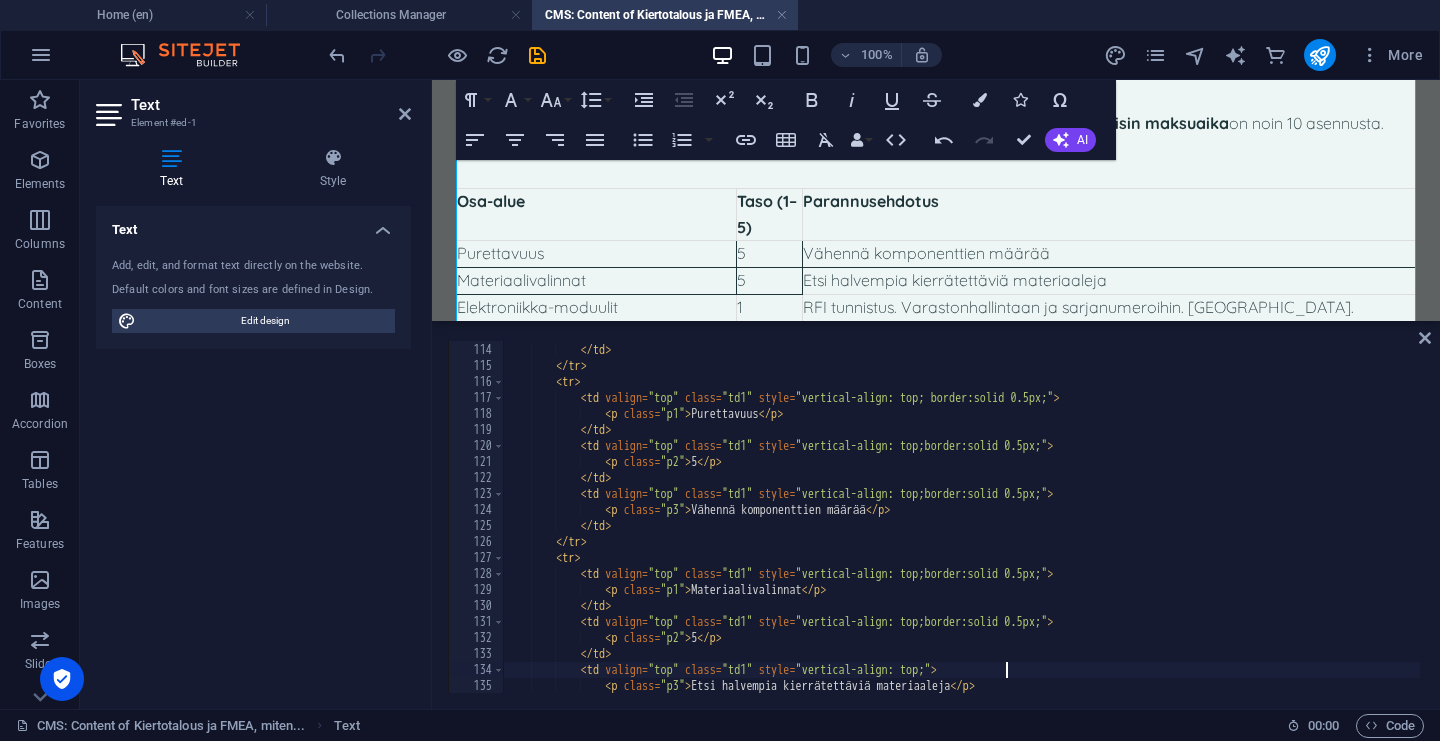 paste on "border:solid 0.5px;" 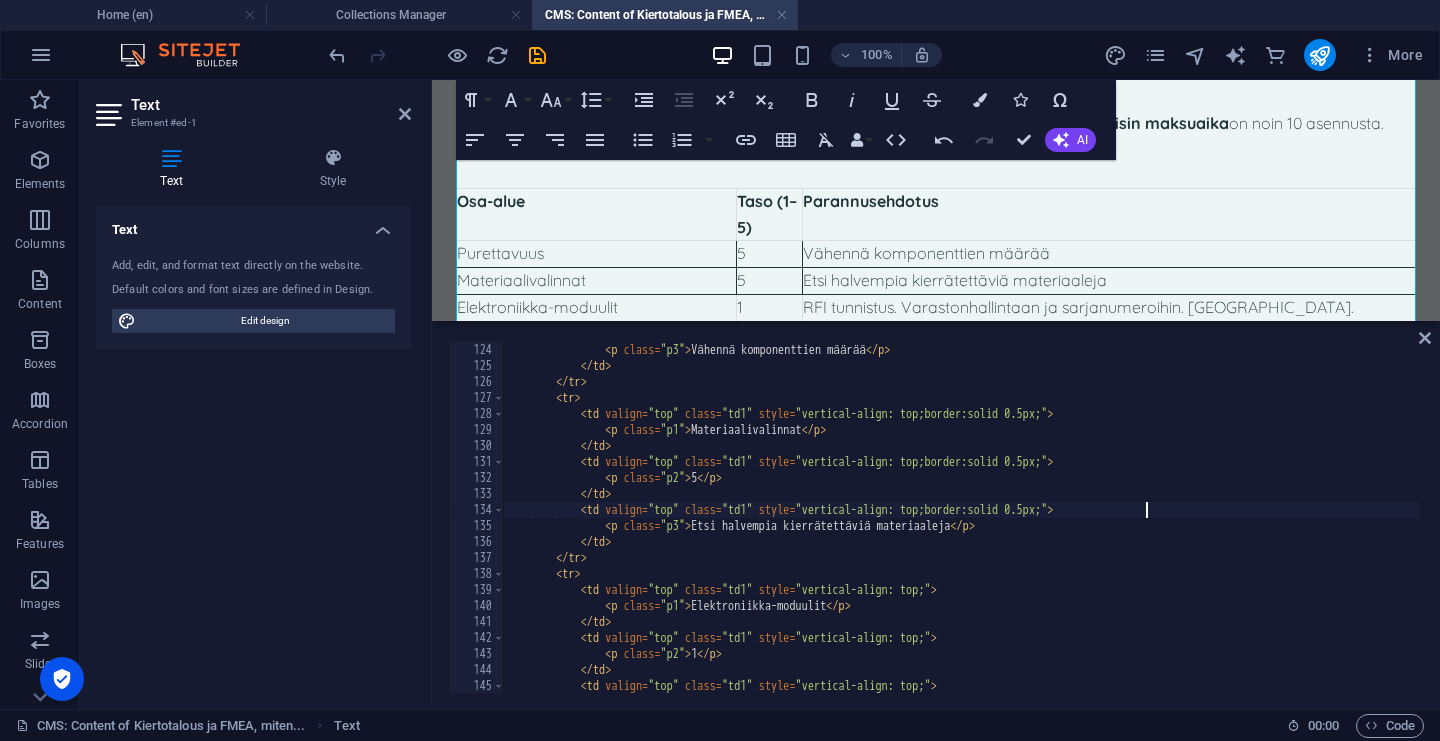 click on "< td   valign = "top"   class = "td1"   style = "vertical-align: top;border:solid 0.5px;" >                     < p   class = "p3" > Vähennä komponenttien määrää </ p >                </ td >           </ tr >           < tr >                < td   valign = "top"   class = "td1"   style = "vertical-align: top;border:solid 0.5px;" >                     < p   class = "p1" > Materiaalivalinnat </ p >                </ td >                < td   valign = "top"   class = "td1"   style = "vertical-align: top;border:solid 0.5px;" >                     < p   class = "p2" > 5 </ p >                </ td >                < td   valign = "top"   class = "td1"   style = "vertical-align: top;border:solid 0.5px;" >                     < p   class = "p3" > Etsi halvempia kierrätettäviä materiaaleja </ p >                </ td >           </ tr >           < tr >                < td   valign = "top"   class = "td1"   style = "vertical-align: top;" >                     < p   class = "p1" > </ p >" at bounding box center [3278, 516] 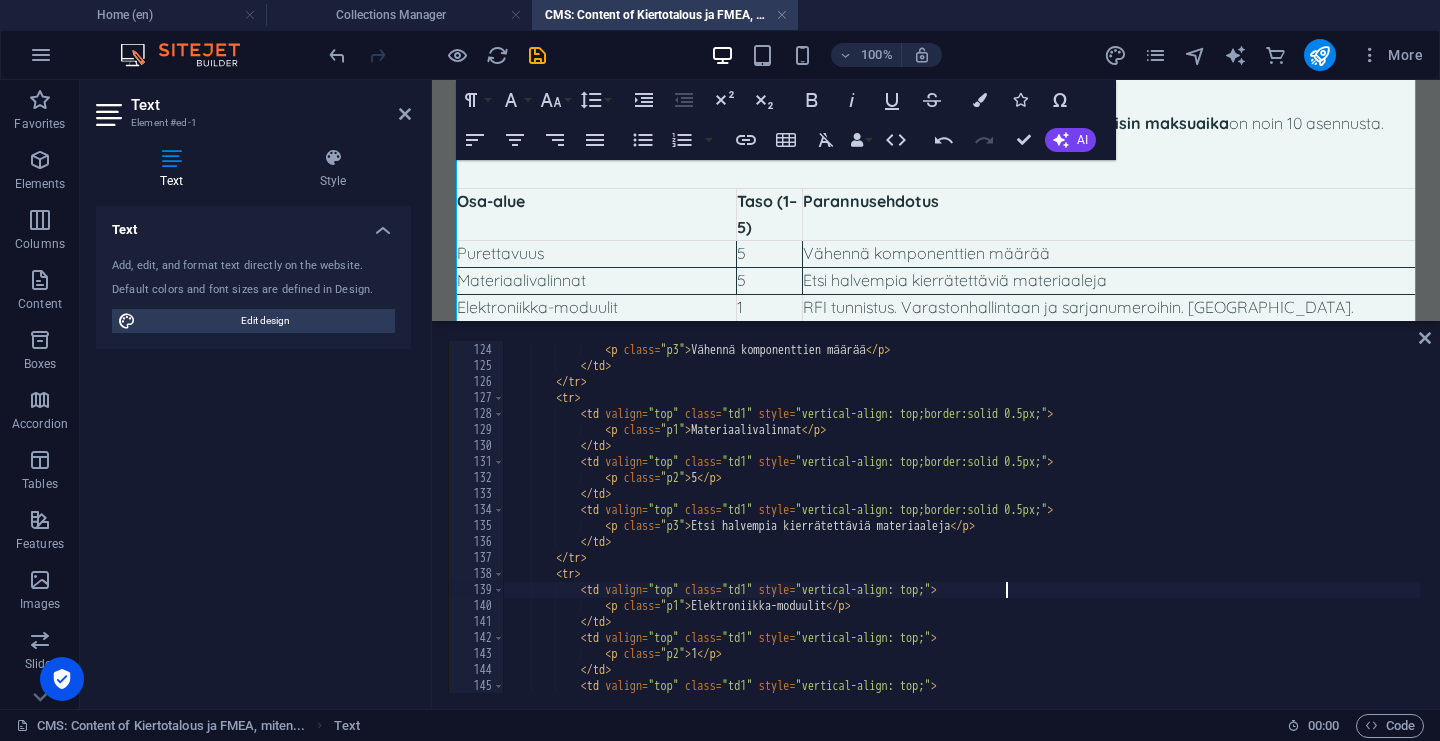 paste on "border:solid 0.5px;" 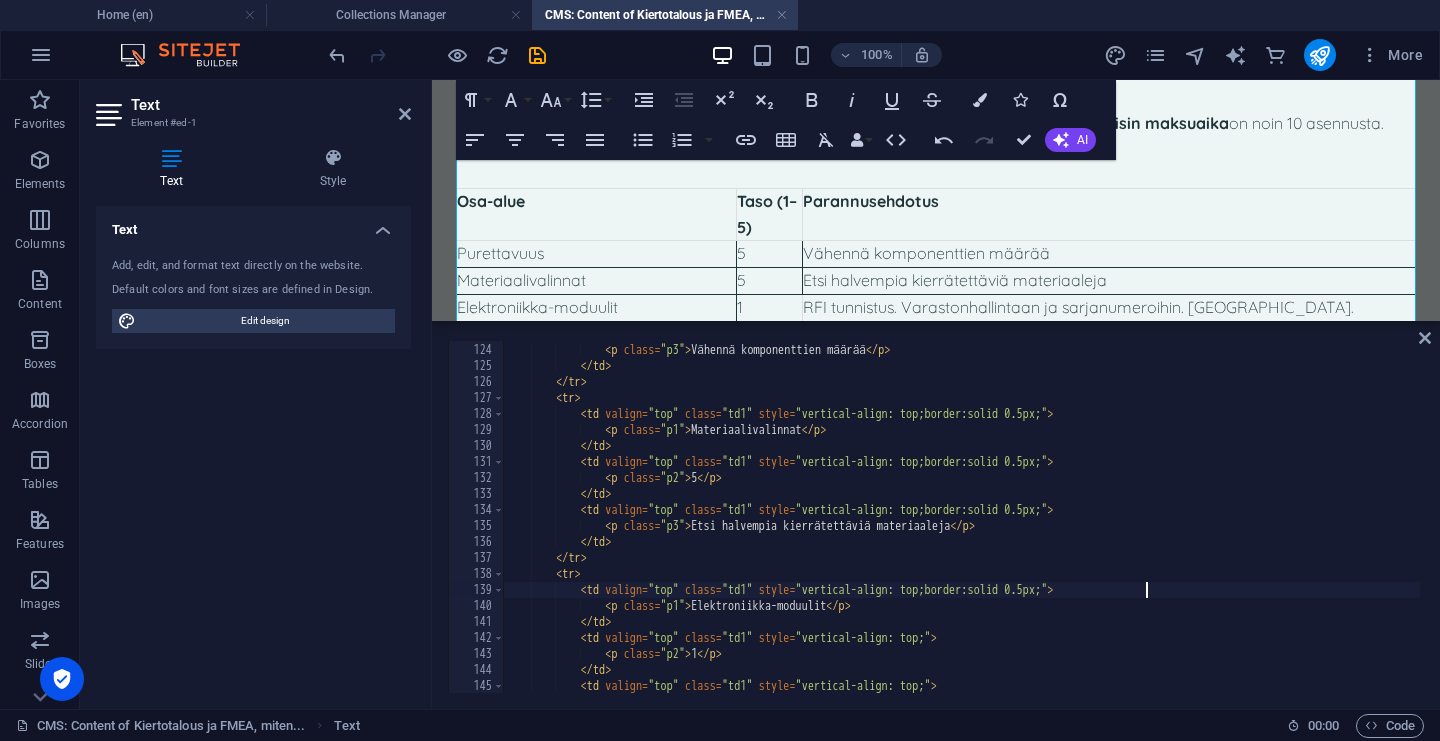 click on "< td   valign = "top"   class = "td1"   style = "vertical-align: top;border:solid 0.5px;" >                     < p   class = "p3" > Vähennä komponenttien määrää </ p >                </ td >           </ tr >           < tr >                < td   valign = "top"   class = "td1"   style = "vertical-align: top;border:solid 0.5px;" >                     < p   class = "p1" > Materiaalivalinnat </ p >                </ td >                < td   valign = "top"   class = "td1"   style = "vertical-align: top;border:solid 0.5px;" >                     < p   class = "p2" > 5 </ p >                </ td >                < td   valign = "top"   class = "td1"   style = "vertical-align: top;border:solid 0.5px;" >                     < p   class = "p3" > Etsi halvempia kierrätettäviä materiaaleja </ p >                </ td >           </ tr >           < tr >                < td   valign = "top"   class = "td1"   style = "vertical-align: top;border:solid 0.5px;" >                     < p   class =" at bounding box center (3278, 516) 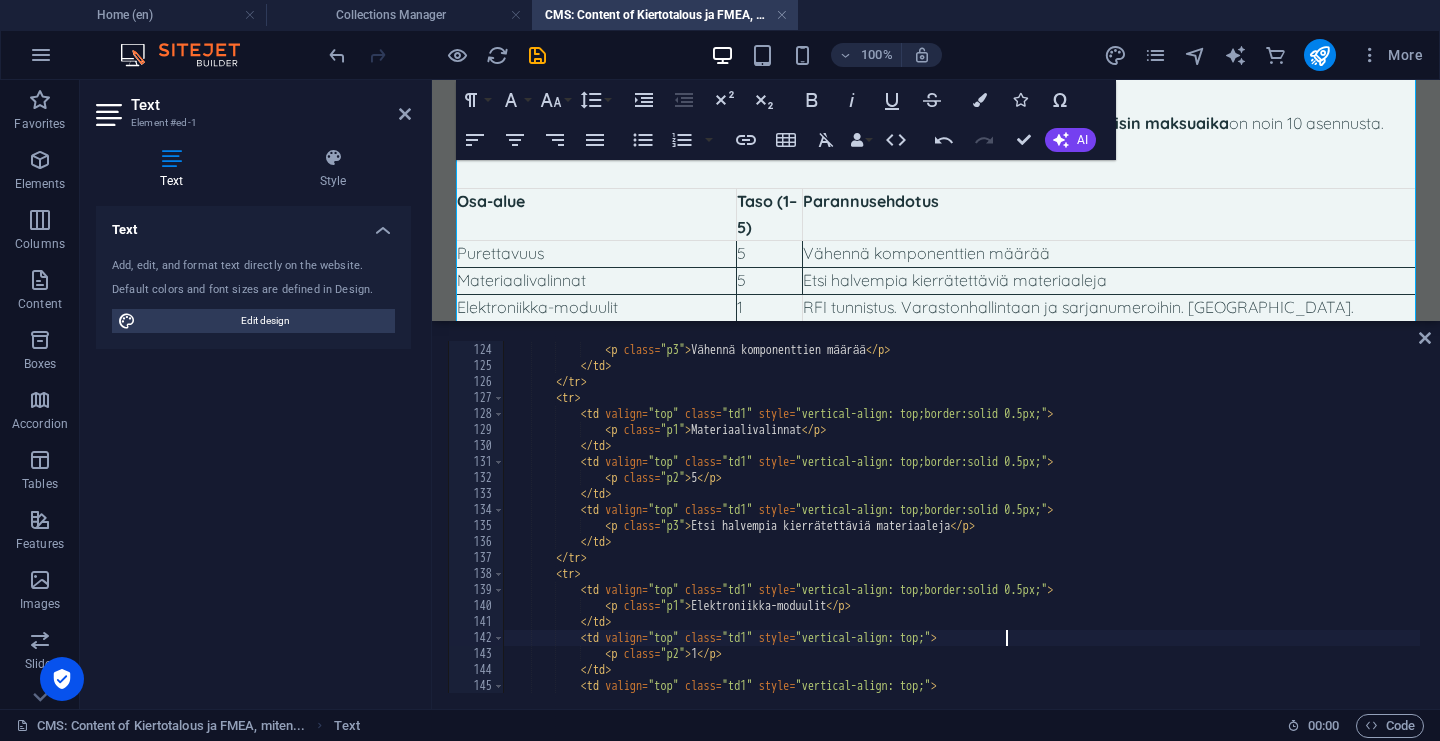 paste on "border:solid 0.5px;" 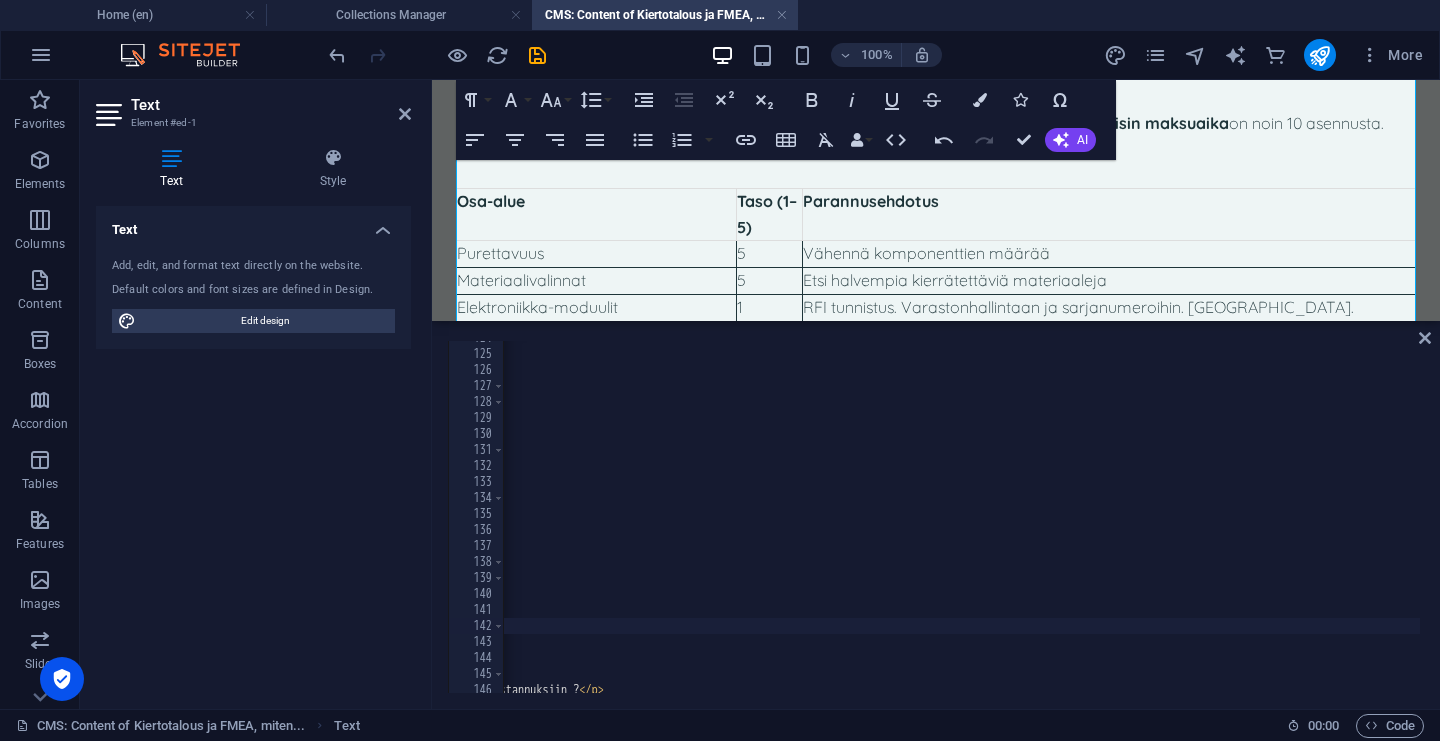 scroll, scrollTop: 0, scrollLeft: 631, axis: horizontal 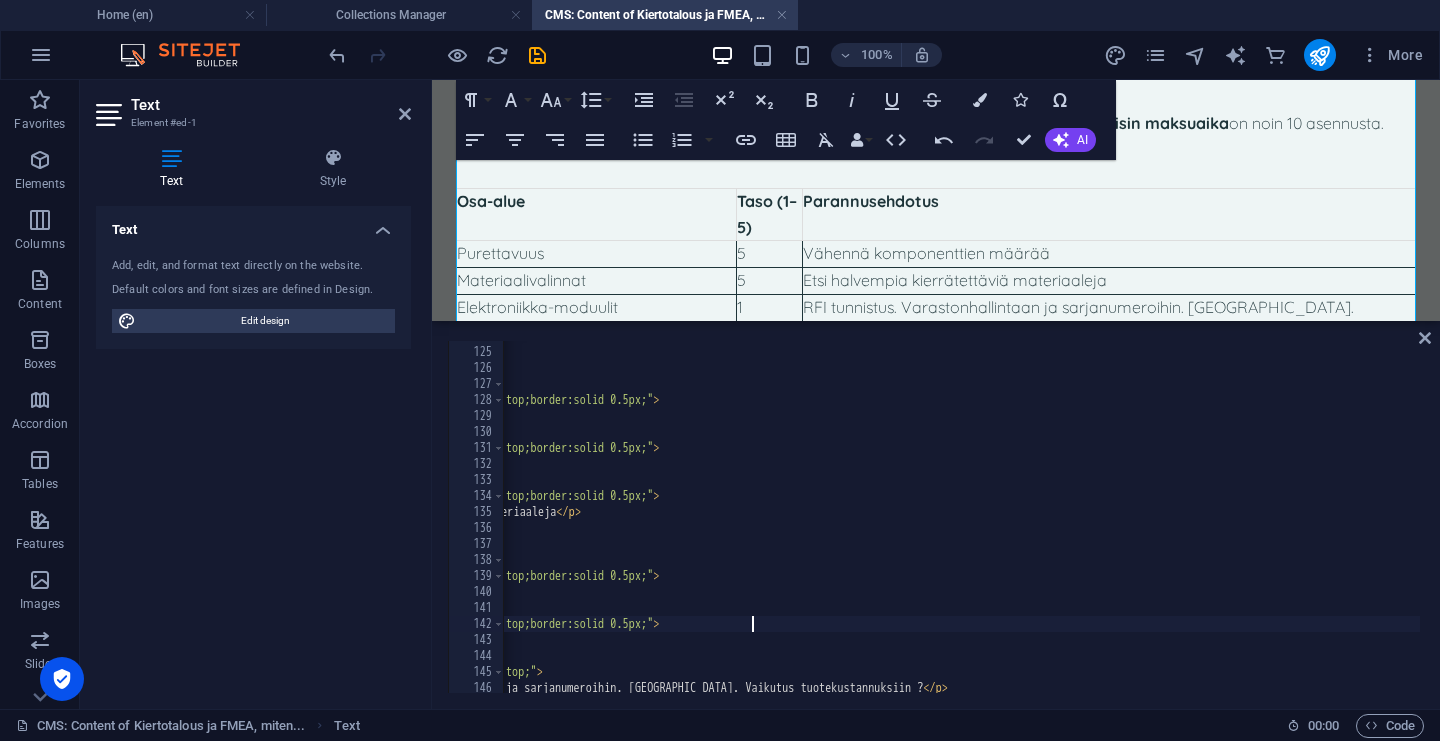 paste on "border:solid 0.5px;" 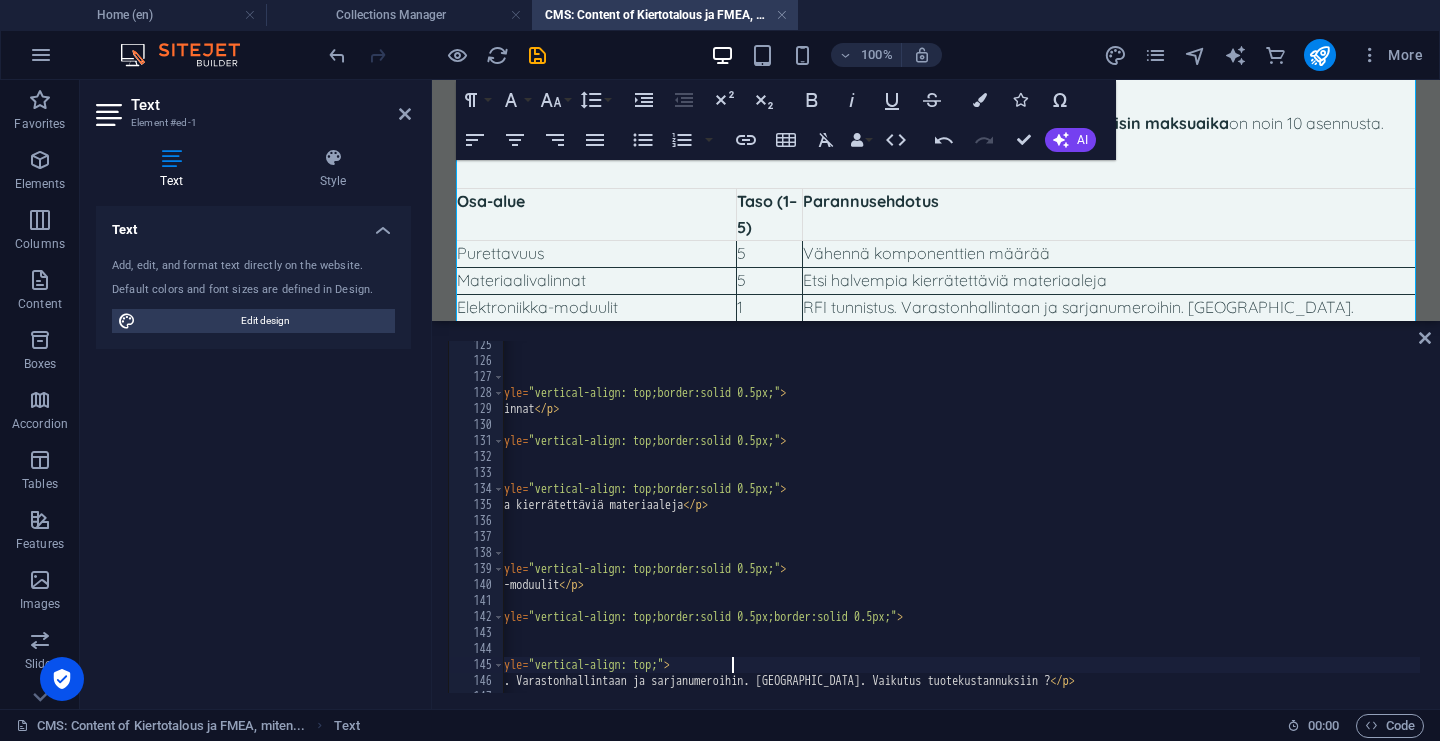 click on "</ td >           </ tr >           < tr >                < td   valign = "top"   class = "td1"   style = "vertical-align: top;border:solid 0.5px;" >                     < p   class = "p1" > Materiaalivalinnat </ p >                </ td >                < td   valign = "top"   class = "td1"   style = "vertical-align: top;border:solid 0.5px;" >                     < p   class = "p2" > 5 </ p >                </ td >                < td   valign = "top"   class = "td1"   style = "vertical-align: top;border:solid 0.5px;" >                     < p   class = "p3" > Etsi halvempia kierrätettäviä materiaaleja </ p >                </ td >           </ tr >           < tr >                < td   valign = "top"   class = "td1"   style = "vertical-align: top;border:solid 0.5px;" >                     < p   class = "p1" > Elektroniikka-moduulit </ p >                </ td >                < td   valign = "top"   class = "td1"   style = "vertical-align: top;border:solid 0.5px;border:solid 0.5px;" > < p" at bounding box center [3011, 527] 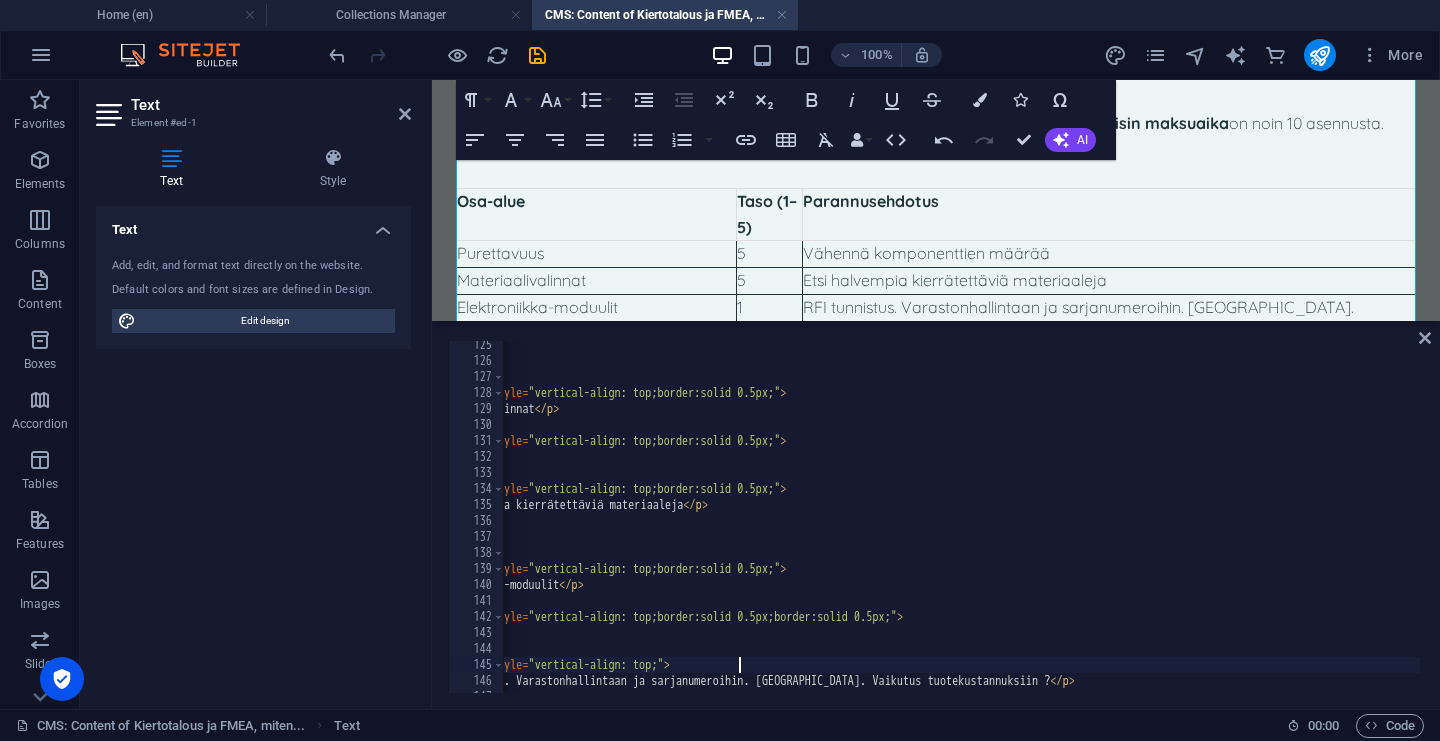 paste on "border:solid 0.5px;" 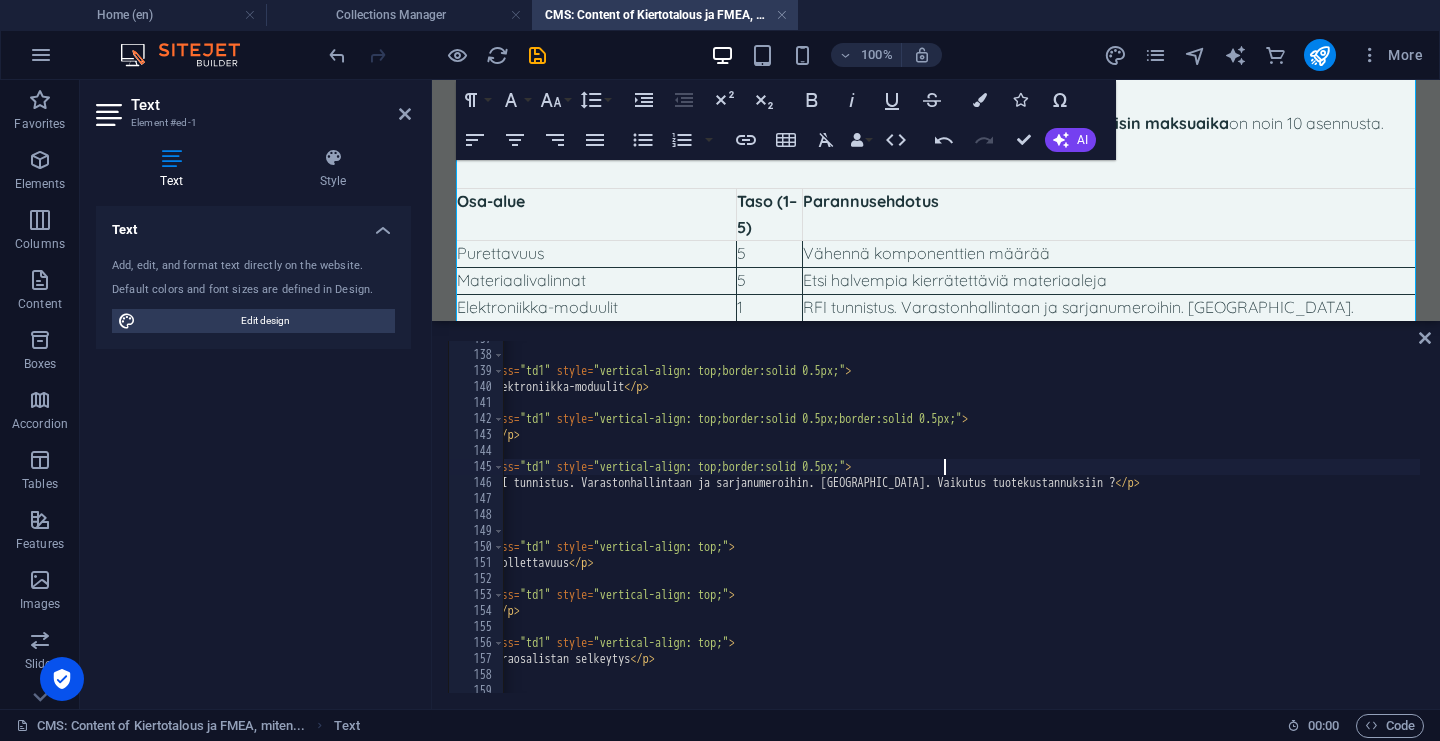 click on "</ tr >           < tr >                < td   valign = "top"   class = "td1"   style = "vertical-align: top;border:solid 0.5px;" >                     < p   class = "p1" > Elektroniikka-moduulit </ p >                </ td >                < td   valign = "top"   class = "td1"   style = "vertical-align: top;border:solid 0.5px;border:solid 0.5px;" >                     < p   class = "p2" > 1 </ p >                </ td >                < td   valign = "top"   class = "td1"   style = "vertical-align: top;border:solid 0.5px;" >                     < p   class = "p3" > RFI tunnistus. Varastonhallintaan ja sarjanumeroihin. [GEOGRAPHIC_DATA]. Vaikutus tuotekustannuksiin ? </ p >                </ td >           </ tr >           < tr >                < td   valign = "top"   class = "td1"   style = "vertical-align: top;" >                     < p   class = "p1" > Huollettavuus </ p >                </ td >                < td   valign = "top"   class = "td1"   style = "vertical-align: top;" >                     < p" at bounding box center [3076, 521] 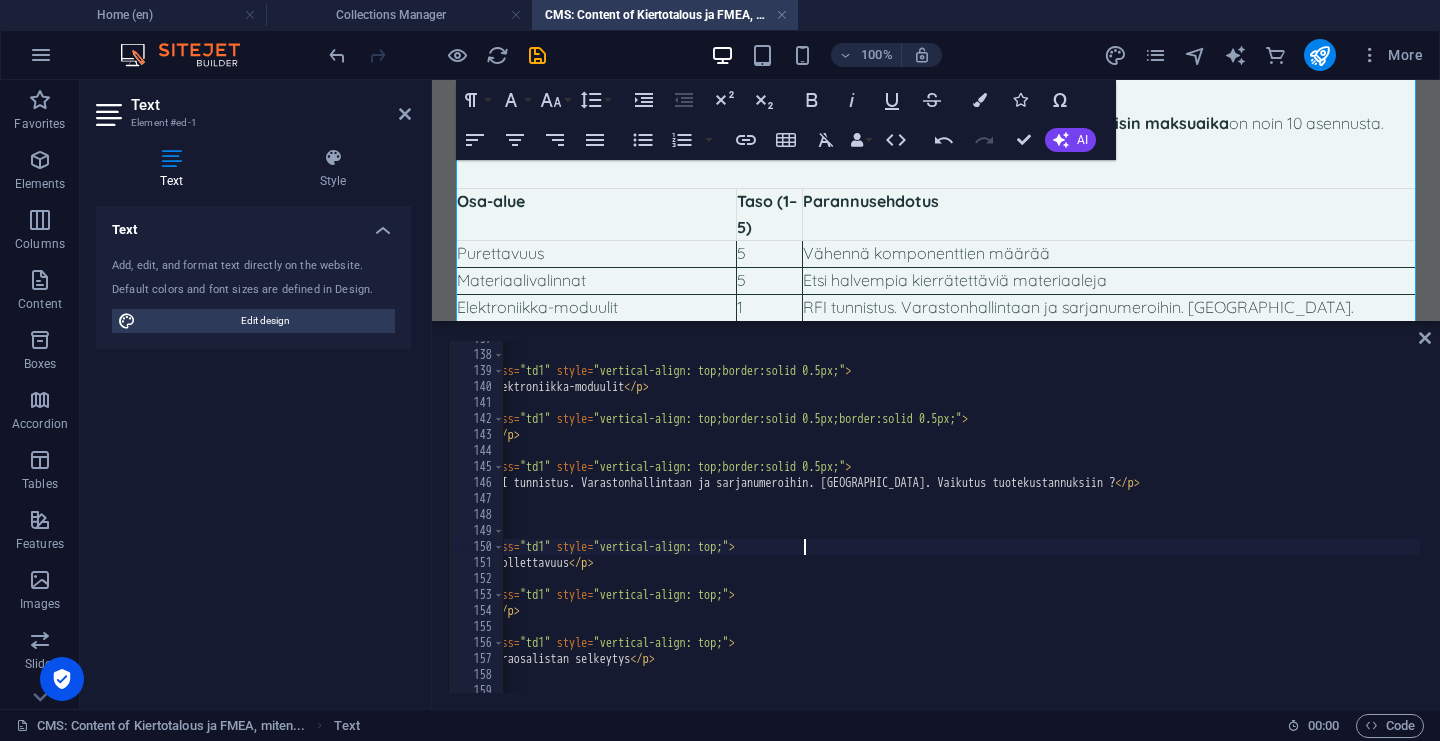 paste on "border:solid 0.5px;" 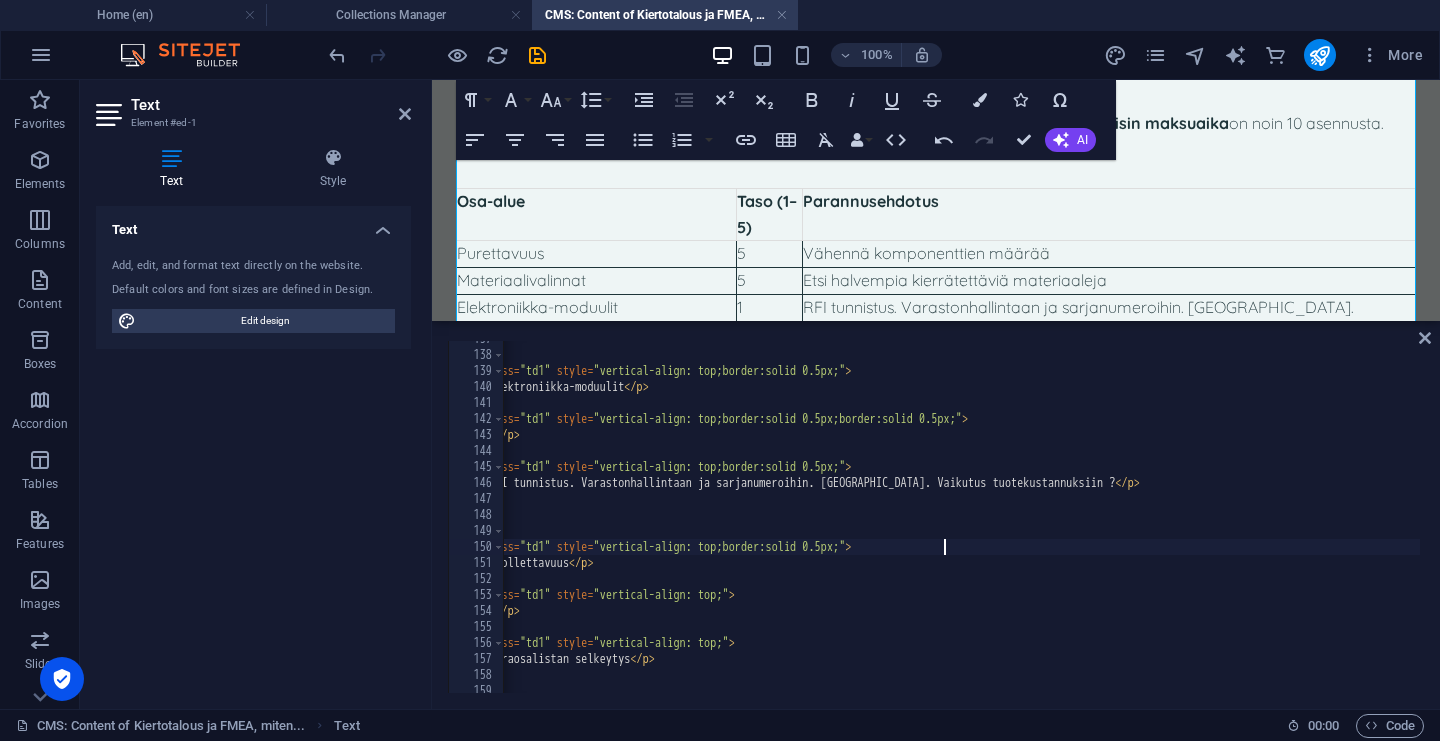 click on "</ tr >           < tr >                < td   valign = "top"   class = "td1"   style = "vertical-align: top;border:solid 0.5px;" >                     < p   class = "p1" > Elektroniikka-moduulit </ p >                </ td >                < td   valign = "top"   class = "td1"   style = "vertical-align: top;border:solid 0.5px;border:solid 0.5px;" >                     < p   class = "p2" > 1 </ p >                </ td >                < td   valign = "top"   class = "td1"   style = "vertical-align: top;border:solid 0.5px;" >                     < p   class = "p3" > RFI tunnistus. Varastonhallintaan ja sarjanumeroihin. [GEOGRAPHIC_DATA]. Vaikutus tuotekustannuksiin ? </ p >                </ td >           </ tr >           < tr >                < td   valign = "top"   class = "td1"   style = "vertical-align: top;border:solid 0.5px;" >                     < p   class = "p1" > Huollettavuus </ p >                </ td >                < td   valign = "top"   class = "td1"   style = "vertical-align: top;" >" at bounding box center (3076, 521) 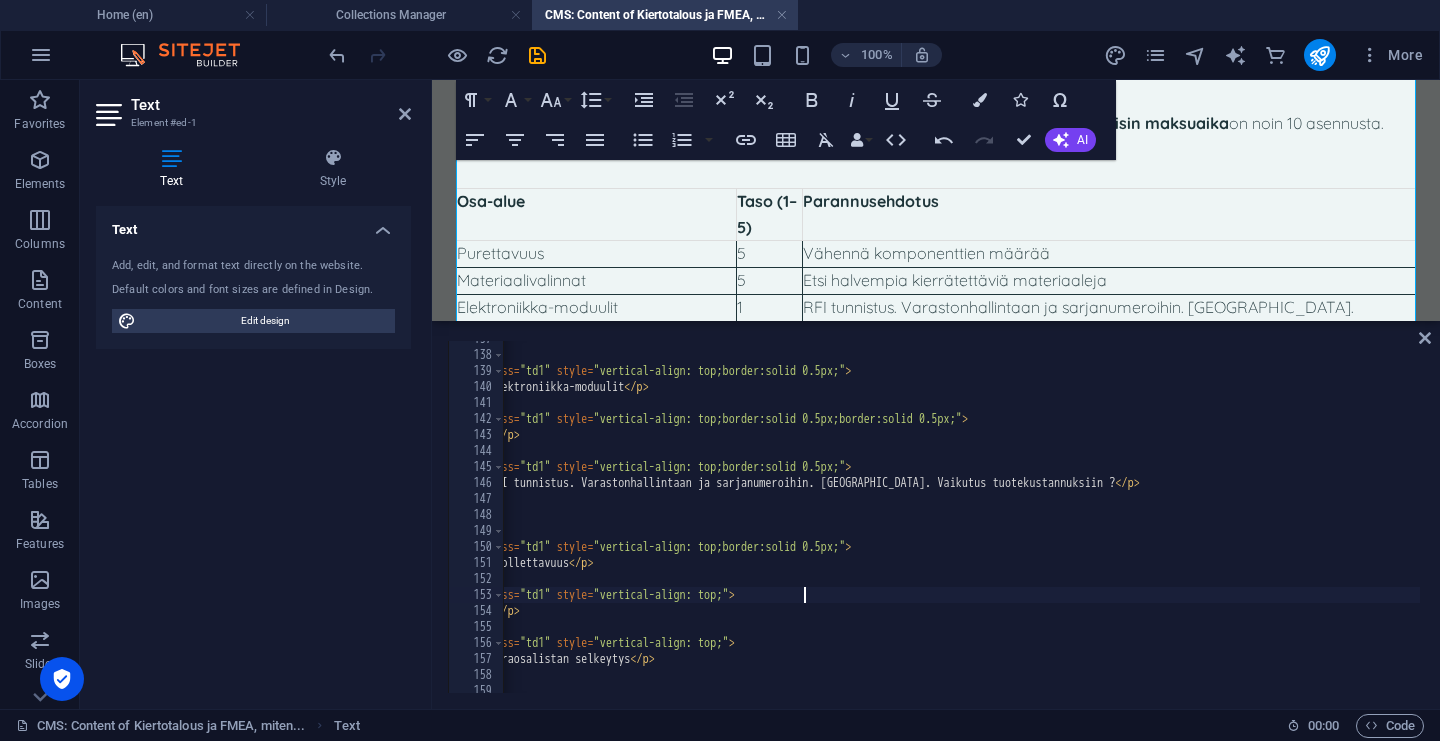 paste on "border:solid 0.5px;" 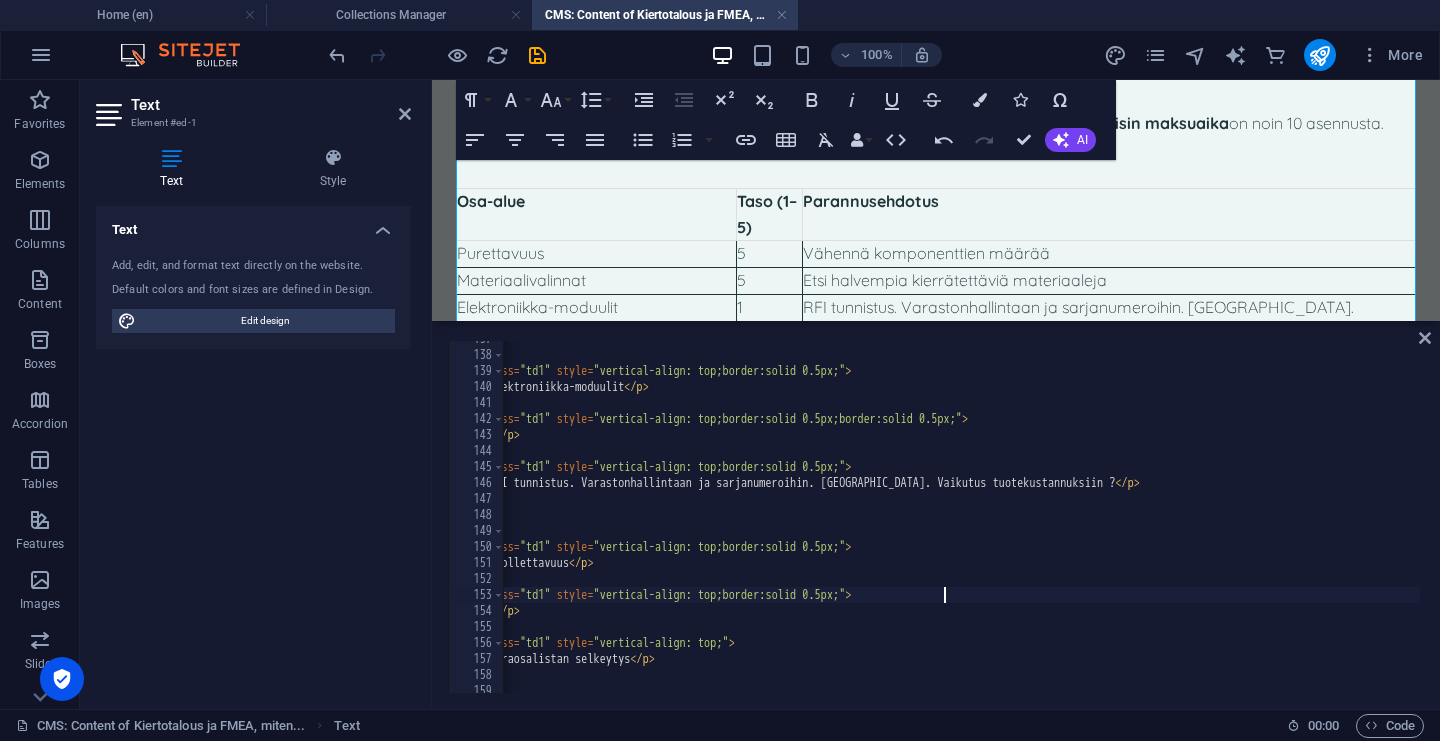 click on "</ tr >           < tr >                < td   valign = "top"   class = "td1"   style = "vertical-align: top;border:solid 0.5px;" >                     < p   class = "p1" > Elektroniikka-moduulit </ p >                </ td >                < td   valign = "top"   class = "td1"   style = "vertical-align: top;border:solid 0.5px;border:solid 0.5px;" >                     < p   class = "p2" > 1 </ p >                </ td >                < td   valign = "top"   class = "td1"   style = "vertical-align: top;border:solid 0.5px;" >                     < p   class = "p3" > RFI tunnistus. Varastonhallintaan ja sarjanumeroihin. [GEOGRAPHIC_DATA]. Vaikutus tuotekustannuksiin ? </ p >                </ td >           </ tr >           < tr >                < td   valign = "top"   class = "td1"   style = "vertical-align: top;border:solid 0.5px;" >                     < p   class = "p1" > Huollettavuus </ p >                </ td >                < td   valign = "top"   class = "td1"   style = >                     < p   =" at bounding box center (3076, 521) 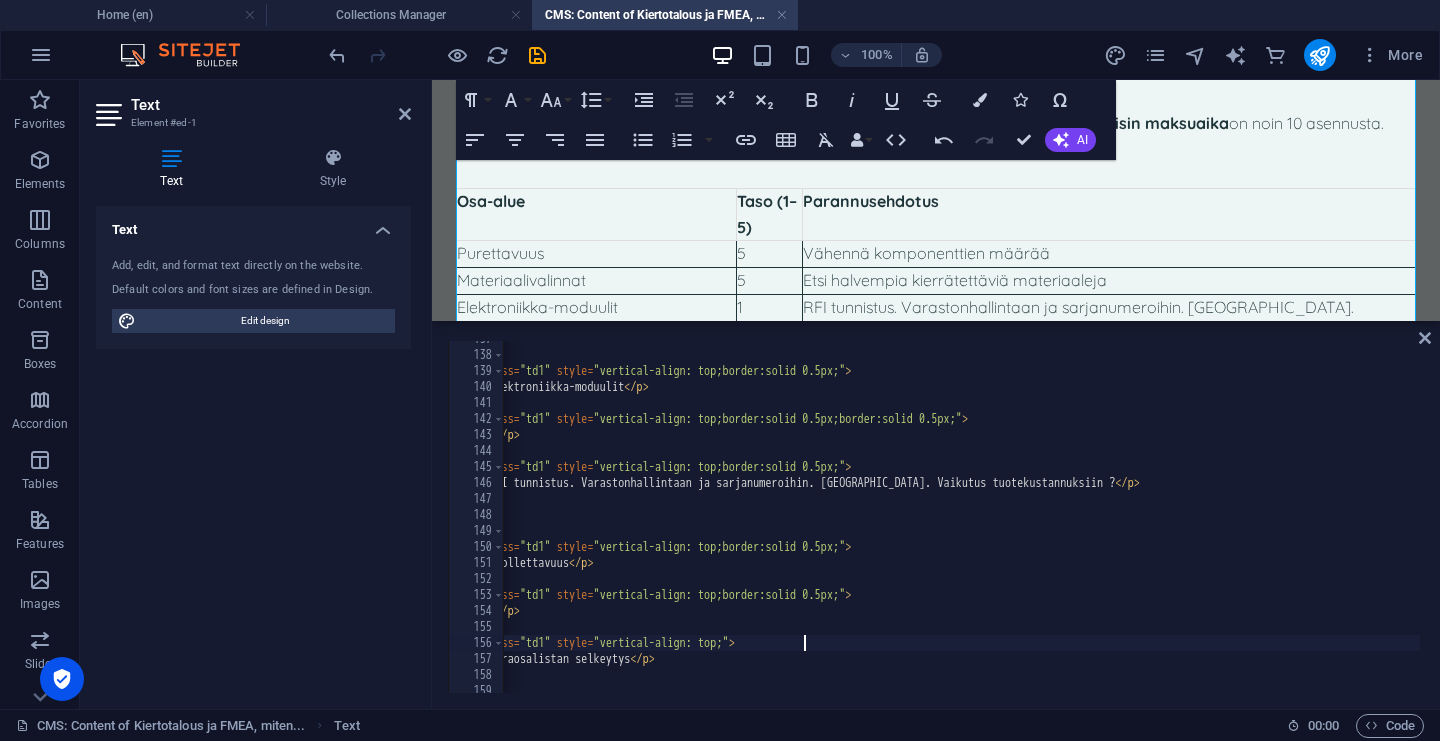 paste on "border:solid 0.5px;" 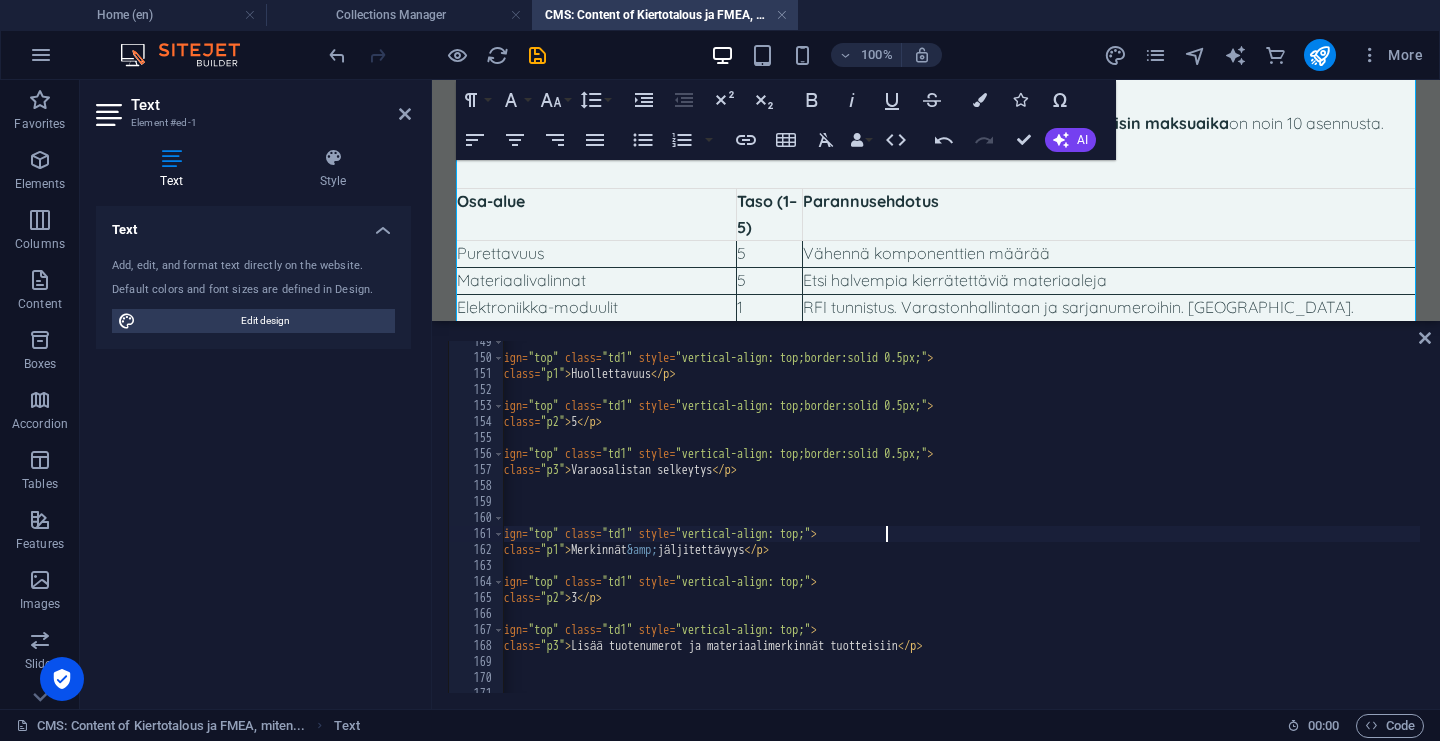 click on "< tr >                < td   valign = "top"   class = "td1"   style = "vertical-align: top;border:solid 0.5px;" >                     < p   class = "p1" > Huollettavuus </ p >                </ td >                < td   valign = "top"   class = "td1"   style = "vertical-align: top;border:solid 0.5px;" >                     < p   class = "p2" > 5 </ p >                </ td >                < td   valign = "top"   class = "td1"   style = "vertical-align: top;border:solid 0.5px;" >                     < p   class = "p3" > Varaosalistan selkeytys </ p >                </ td >           </ tr >           < tr >                < td   valign = "top"   class = "td1"   style = "vertical-align: top;" >                     < p   class = "p1" > Merkinnät  &amp;  jäljitettävyys </ p >                </ td >                < td   valign = "top"   class = "td1"   style = "vertical-align: top;" >                     < p   class = "p2" > 3 </ p >                </ td >                < td   valign = "top"   =" at bounding box center (3158, 524) 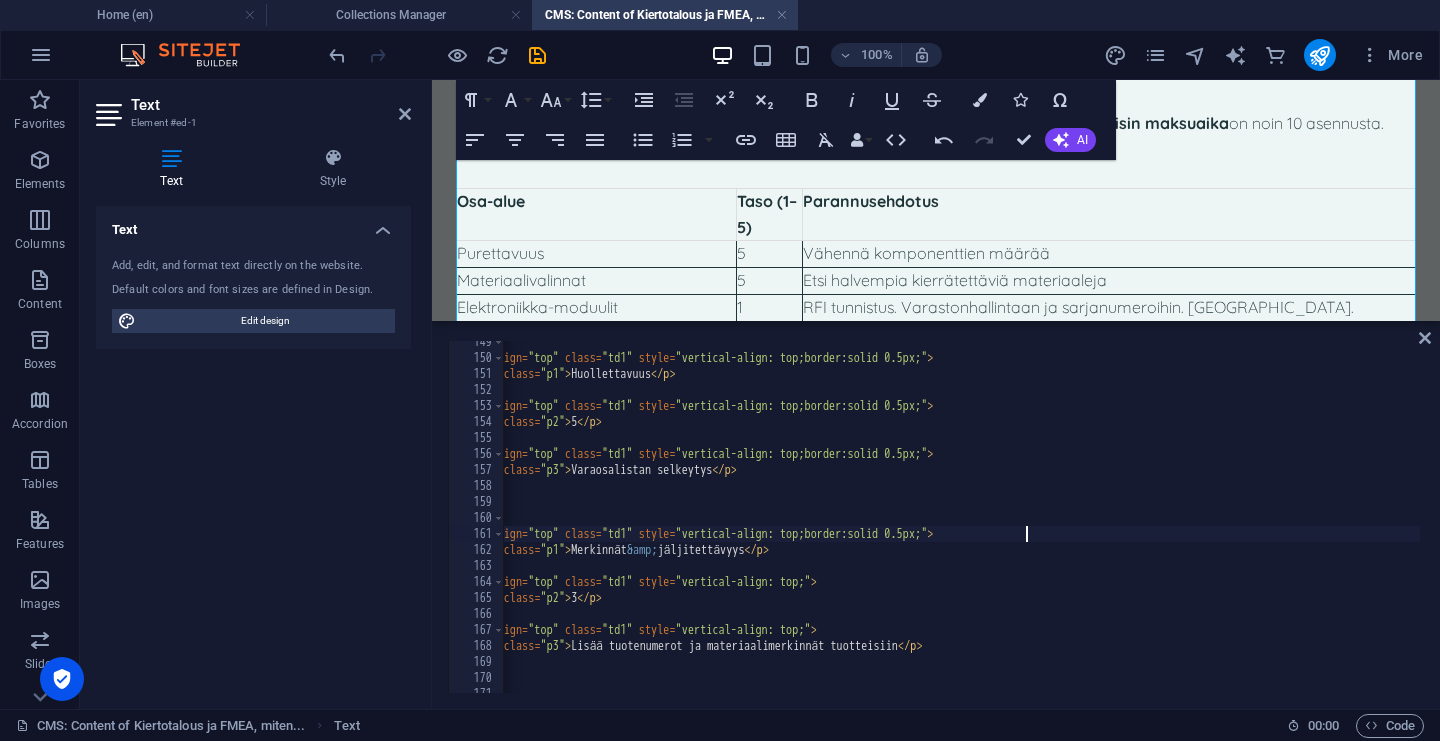 click on "< tr >                < td   valign = "top"   class = "td1"   style = "vertical-align: top;border:solid 0.5px;" >                     < p   class = "p1" > Huollettavuus </ p >                </ td >                < td   valign = "top"   class = "td1"   style = "vertical-align: top;border:solid 0.5px;" >                     < p   class = "p2" > 5 </ p >                </ td >                < td   valign = "top"   class = "td1"   style = "vertical-align: top;border:solid 0.5px;" >                     < p   class = "p3" > Varaosalistan selkeytys </ p >                </ td >           </ tr >           < tr >                < td   valign = "top"   class = "td1"   style = "vertical-align: top;border:solid 0.5px;" >                     < p   class = "p1" > Merkinnät  &amp;  jäljitettävyys </ p >                </ td >                < td   valign = "top"   class = "td1"   style = "vertical-align: top;" >                     < p   class = "p2" > 3 </ p >                </ td >                < td   =" at bounding box center (3158, 524) 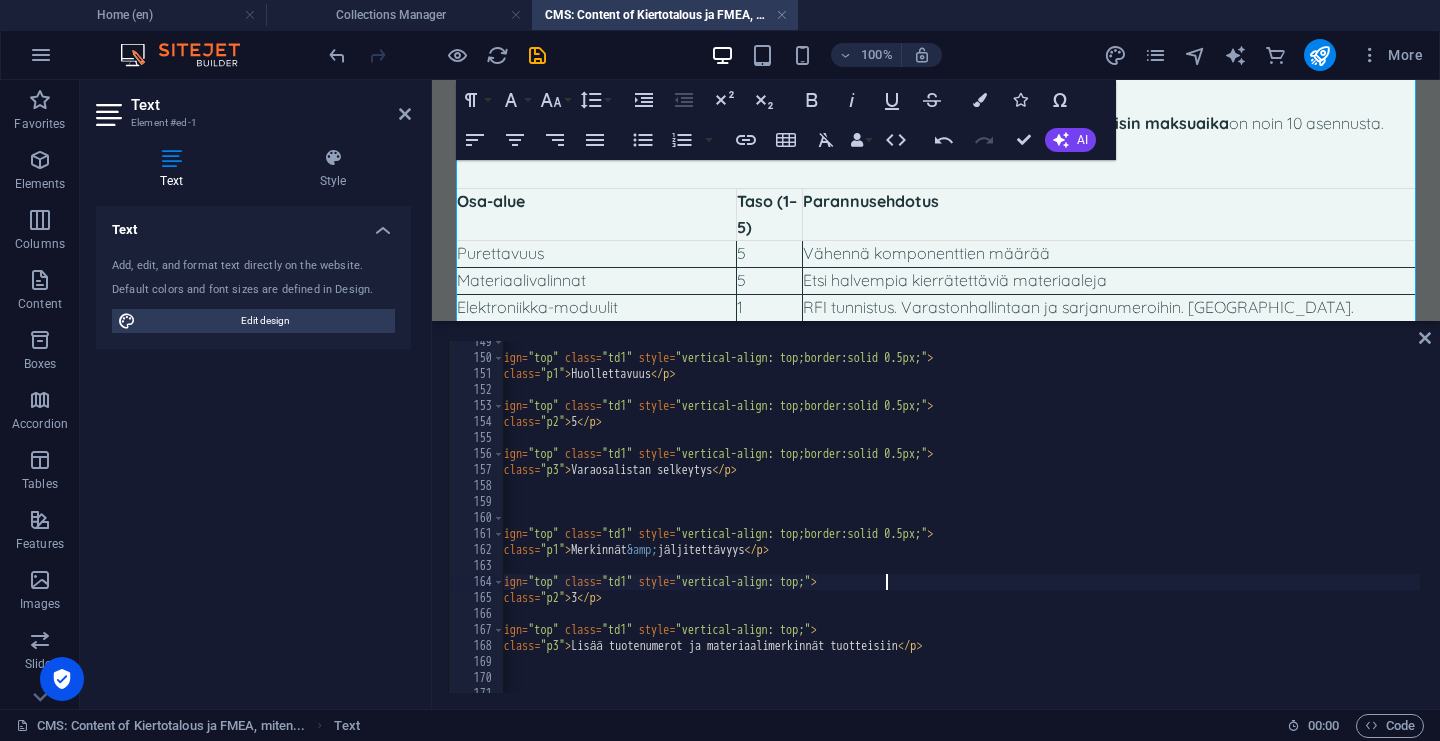 paste on "border:solid 0.5px;" 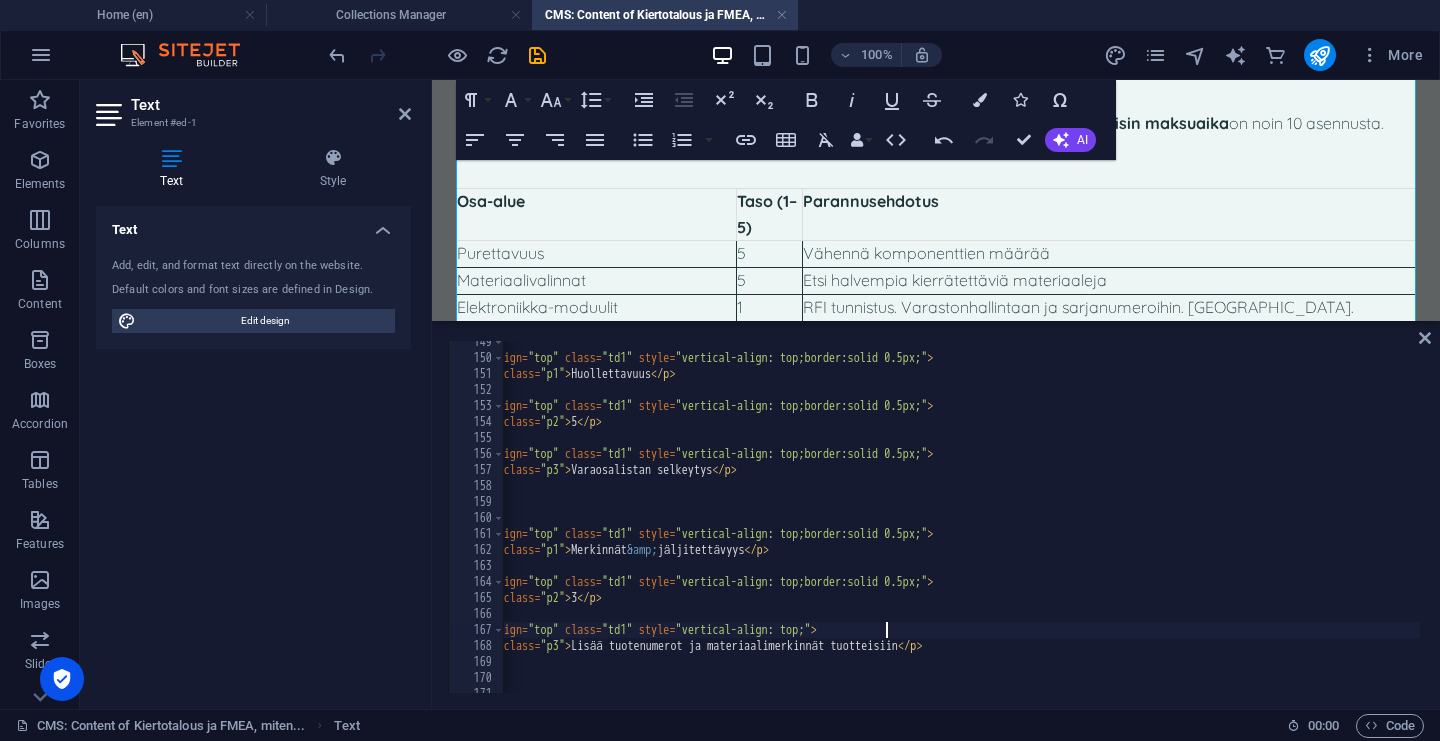 click on "< tr >                < td   valign = "top"   class = "td1"   style = "vertical-align: top;border:solid 0.5px;" >                     < p   class = "p1" > Huollettavuus </ p >                </ td >                < td   valign = "top"   class = "td1"   style = "vertical-align: top;border:solid 0.5px;" >                     < p   class = "p2" > 5 </ p >                </ td >                < td   valign = "top"   class = "td1"   style = "vertical-align: top;border:solid 0.5px;" >                     < p   class = "p3" > Varaosalistan selkeytys </ p >                </ td >           </ tr >           < tr >                < td   valign = "top"   class = "td1"   style = "vertical-align: top;border:solid 0.5px;" >                     < p   class = "p1" > Merkinnät  &amp;  jäljitettävyys </ p >                </ td >                < td   valign = "top"   class = "td1"   style = "vertical-align: top;border:solid 0.5px;" >                     < p   class = "p2" > 3 </ p >                </ td >" at bounding box center [3158, 524] 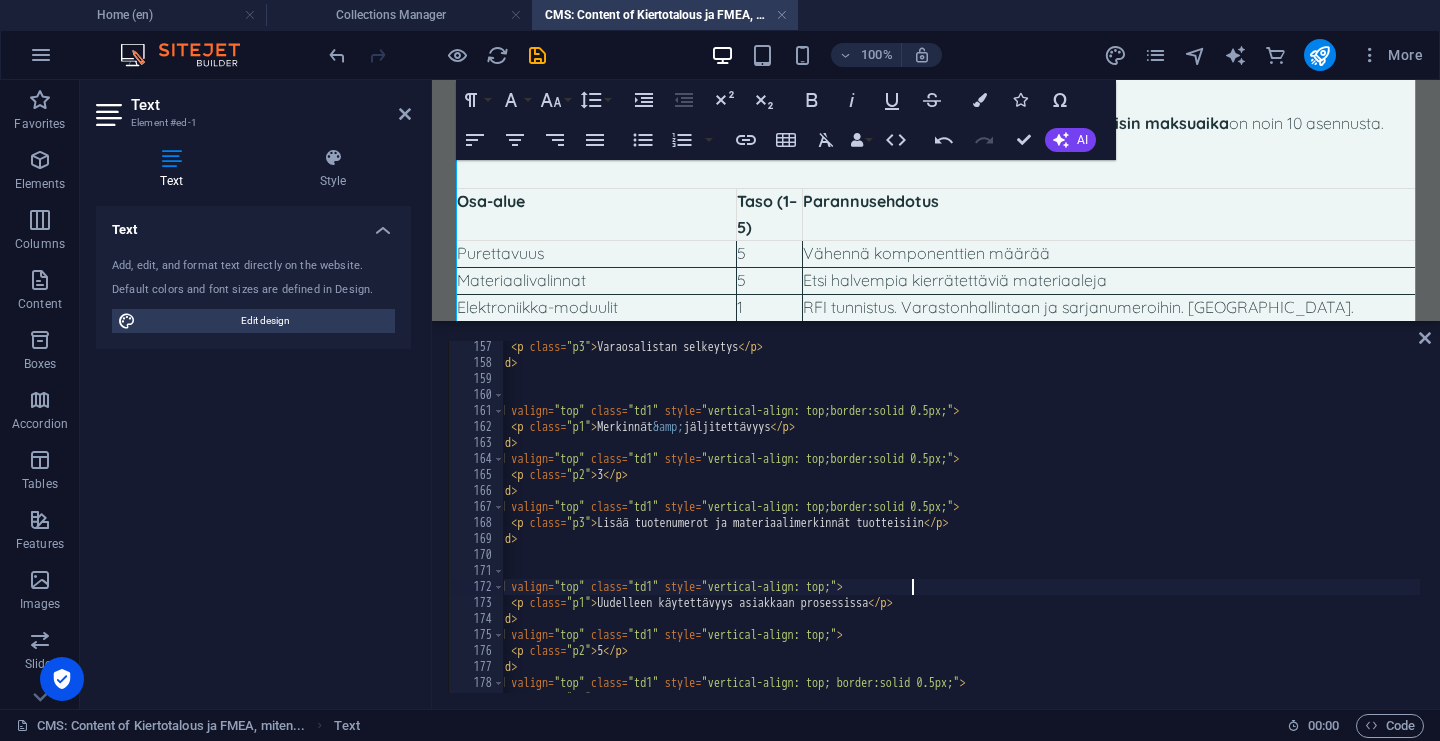 click on "< p   class = "p3" > Varaosalistan selkeytys </ p >                </ td >           </ tr >           < tr >                < td   valign = "top"   class = "td1"   style = "vertical-align: top;border:solid 0.5px;" >                     < p   class = "p1" > Merkinnät  &amp;  jäljitettävyys </ p >                </ td >                < td   valign = "top"   class = "td1"   style = "vertical-align: top;border:solid 0.5px;" >                     < p   class = "p2" > 3 </ p >                </ td >                < td   valign = "top"   class = "td1"   style = "vertical-align: top;border:solid 0.5px;" >                     < p   class = "p3" > Lisää tuotenumerot ja materiaalimerkinnät tuotteisiin </ p >                </ td >           </ tr >           < tr >                < td   valign = "top"   class = "td1"   style = "vertical-align: top;" >                     < p   class = "p1" > Uudelleen käytettävyys asiakkaan prosessissa </ p >                </ td >                < td   =" at bounding box center (3184, 529) 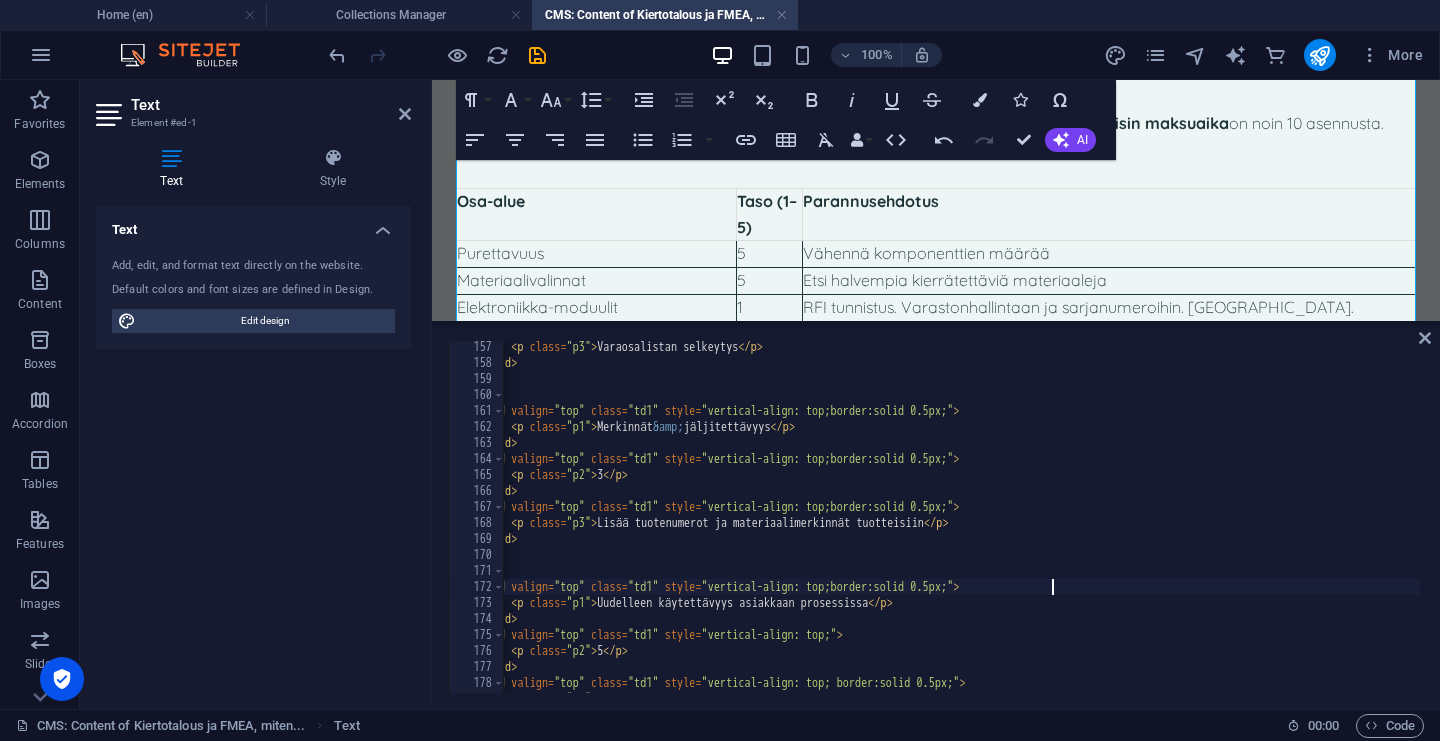 click on "< p   class = "p3" > Varaosalistan selkeytys </ p >                </ td >           </ tr >           < tr >                < td   valign = "top"   class = "td1"   style = "vertical-align: top;border:solid 0.5px;" >                     < p   class = "p1" > Merkinnät  &amp;  jäljitettävyys </ p >                </ td >                < td   valign = "top"   class = "td1"   style = "vertical-align: top;border:solid 0.5px;" >                     < p   class = "p2" > 3 </ p >                </ td >                < td   valign = "top"   class = "td1"   style = "vertical-align: top;border:solid 0.5px;" >                     < p   class = "p3" > Lisää tuotenumerot ja materiaalimerkinnät tuotteisiin </ p >                </ td >           </ tr >           < tr >                < td   valign = "top"   class = "td1"   style = "vertical-align: top;border:solid 0.5px;" >                     < p   class = "p1" > Uudelleen käytettävyys asiakkaan prosessissa </ p >                </ td >" at bounding box center (3184, 529) 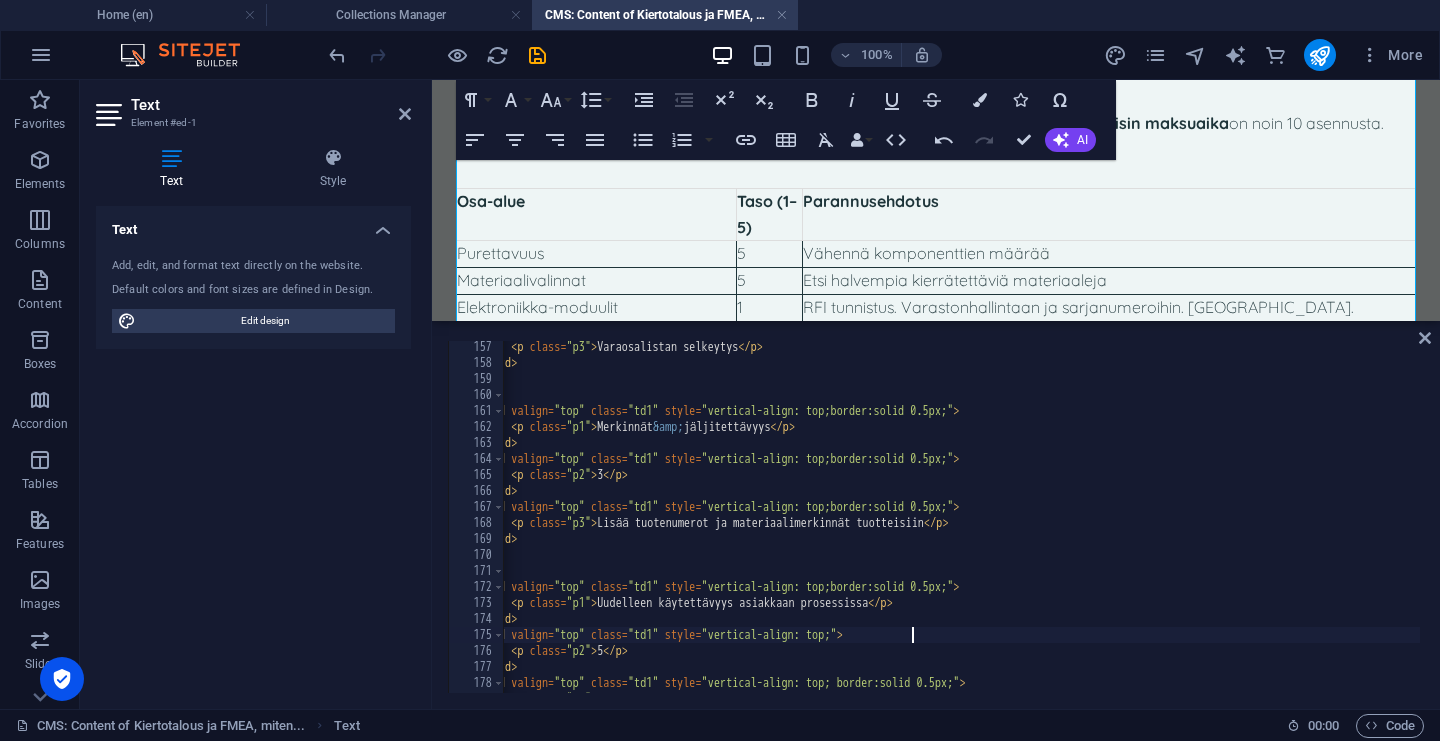 paste on "border:solid 0.5px;" 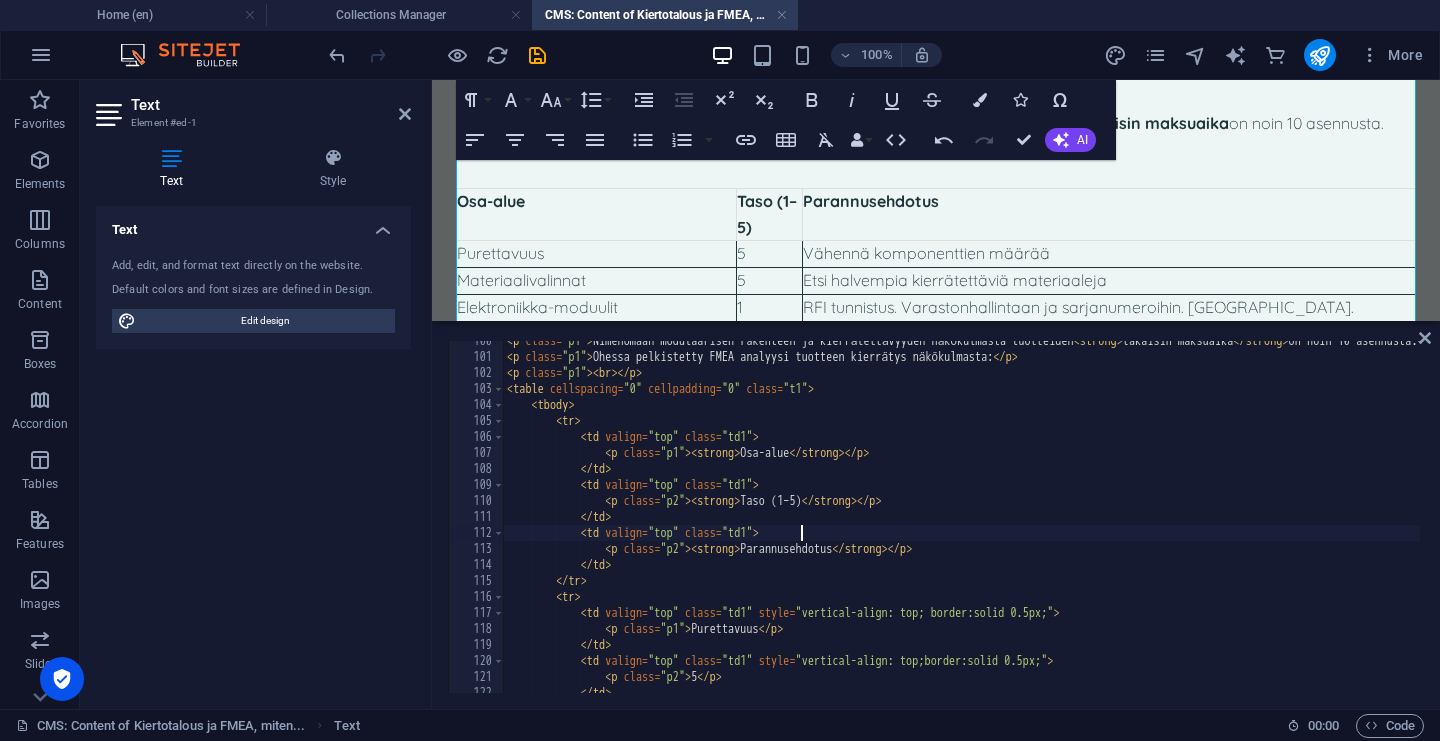 click on "< p   class = "p1" > Nimenomaan modulaarisen rakenteen ja kierrätettävyyden näkökulmasta tuotteiden  < strong > takaisin maksuaika </ strong >  on noin 10 asennusta. </ p > < p   class = "p1" > Ohessa pelkistetty FMEA analyysi tuotteen kierrätys näkökulmasta: </ p > < p   class = "p1" > < br > </ p > < table   cellspacing = "0"   cellpadding = "0"   class = "t1" >      < tbody >           < tr >                < td   valign = "top"   class = "td1" >                     < p   class = "p1" > < strong > Osa-alue </ strong > </ p >                </ td >                < td   valign = "top"   class = "td1" >                     < p   class = "p2" > < strong > Taso (1–5) </ strong > </ p >                </ td >                < td   valign = "top"   class = "td1" >                     < p   class = "p2" > < strong > Parannusehdotus </ strong > </ p >                </ td >           </ tr >           < tr >                < td   valign = "top"   class = "td1"   style = >                     < p   class =" at bounding box center [3278, 523] 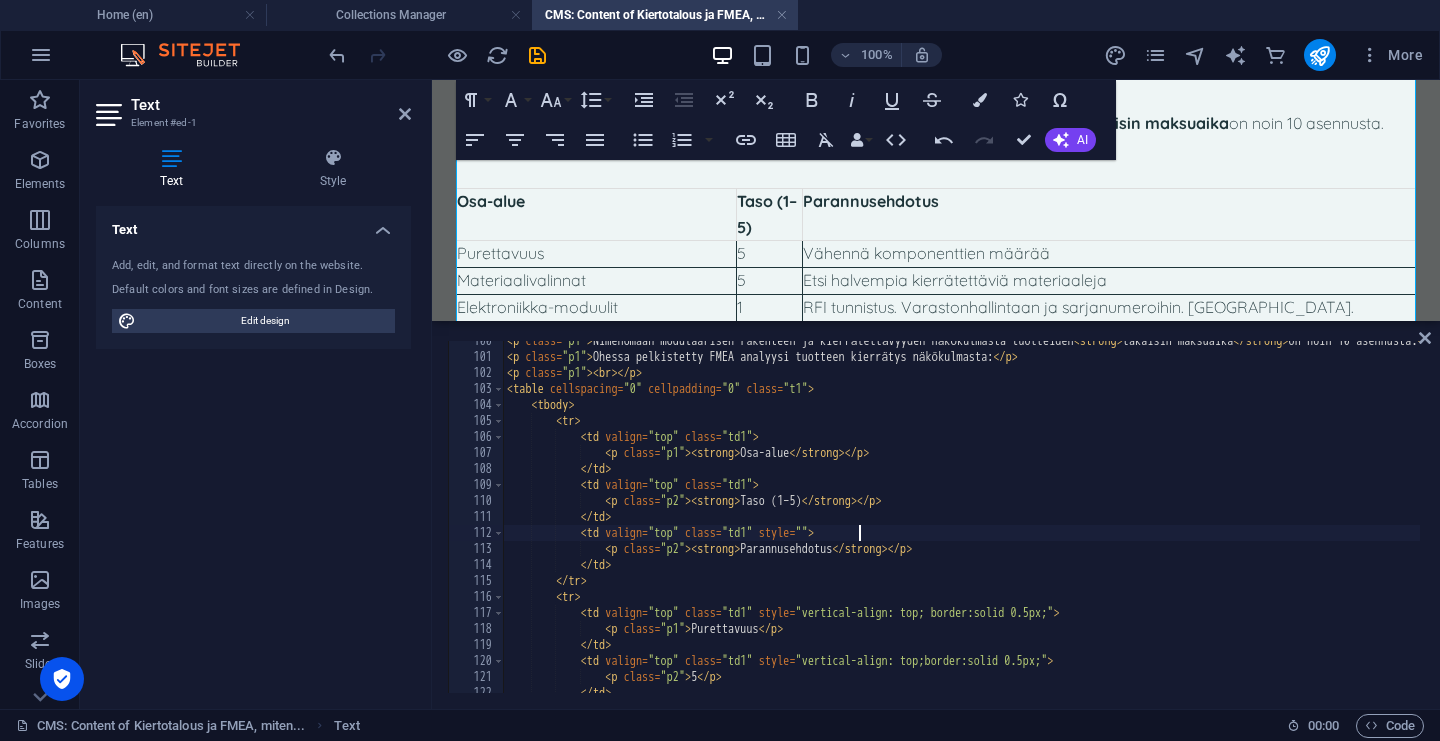 paste on "border:solid 0.5px;"" 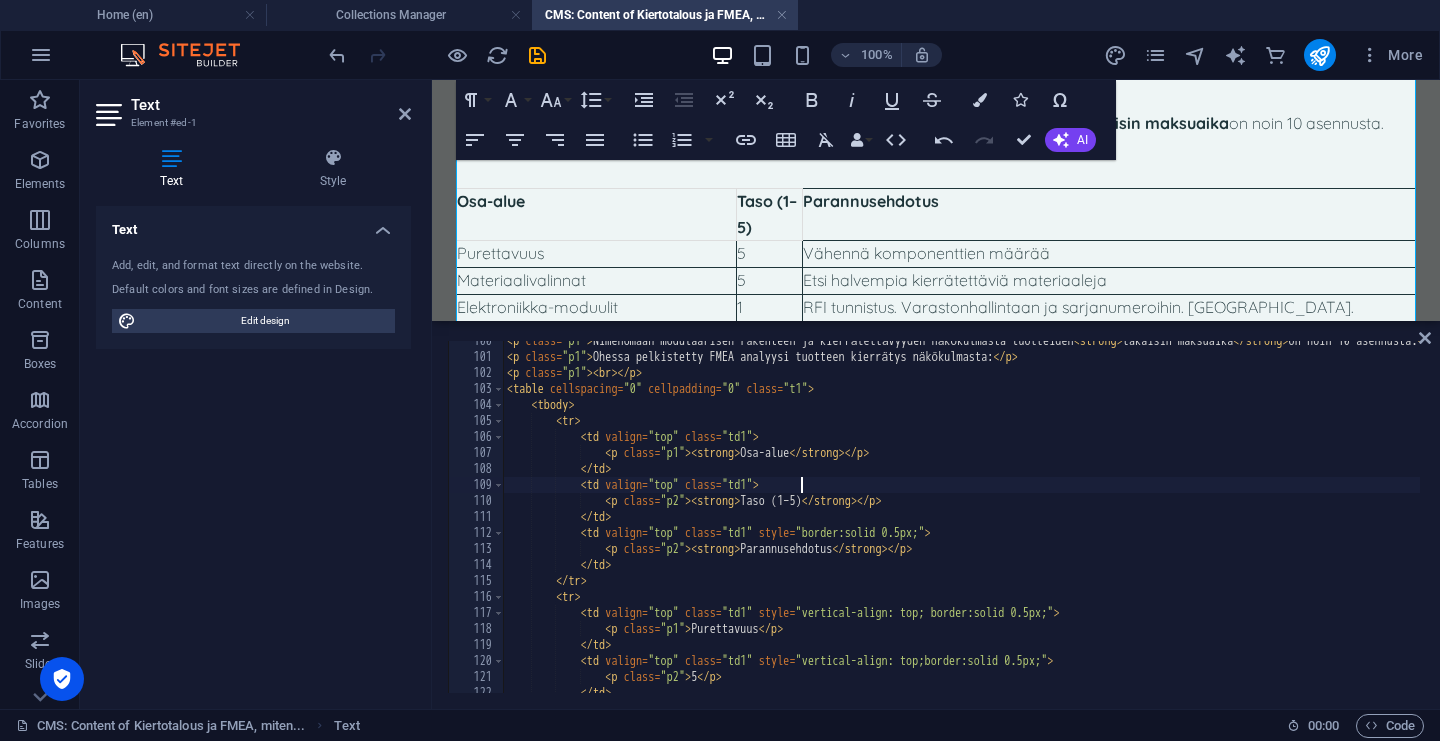 click on "< p   class = "p1" > Nimenomaan modulaarisen rakenteen ja kierrätettävyyden näkökulmasta tuotteiden  < strong > takaisin maksuaika </ strong >  on noin 10 asennusta. </ p > < p   class = "p1" > Ohessa pelkistetty FMEA analyysi tuotteen kierrätys näkökulmasta: </ p > < p   class = "p1" > < br > </ p > < table   cellspacing = "0"   cellpadding = "0"   class = "t1" >      < tbody >           < tr >                < td   valign = "top"   class = "td1" >                     < p   class = "p1" > < strong > Osa-alue </ strong > </ p >                </ td >                < td   valign = "top"   class = "td1" >                     < p   class = "p2" > < strong > Taso (1–5) </ strong > </ p >                </ td >                < td   valign = "top"   class = "td1"   style = "border:solid 0.5px;" >                     < p   class = "p2" > < strong > Parannusehdotus </ strong > </ p >                </ td >           </ tr >           < tr >                < td   valign = "top"   class = "td1"   style = > <" at bounding box center (3278, 523) 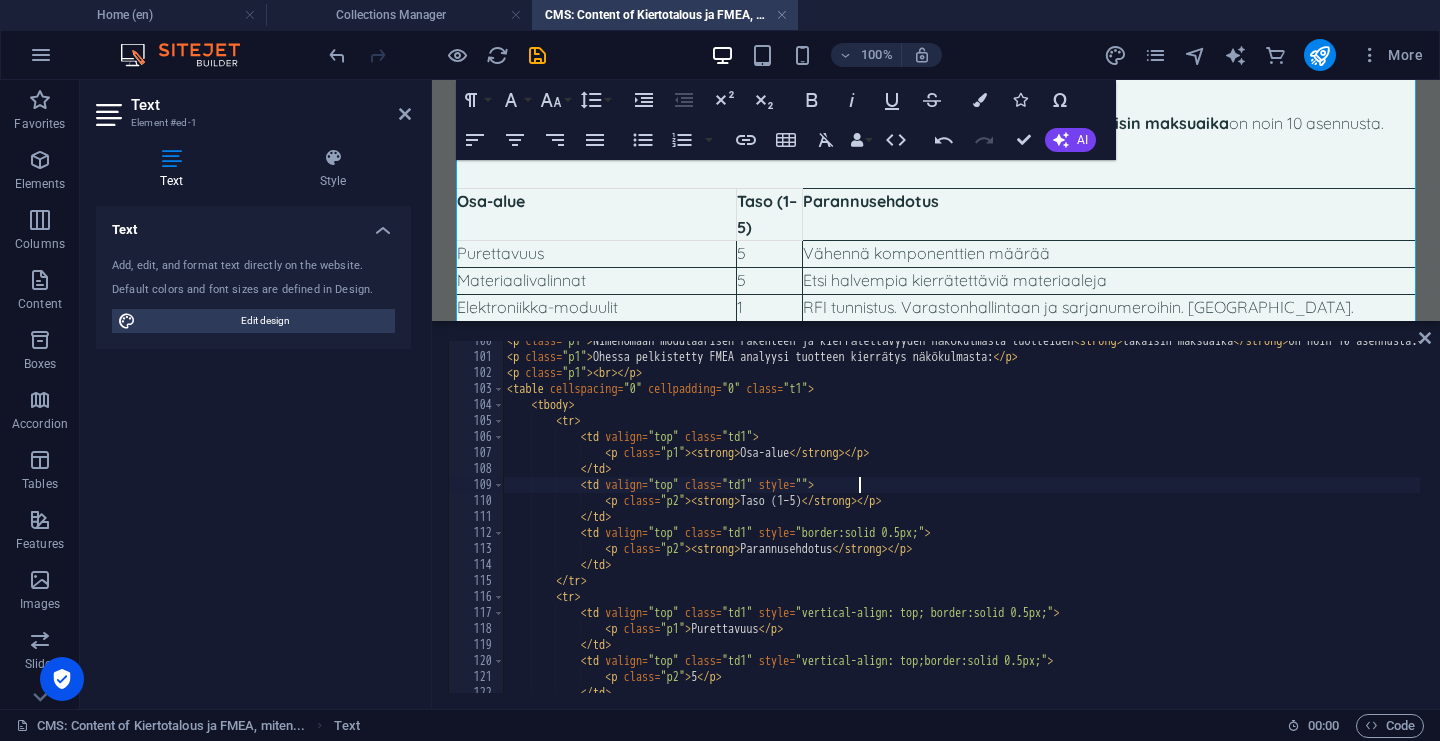 paste on "border:solid 0.5px;"" 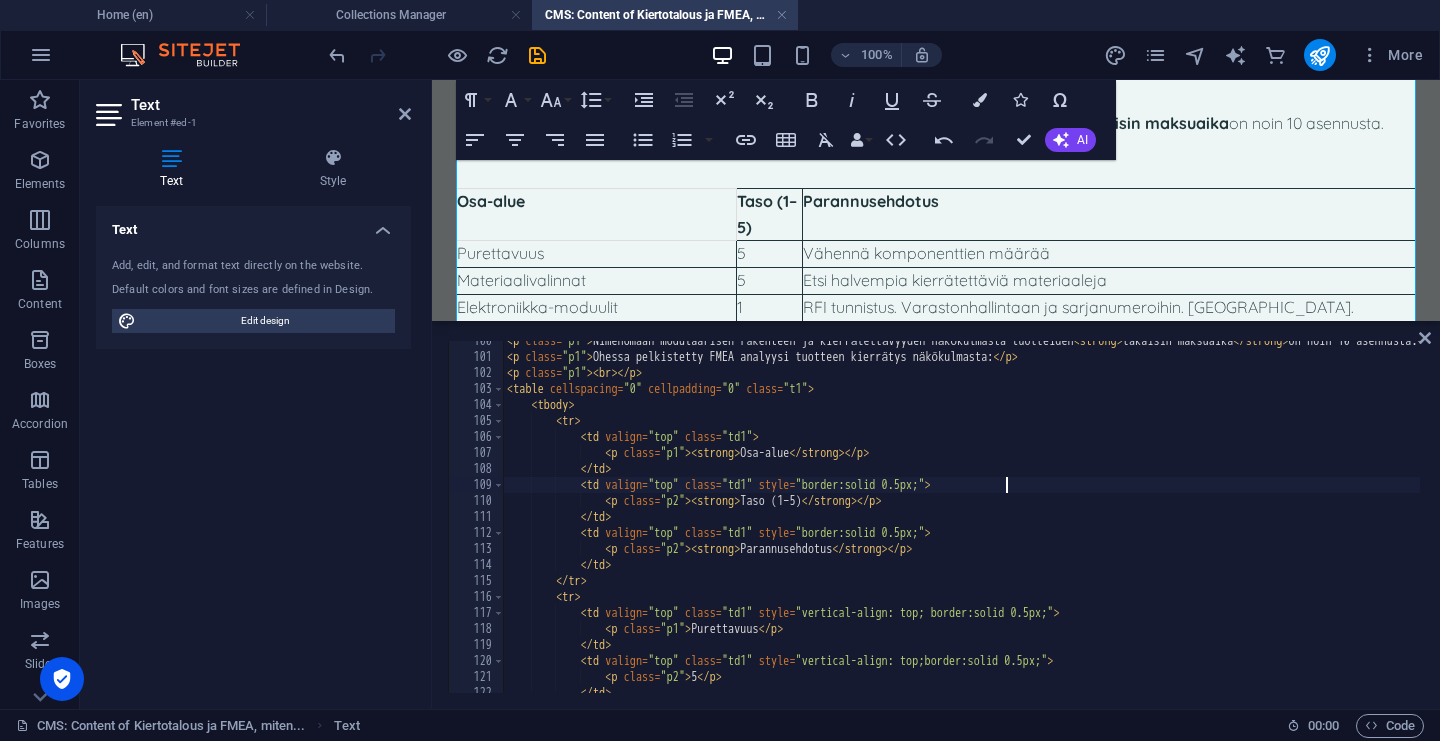 click on "< p   class = "p1" > Nimenomaan modulaarisen rakenteen ja kierrätettävyyden näkökulmasta tuotteiden  < strong > takaisin maksuaika </ strong >  on noin 10 asennusta. </ p > < p   class = "p1" > Ohessa pelkistetty FMEA analyysi tuotteen kierrätys näkökulmasta: </ p > < p   class = "p1" > < br > </ p > < table   cellspacing = "0"   cellpadding = "0"   class = "t1" >      < tbody >           < tr >                < td   valign = "top"   class = "td1" >                     < p   class = "p1" > < strong > Osa-alue </ strong > </ p >                </ td >                < td   valign = "top"   class = "td1"   style = "border:solid 0.5px;" >                     < p   class = "p2" > < strong > Taso (1–5) </ strong > </ p >                </ td >                < td   valign = "top"   class = "td1"   style = "border:solid 0.5px;" >                     < p   class = "p2" > < strong > Parannusehdotus </ strong > </ p >                </ td >           </ tr >           < tr >                < td   valign =   =" at bounding box center [3278, 523] 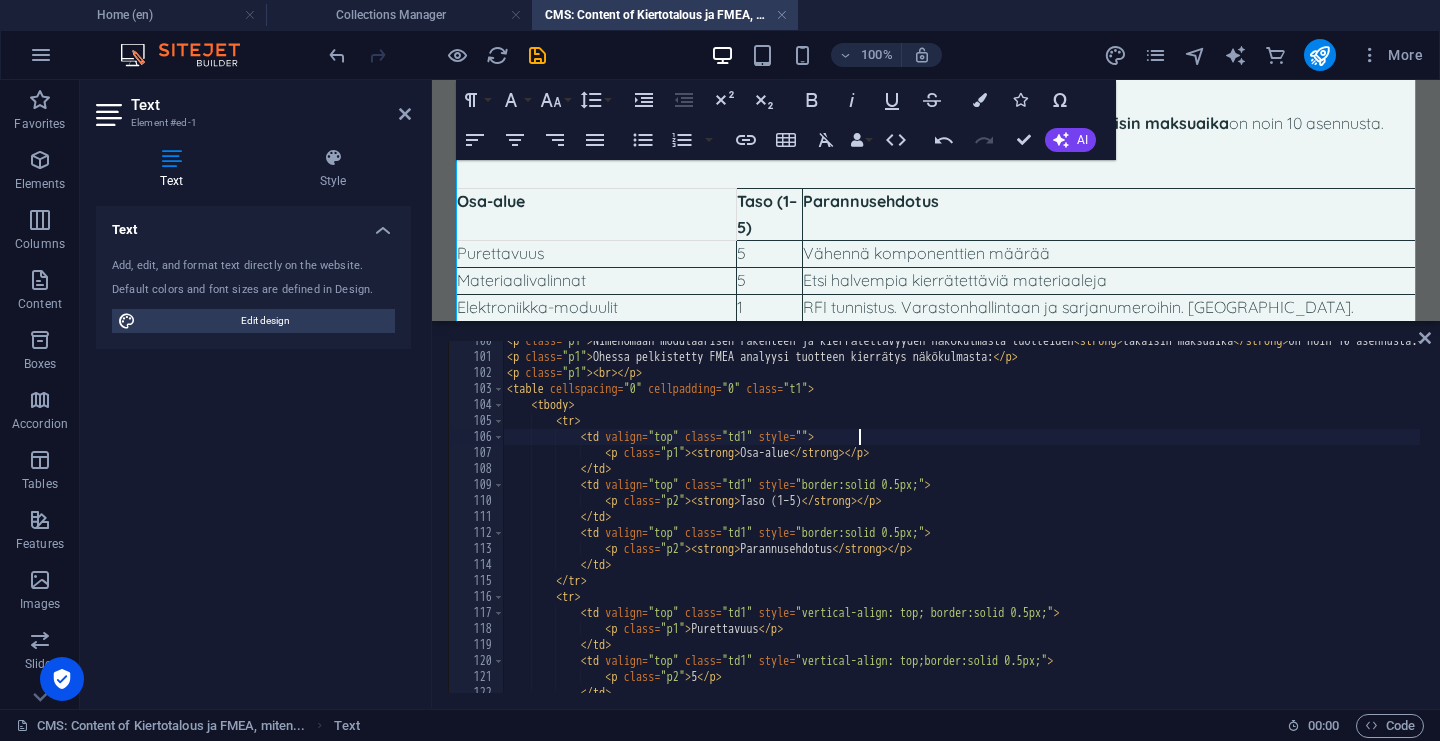 paste on "border:solid 0.5px;"" 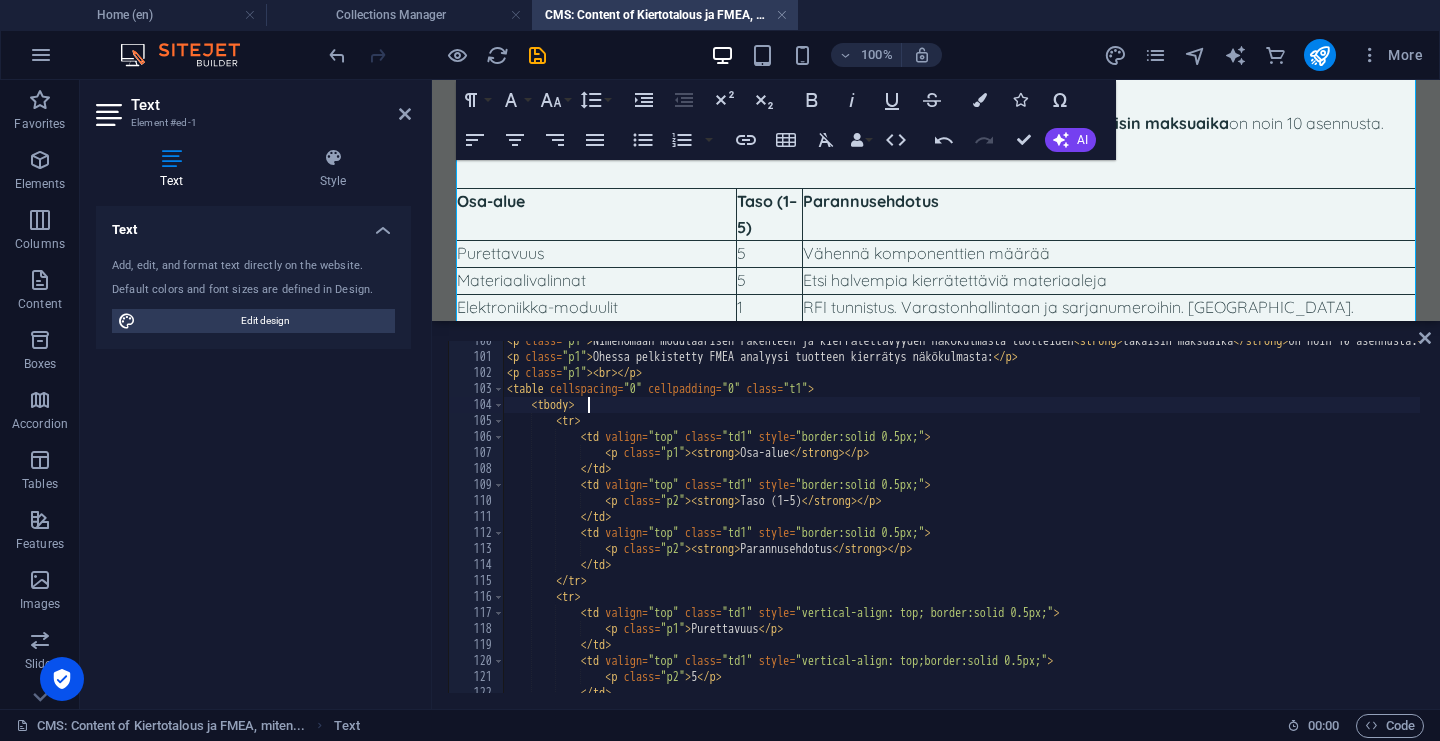 click on "< p   class = "p1" > Nimenomaan modulaarisen rakenteen ja kierrätettävyyden näkökulmasta tuotteiden  < strong > takaisin maksuaika </ strong >  on noin 10 asennusta. </ p > < p   class = "p1" > Ohessa pelkistetty FMEA analyysi tuotteen kierrätys näkökulmasta: </ p > < p   class = "p1" > < br > </ p > < table   cellspacing = "0"   cellpadding = "0"   class = "t1" >      < tbody >           < tr >                < td   valign = "top"   class = "td1"   style = "border:solid 0.5px;" >                     < p   class = "p1" > < strong > Osa-alue </ strong > </ p >                </ td >                < td   valign = "top"   class = "td1"   style = "border:solid 0.5px;" >                     < p   class = "p2" > < strong > Taso (1–5) </ strong > </ p >                </ td >                < td   valign = "top"   class = "td1"   style = "border:solid 0.5px;" >                     < p   class = "p2" > < strong > Parannusehdotus </ strong > </ p >                </ td >           </ tr >           < tr > <" at bounding box center [3278, 523] 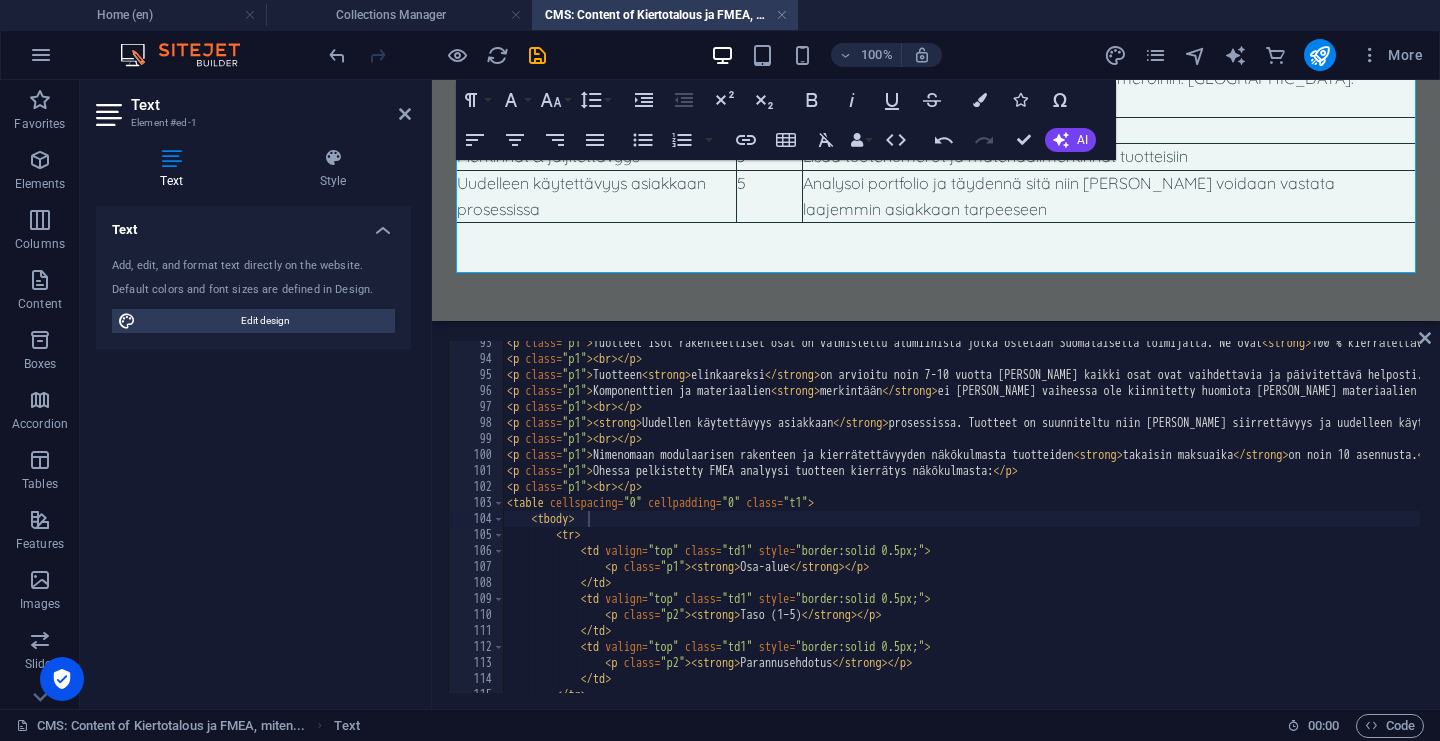 scroll, scrollTop: 1478, scrollLeft: 0, axis: vertical 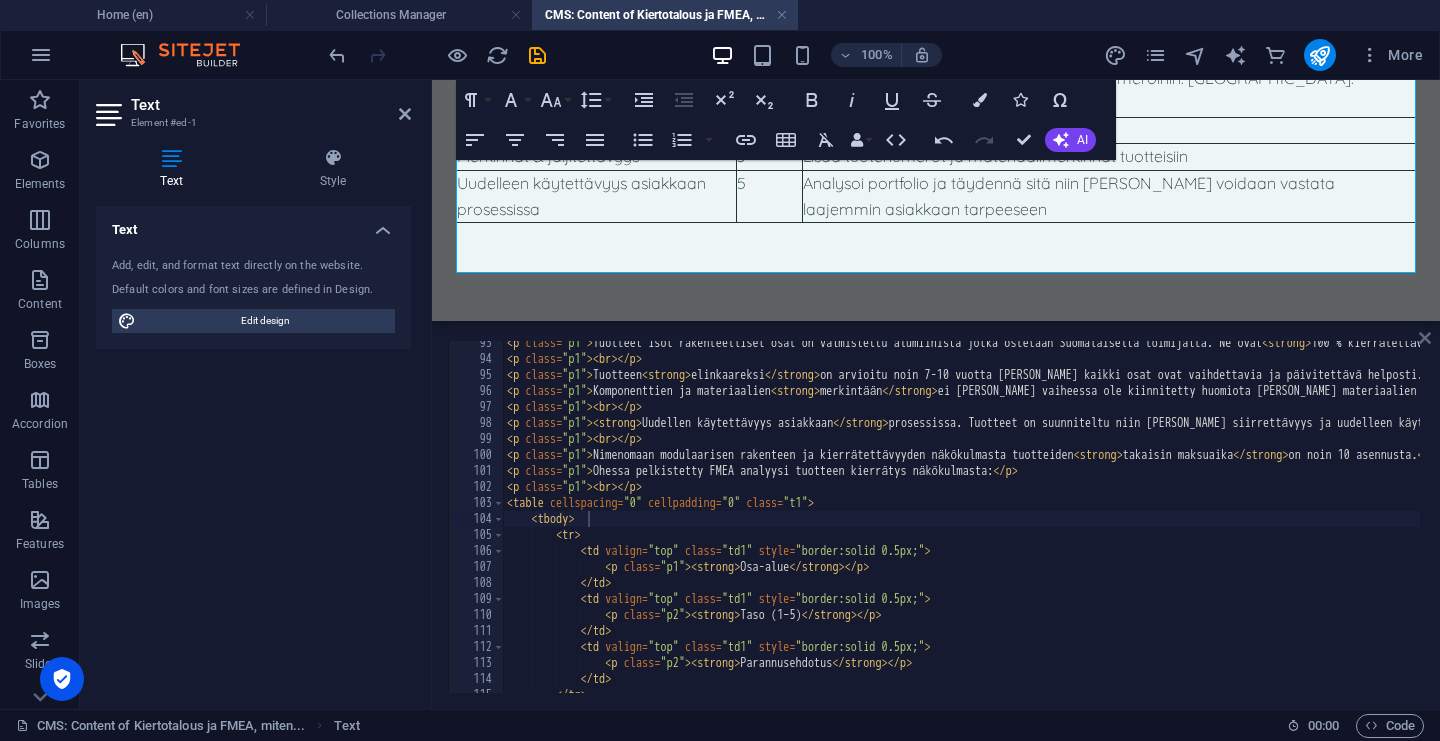 drag, startPoint x: 1426, startPoint y: 338, endPoint x: 994, endPoint y: 258, distance: 439.34497 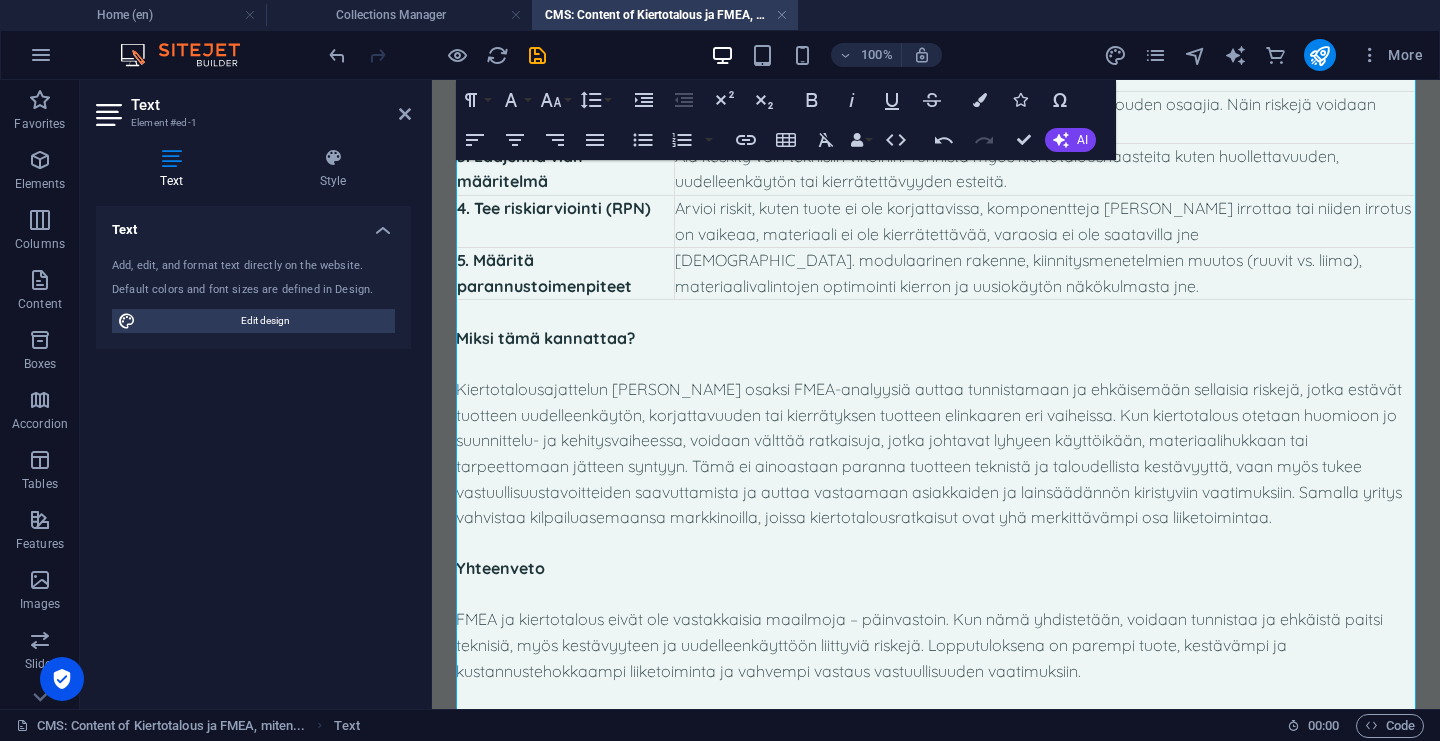 scroll, scrollTop: 902, scrollLeft: 0, axis: vertical 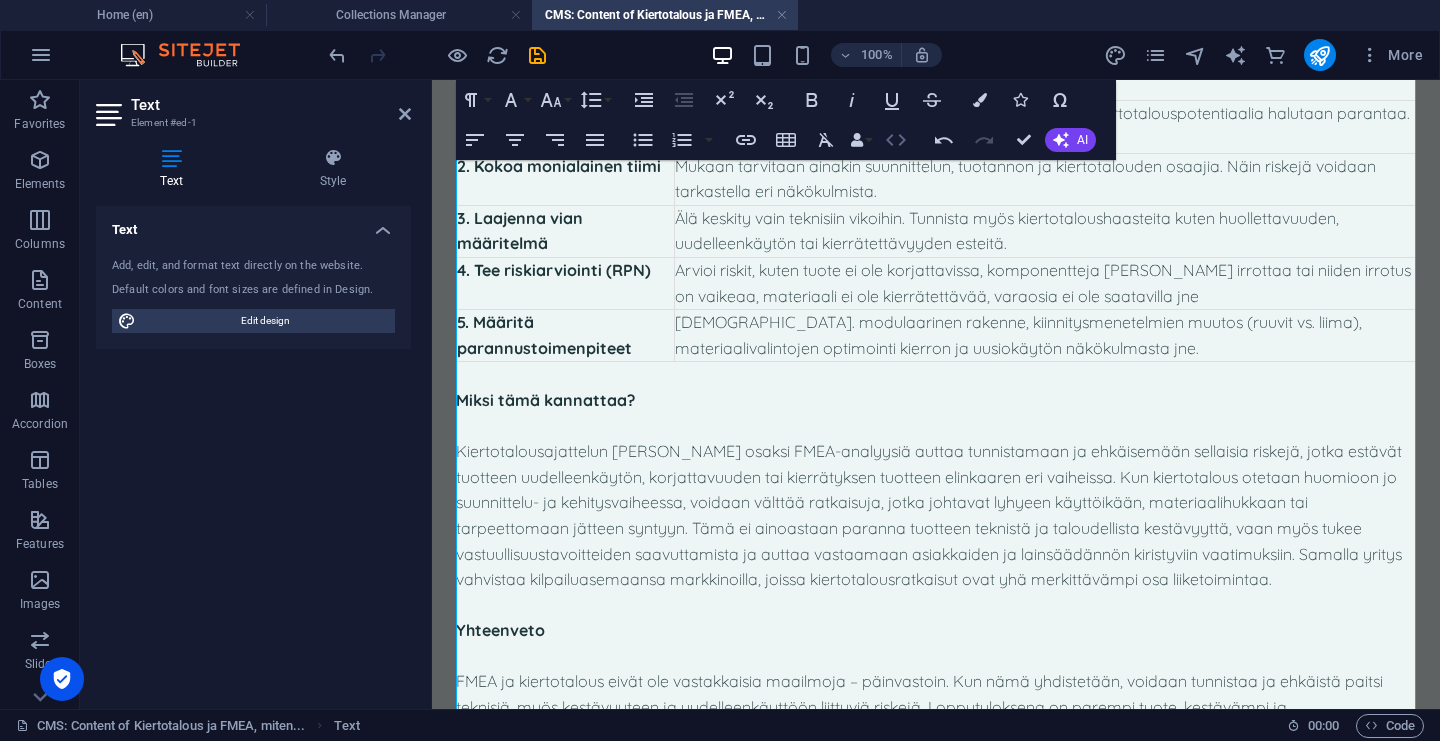 click 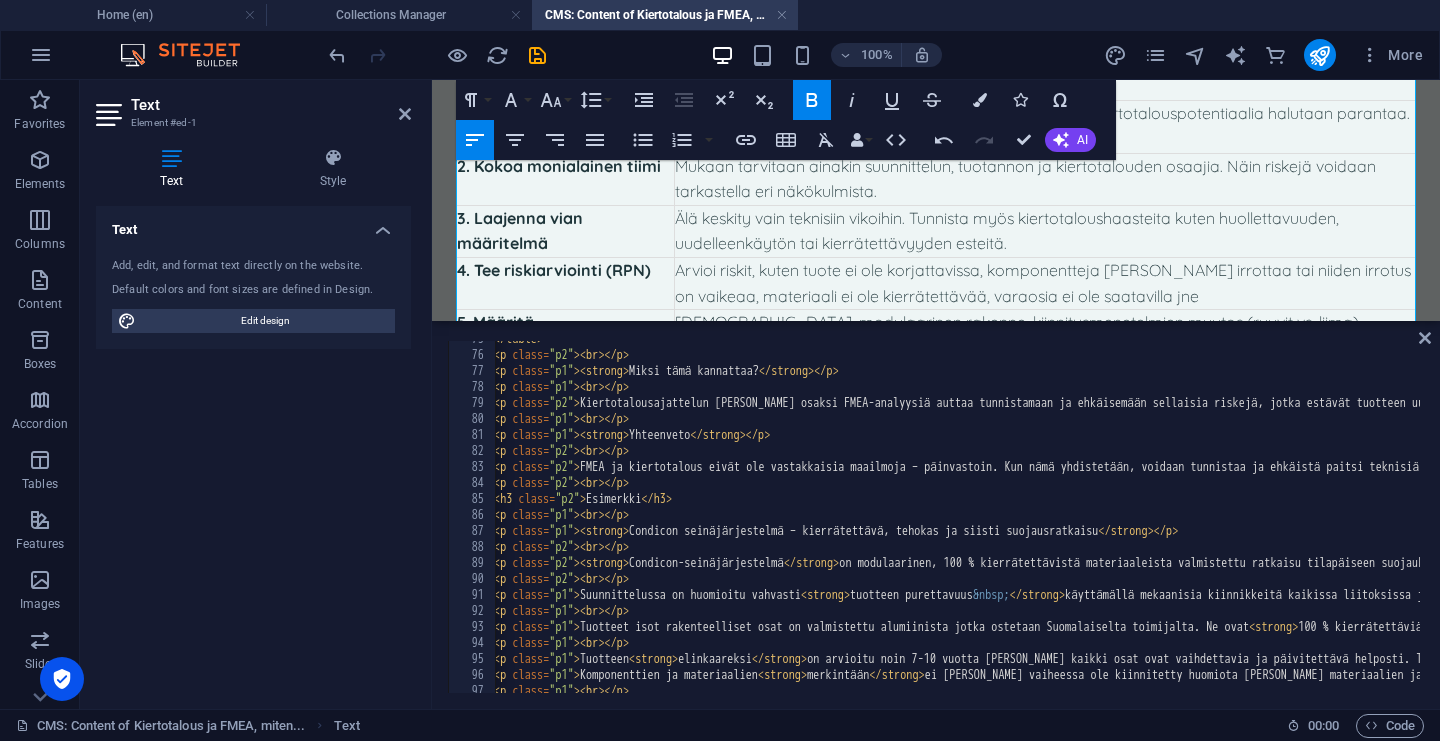 scroll, scrollTop: 1432, scrollLeft: 0, axis: vertical 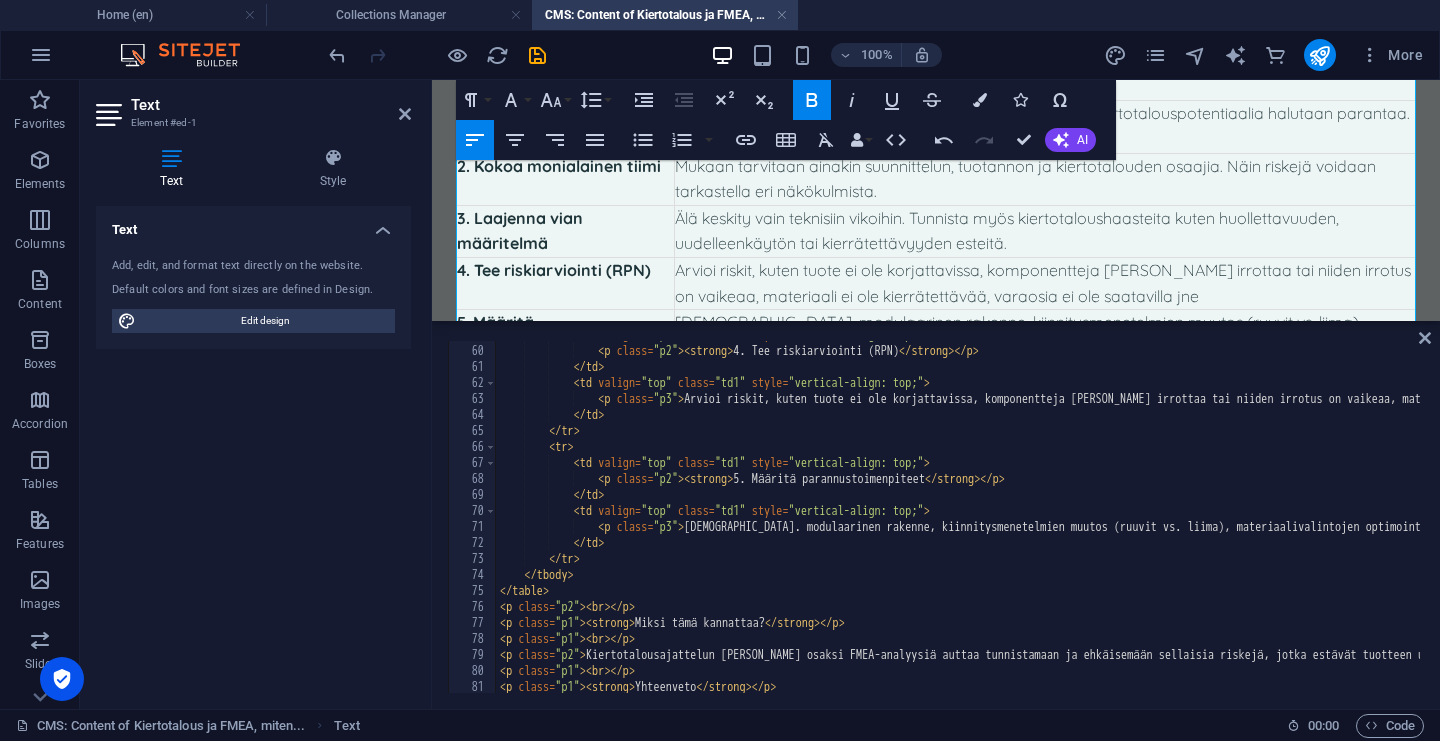 click on "< td   valign = "top"   class = "td1"   style = "vertical-align: top;" >                     < p   class = "p2" > < strong > 4. Tee riskiarviointi (RPN) </ strong > </ p >                </ td >                < td   valign = "top"   class = "td1"   style = "vertical-align: top;" >                     < p   class = "p3" > Arvioi riskit, kuten tuote ei ole korjattavissa, komponentteja [PERSON_NAME] irrottaa tai niiden irrotus on vaikeaa, materiaali ei ole kierrätettävää, varaosia ei ole saatavilla jne </ p >                </ td >           </ tr >           < tr >                < td   valign = "top"   class = "td1"   style = "vertical-align: top;" >                     < p   class = "p2" > < strong > 5. Määritä parannustoimenpiteet </ strong > </ p >                </ td >                < td   valign = "top"   class = "td1"   style = "vertical-align: top;" >                     < p   class = "p3" > </ p >                </ td >           </ tr >      </ tbody > </ table > < p   class = "p2"" at bounding box center (3271, 517) 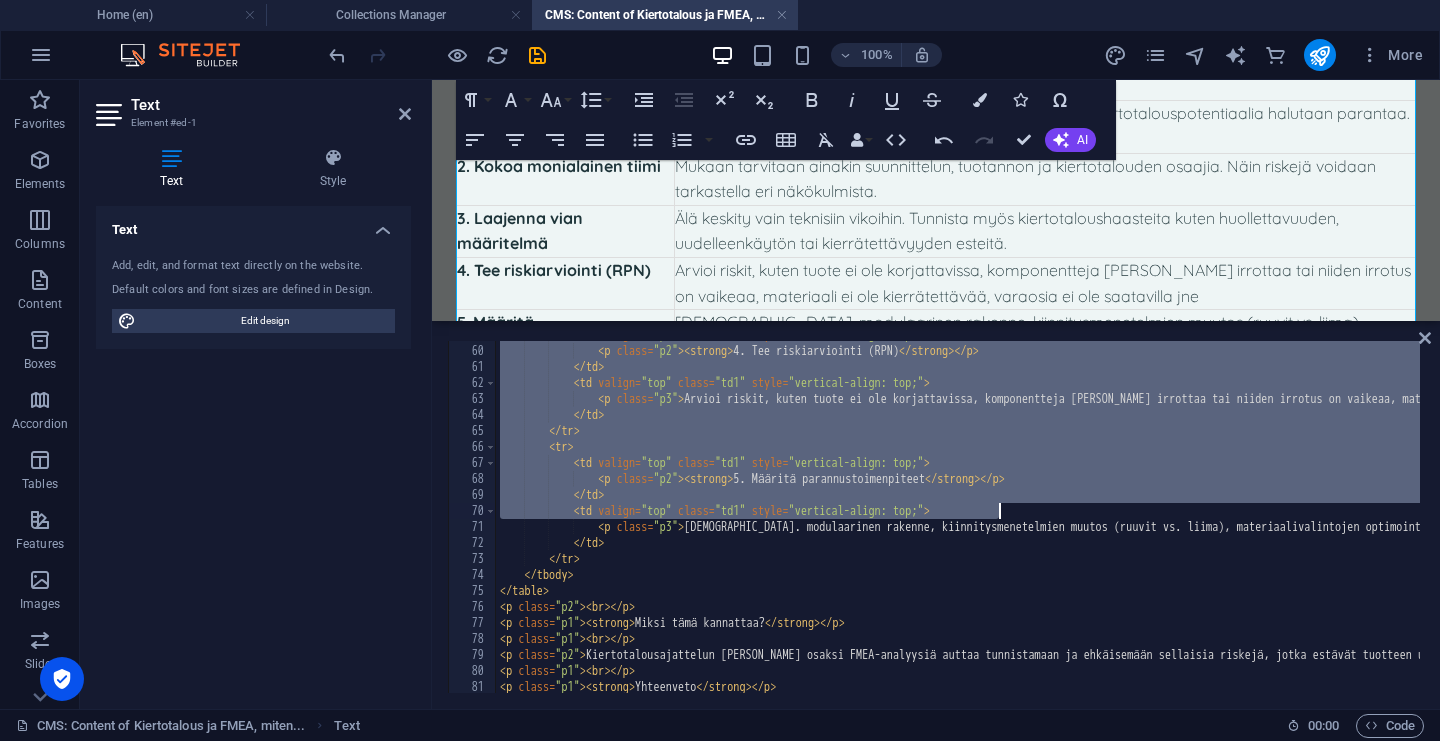 click on "< td   valign = "top"   class = "td1"   style = "vertical-align: top;" >                     < p   class = "p2" > < strong > 4. Tee riskiarviointi (RPN) </ strong > </ p >                </ td >                < td   valign = "top"   class = "td1"   style = "vertical-align: top;" >                     < p   class = "p3" > Arvioi riskit, kuten tuote ei ole korjattavissa, komponentteja [PERSON_NAME] irrottaa tai niiden irrotus on vaikeaa, materiaali ei ole kierrätettävää, varaosia ei ole saatavilla jne </ p >                </ td >           </ tr >           < tr >                < td   valign = "top"   class = "td1"   style = "vertical-align: top;" >                     < p   class = "p2" > < strong > 5. Määritä parannustoimenpiteet </ strong > </ p >                </ td >                < td   valign = "top"   class = "td1"   style = "vertical-align: top;" >                     < p   class = "p3" > </ p >                </ td >           </ tr >      </ tbody > </ table > < p   class = "p2"" at bounding box center (3271, 517) 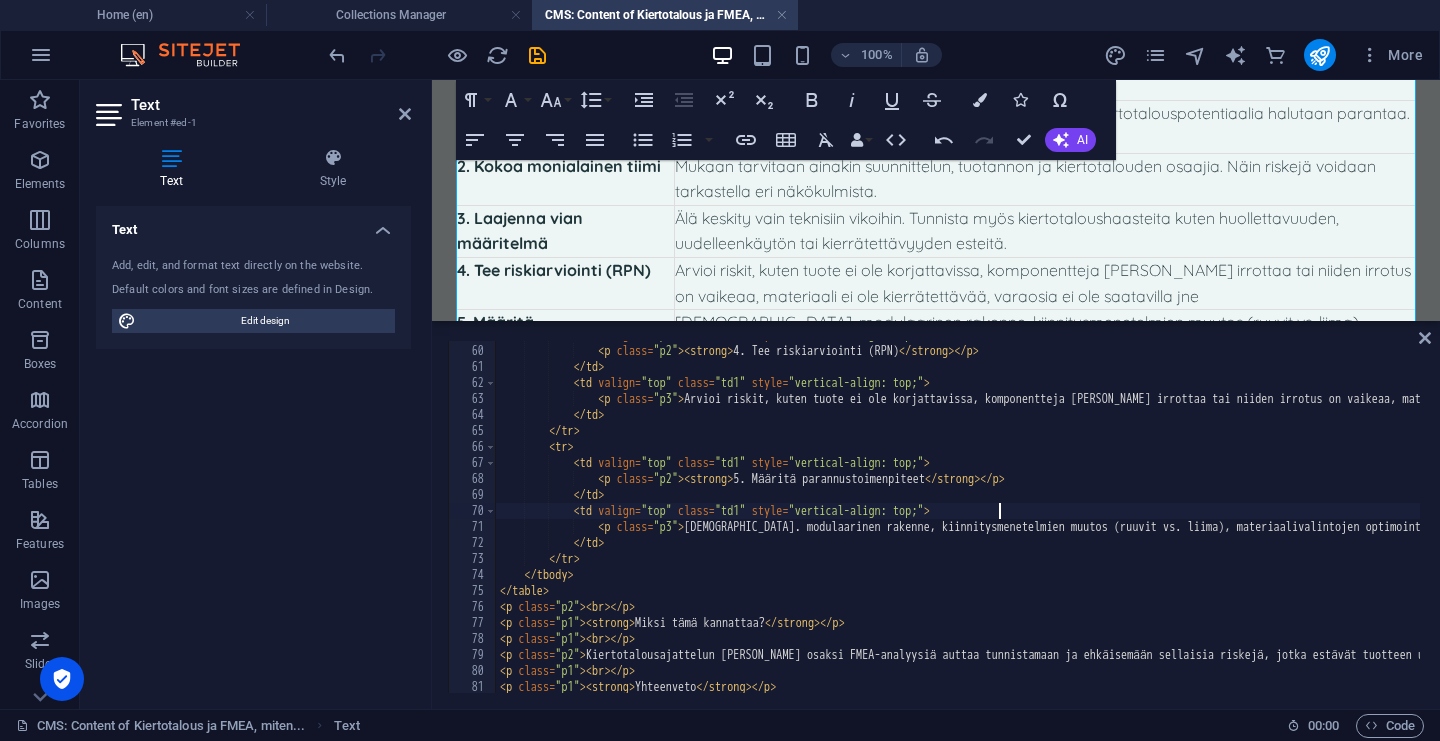 paste on "border:solid 0.5px;" 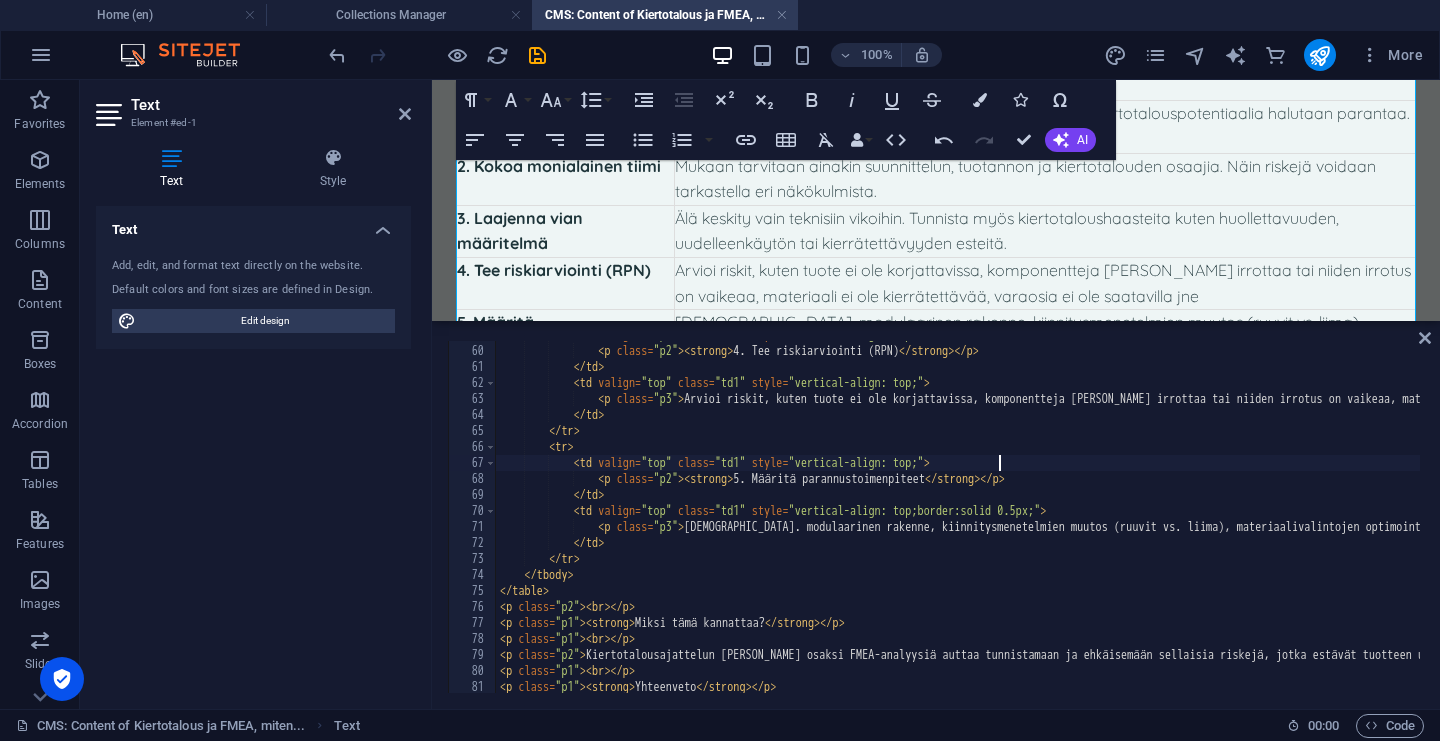 click on "< td   valign = "top"   class = "td1"   style = "vertical-align: top;" >                     < p   class = "p2" > < strong > 4. Tee riskiarviointi (RPN) </ strong > </ p >                </ td >                < td   valign = "top"   class = "td1"   style = "vertical-align: top;" >                     < p   class = "p3" > Arvioi riskit, kuten tuote ei ole korjattavissa, komponentteja [PERSON_NAME] irrottaa tai niiden irrotus on vaikeaa, materiaali ei ole kierrätettävää, varaosia ei ole saatavilla jne </ p >                </ td >           </ tr >           < tr >                < td   valign = "top"   class = "td1"   style = "vertical-align: top;" >                     < p   class = "p2" > < strong > 5. Määritä parannustoimenpiteet </ strong > </ p >                </ td >                < td   valign = "top"   class = "td1"   style = "vertical-align: top;border:solid 0.5px;" >                     < p   class = "p3" > </ p >                </ td >           </ tr >      </ tbody > </ table >" at bounding box center (3271, 517) 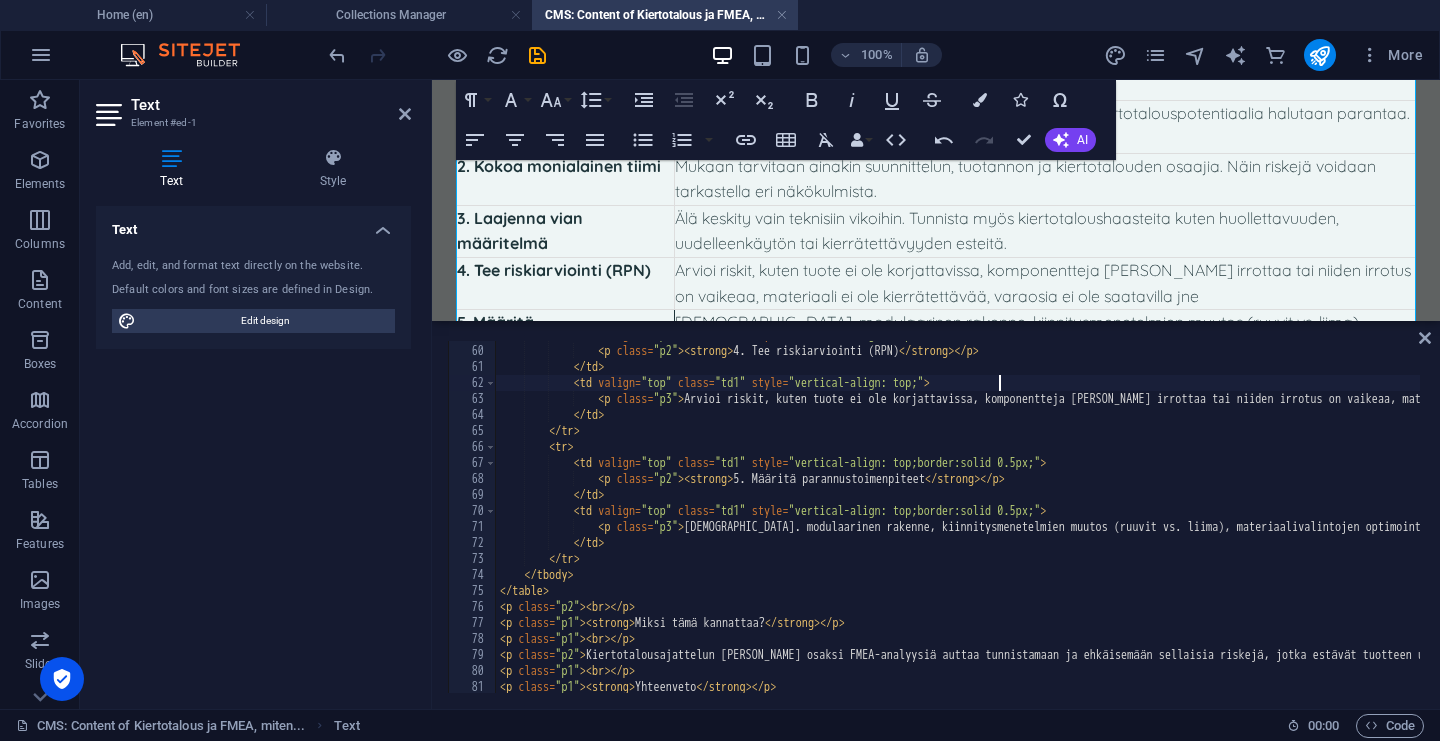 click on "< td   valign = "top"   class = "td1"   style = "vertical-align: top;" >                     < p   class = "p2" > < strong > 4. Tee riskiarviointi (RPN) </ strong > </ p >                </ td >                < td   valign = "top"   class = "td1"   style = "vertical-align: top;" >                     < p   class = "p3" > Arvioi riskit, kuten tuote ei ole korjattavissa, komponentteja [PERSON_NAME] irrottaa tai niiden irrotus on vaikeaa, materiaali ei ole kierrätettävää, varaosia ei ole saatavilla jne </ p >                </ td >           </ tr >           < tr >                < td   valign = "top"   class = "td1"   style = "vertical-align: top;border:solid 0.5px;" >                     < p   class = "p2" > < strong > 5. Määritä parannustoimenpiteet </ strong > </ p >                </ td >                < td   valign = "top"   class = "td1"   style = "vertical-align: top;border:solid 0.5px;" >                     < p   class = "p3" > </ p >                </ td >           </ tr >      </" at bounding box center (3271, 517) 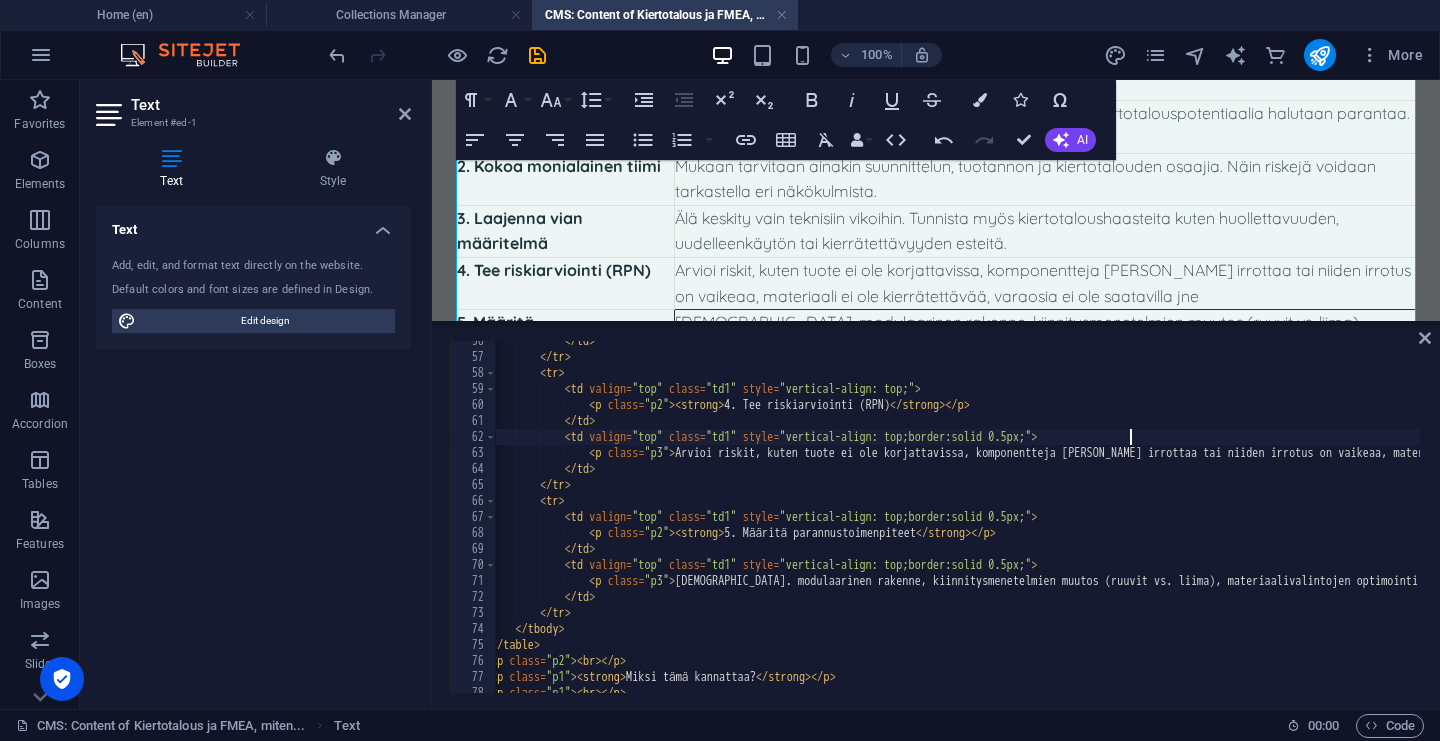 scroll, scrollTop: 839, scrollLeft: 0, axis: vertical 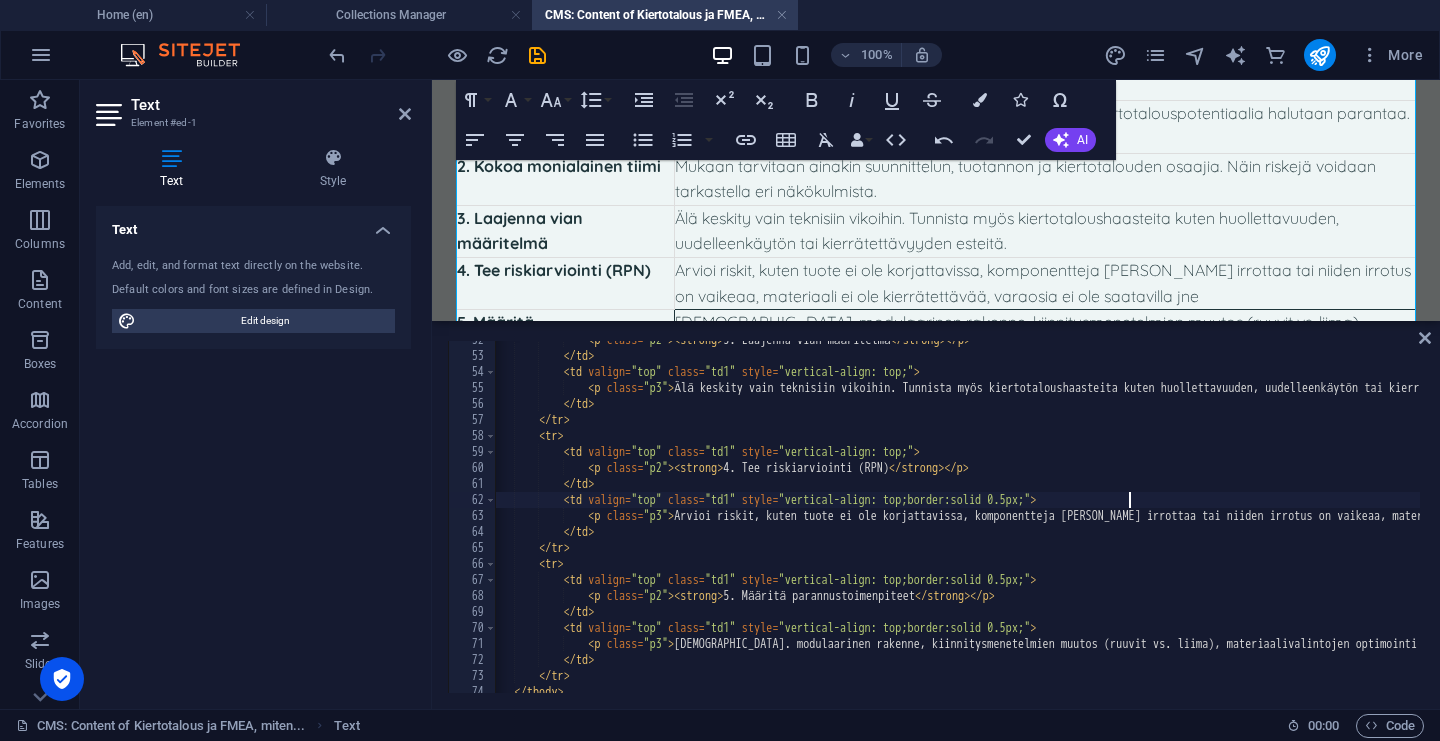 click on "< p   class = "p2" > < strong > 3. Laajenna vian määritelmä </ strong > </ p >                </ td >                < td   valign = "top"   class = "td1"   style = "vertical-align: top;" >                     < p   class = "p3" > Älä keskity vain teknisiin vikoihin. Tunnista myös kiertotaloushaasteita kuten huollettavuuden, uudelleenkäytön tai kierrätettävyyden esteitä. </ p >                </ td >           </ tr >           < tr >                < td   valign = "top"   class = "td1"   style = "vertical-align: top;" >                     < p   class = "p2" > < strong > 4. Tee riskiarviointi (RPN) </ strong > </ p >                </ td >                < td   valign = "top"   class = "td1"   style = "vertical-align: top;border:solid 0.5px;" >                     < p   class = "p3" > Arvioi riskit, kuten tuote ei ole korjattavissa, komponentteja [PERSON_NAME] irrottaa tai niiden irrotus on vaikeaa, materiaali ei ole kierrätettävää, varaosia ei ole saatavilla jne </ p >      </" at bounding box center [3261, 522] 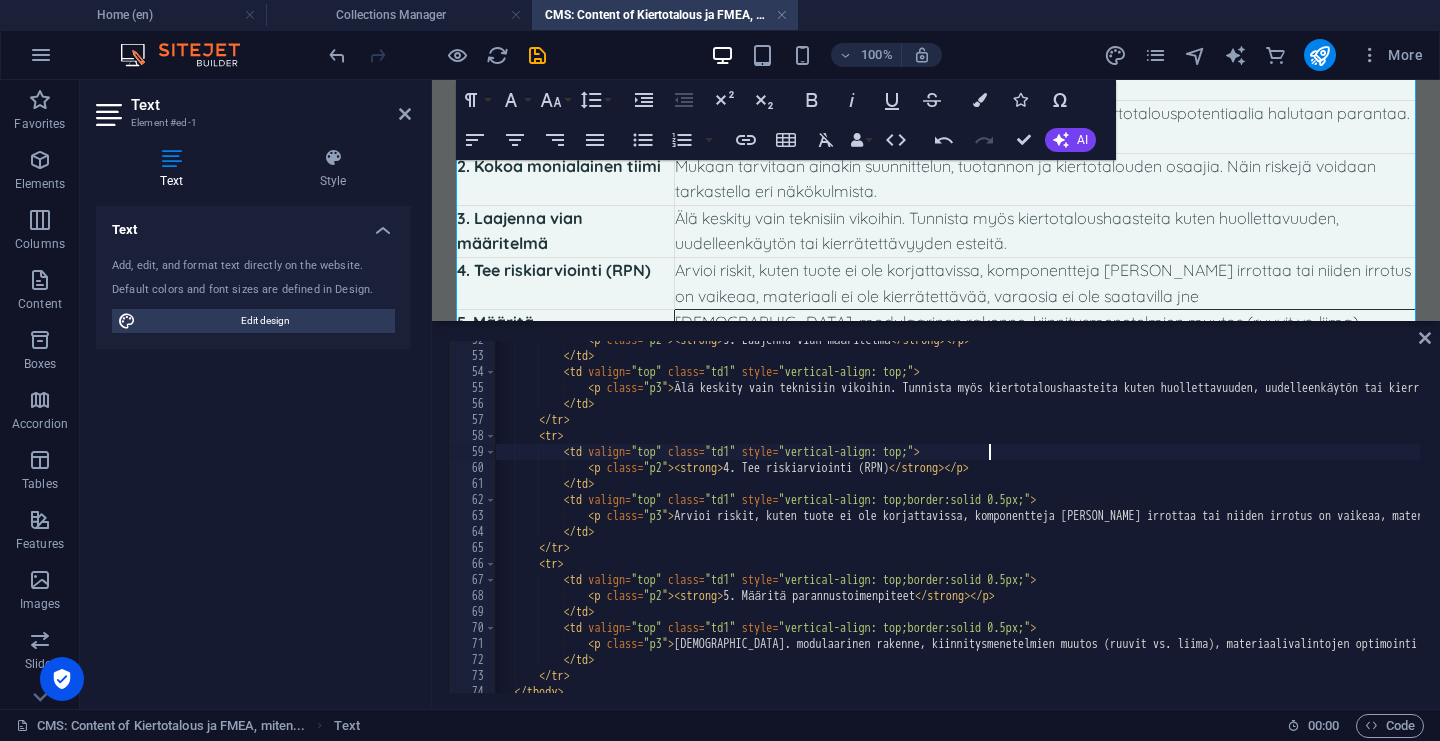 paste on "border:solid 0.5px;" 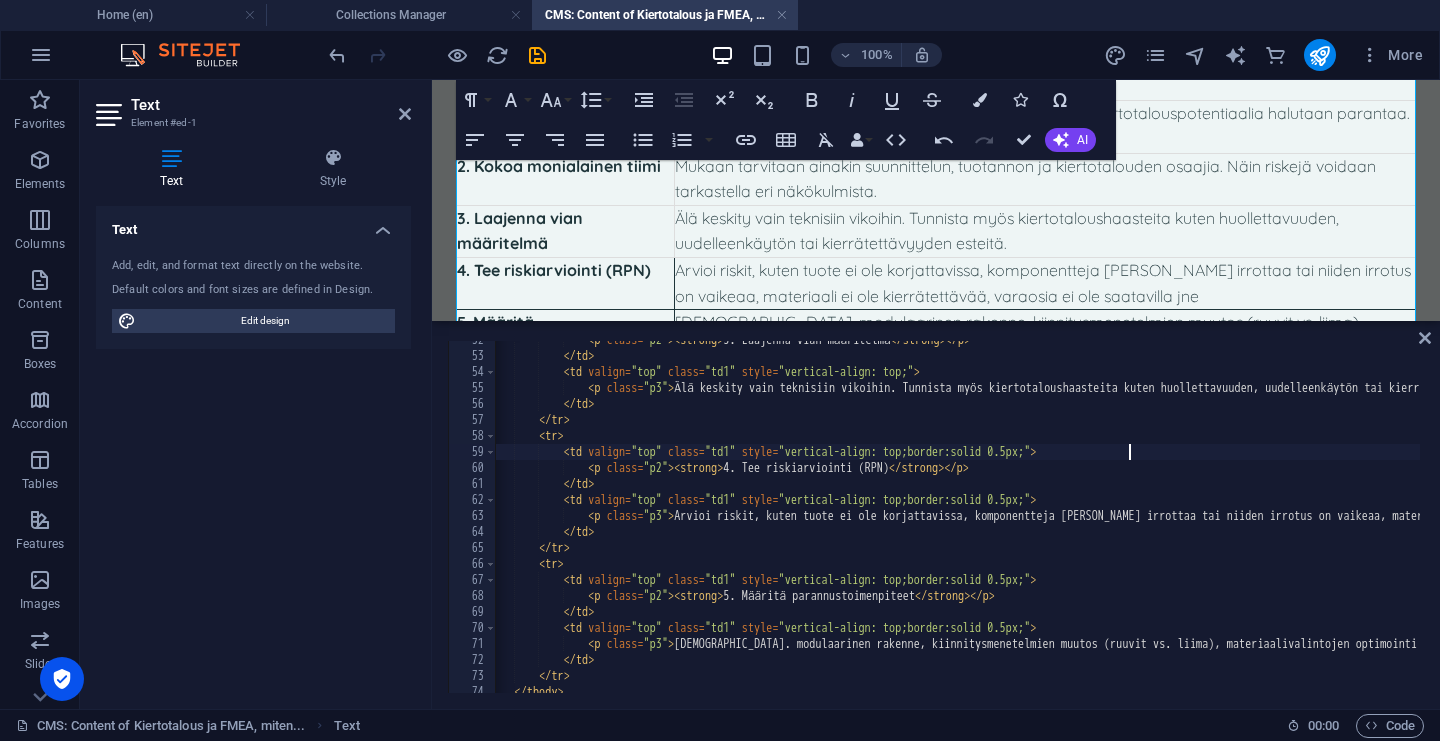 scroll, scrollTop: 782, scrollLeft: 0, axis: vertical 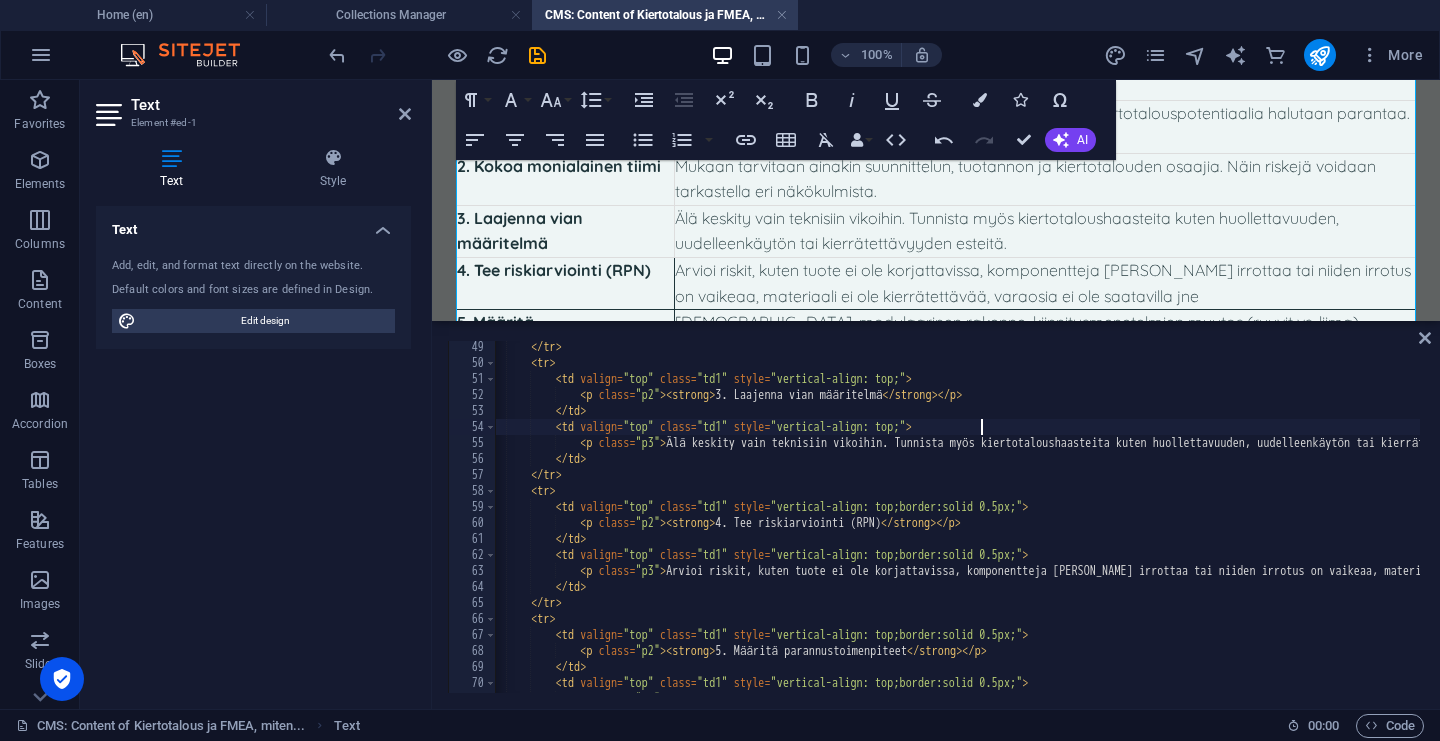 click on "</ tr >           < tr >                < td   valign = "top"   class = "td1"   style = "vertical-align: top;" >                     < p   class = "p2" > < strong > 3. Laajenna vian määritelmä </ strong > </ p >                </ td >                < td   valign = "top"   class = "td1"   style = "vertical-align: top;" >                     < p   class = "p3" > Älä keskity vain teknisiin vikoihin. Tunnista myös kiertotaloushaasteita kuten huollettavuuden, uudelleenkäytön tai kierrätettävyyden esteitä. </ p >                </ td >           </ tr >           < tr >                < td   valign = "top"   class = "td1"   style = "vertical-align: top;border:solid 0.5px;" >                     < p   class = "p2" > < strong > 4. Tee riskiarviointi (RPN) </ strong > </ p >                </ td >                < td   valign = "top"   class = "td1"   style = "vertical-align: top;border:solid 0.5px;" >                     < p   class = "p3" > </ p >                </ td >           </ tr >      <" at bounding box center (3253, 529) 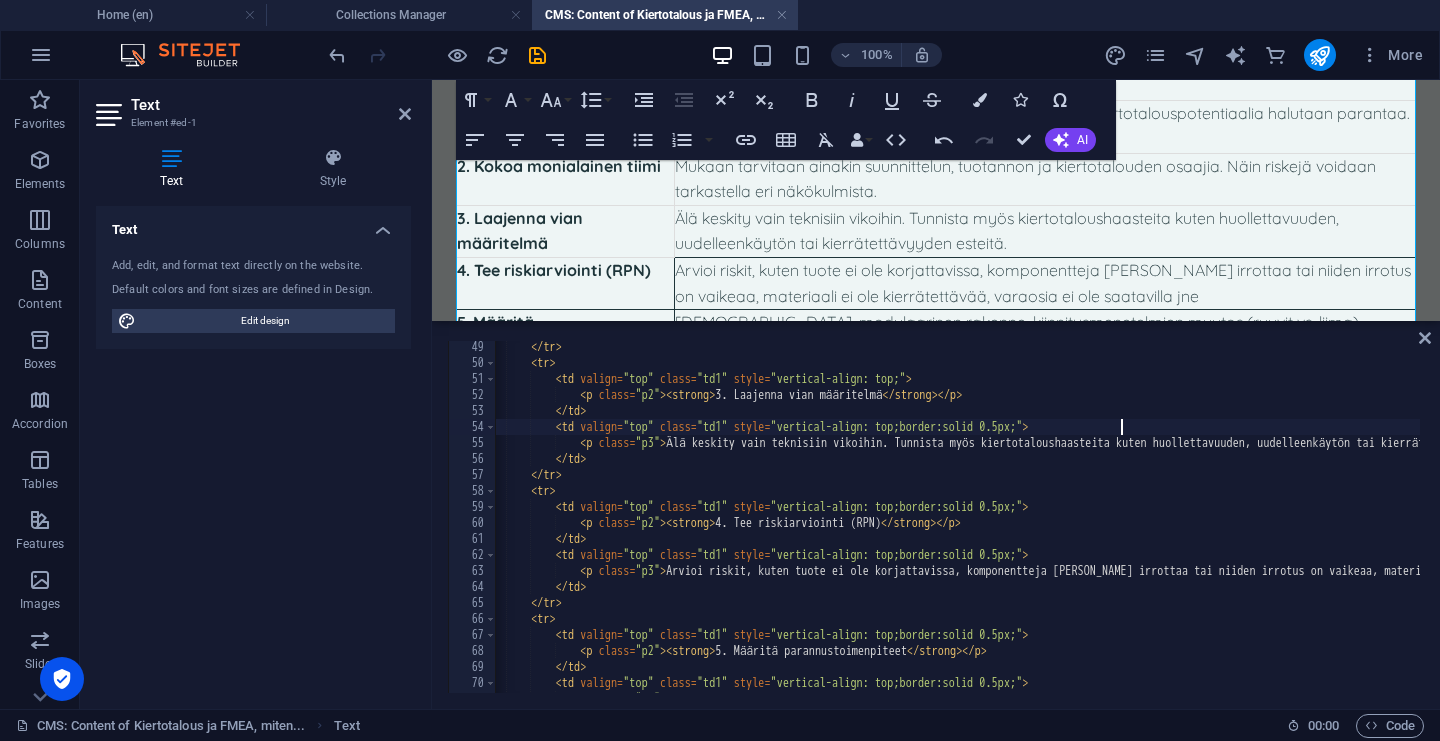 click on "</ tr >           < tr >                < td   valign = "top"   class = "td1"   style = "vertical-align: top;" >                     < p   class = "p2" > < strong > 3. Laajenna vian määritelmä </ strong > </ p >                </ td >                < td   valign = "top"   class = "td1"   style = "vertical-align: top;border:solid 0.5px;" >                     < p   class = "p3" > Älä keskity vain teknisiin vikoihin. Tunnista myös kiertotaloushaasteita kuten huollettavuuden, uudelleenkäytön tai kierrätettävyyden esteitä. </ p >                </ td >           </ tr >           < tr >                < td   valign = "top"   class = "td1"   style = "vertical-align: top;border:solid 0.5px;" >                     < p   class = "p2" > < strong > 4. Tee riskiarviointi (RPN) </ strong > </ p >                </ td >                < td   valign = "top"   class = "td1"   style = "vertical-align: top;border:solid 0.5px;" >                     < p   class = "p3" > </ p >                </ td >" at bounding box center [3253, 529] 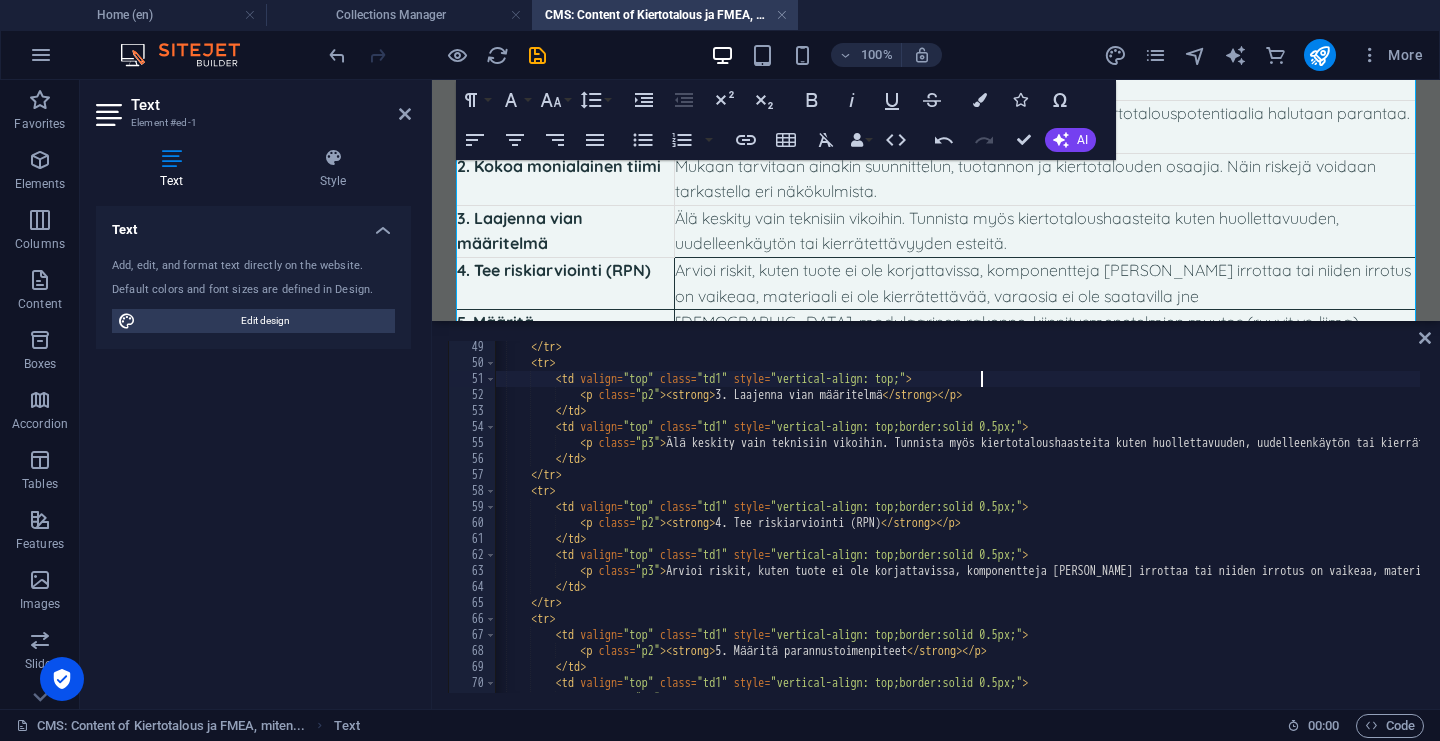 paste on "border:solid 0.5px;" 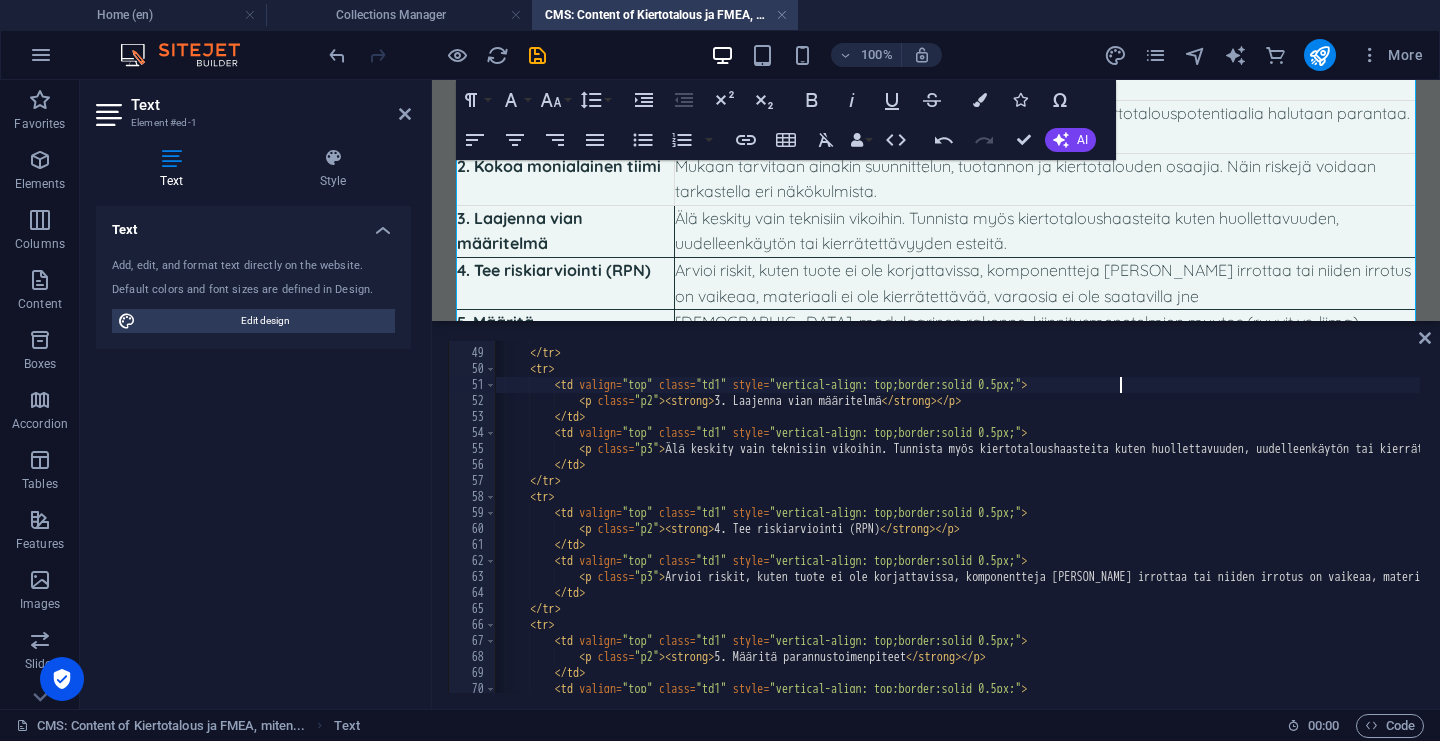scroll, scrollTop: 584, scrollLeft: 0, axis: vertical 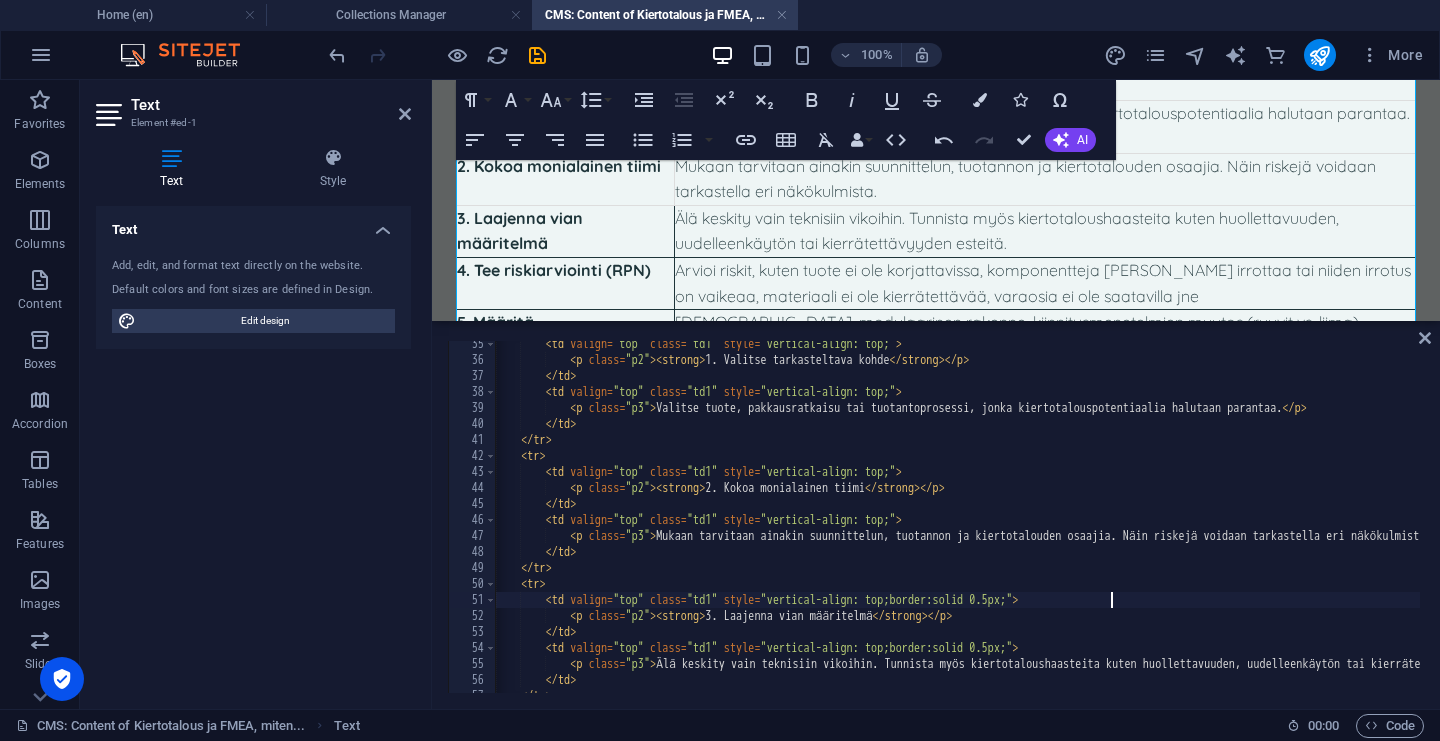 click on "< td   valign = "top"   class = "td1"   style = "vertical-align: top;" >                     < p   class = "p2" > < strong > 1. Valitse tarkasteltava kohde </ strong > </ p >                </ td >                < td   valign = "top"   class = "td1"   style = "vertical-align: top;" >                     < p   class = "p3" > Valitse tuote, pakkausratkaisu tai tuotantoprosessi, jonka kiertotalouspotentiaalia halutaan parantaa. </ p >                </ td >           </ tr >           < tr >                < td   valign = "top"   class = "td1"   style = "vertical-align: top;" >                     < p   class = "p2" > < strong > 2. Kokoa monialainen tiimi </ strong > </ p >                </ td >                < td   valign = "top"   class = "td1"   style = "vertical-align: top;" >                     < p   class = "p3" > Mukaan tarvitaan ainakin suunnittelun, tuotannon ja kiertotalouden osaajia. Näin riskejä voidaan tarkastella eri näkökulmista. </ p >                </ td >           </ tr" at bounding box center [3243, 526] 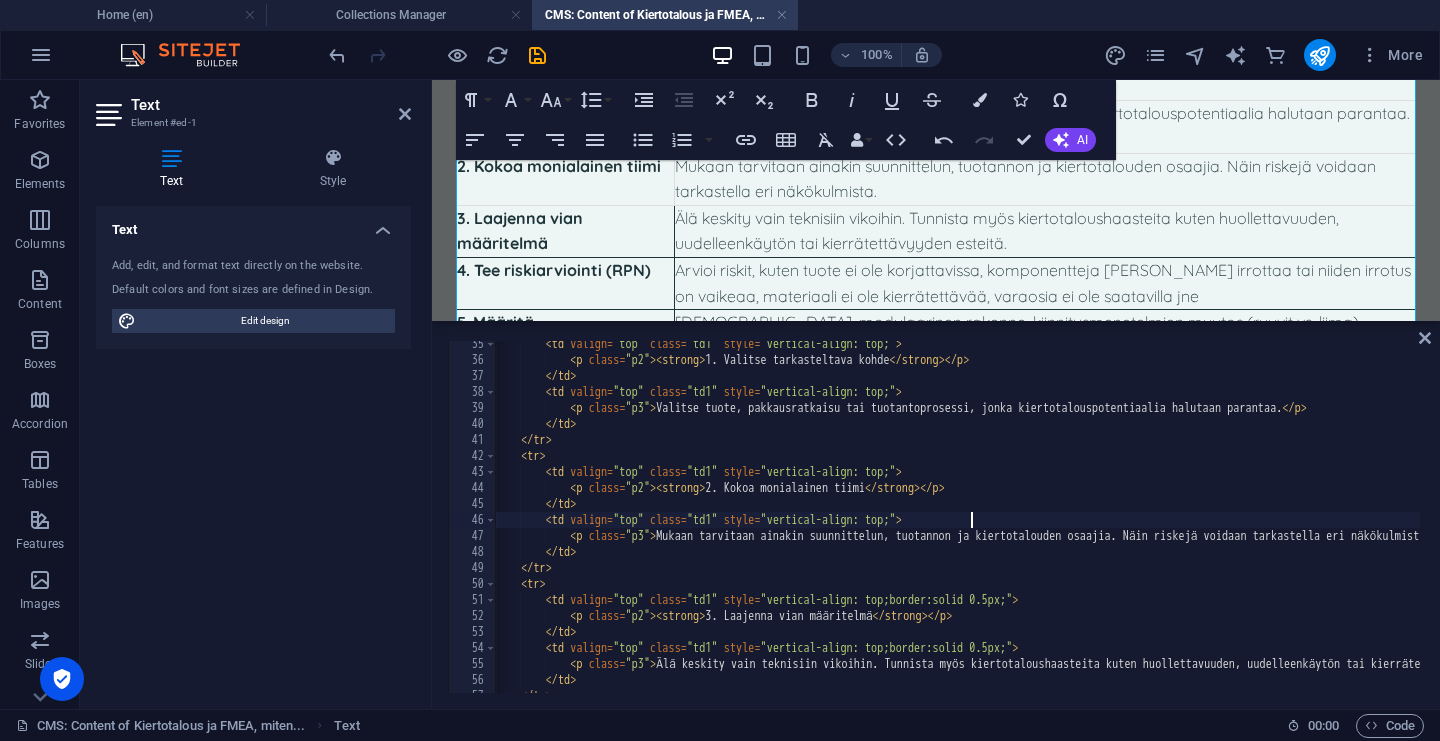 paste on "border:solid 0.5px;" 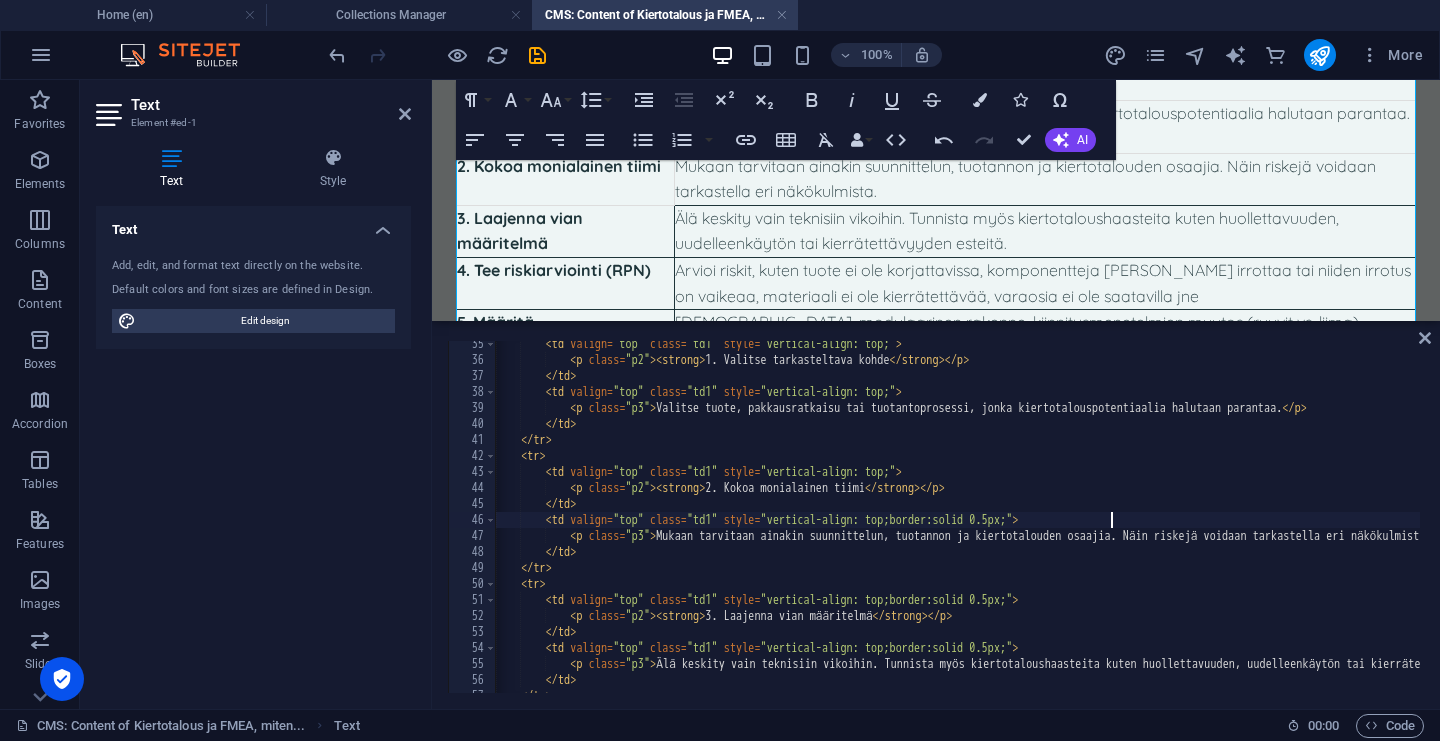 click on "< td   valign = "top"   class = "td1"   style = "vertical-align: top;" >                     < p   class = "p2" > < strong > 1. Valitse tarkasteltava kohde </ strong > </ p >                </ td >                < td   valign = "top"   class = "td1"   style = "vertical-align: top;" >                     < p   class = "p3" > Valitse tuote, pakkausratkaisu tai tuotantoprosessi, jonka kiertotalouspotentiaalia halutaan parantaa. </ p >                </ td >           </ tr >           < tr >                < td   valign = "top"   class = "td1"   style = "vertical-align: top;" >                     < p   class = "p2" > < strong > 2. Kokoa monialainen tiimi </ strong > </ p >                </ td >                < td   valign = "top"   class = "td1"   style = "vertical-align: top;border:solid 0.5px;" >                     < p   class = "p3" > Mukaan tarvitaan ainakin suunnittelun, tuotannon ja kiertotalouden osaajia. Näin riskejä voidaan tarkastella eri näkökulmista. </ p >                </ >" at bounding box center (3243, 526) 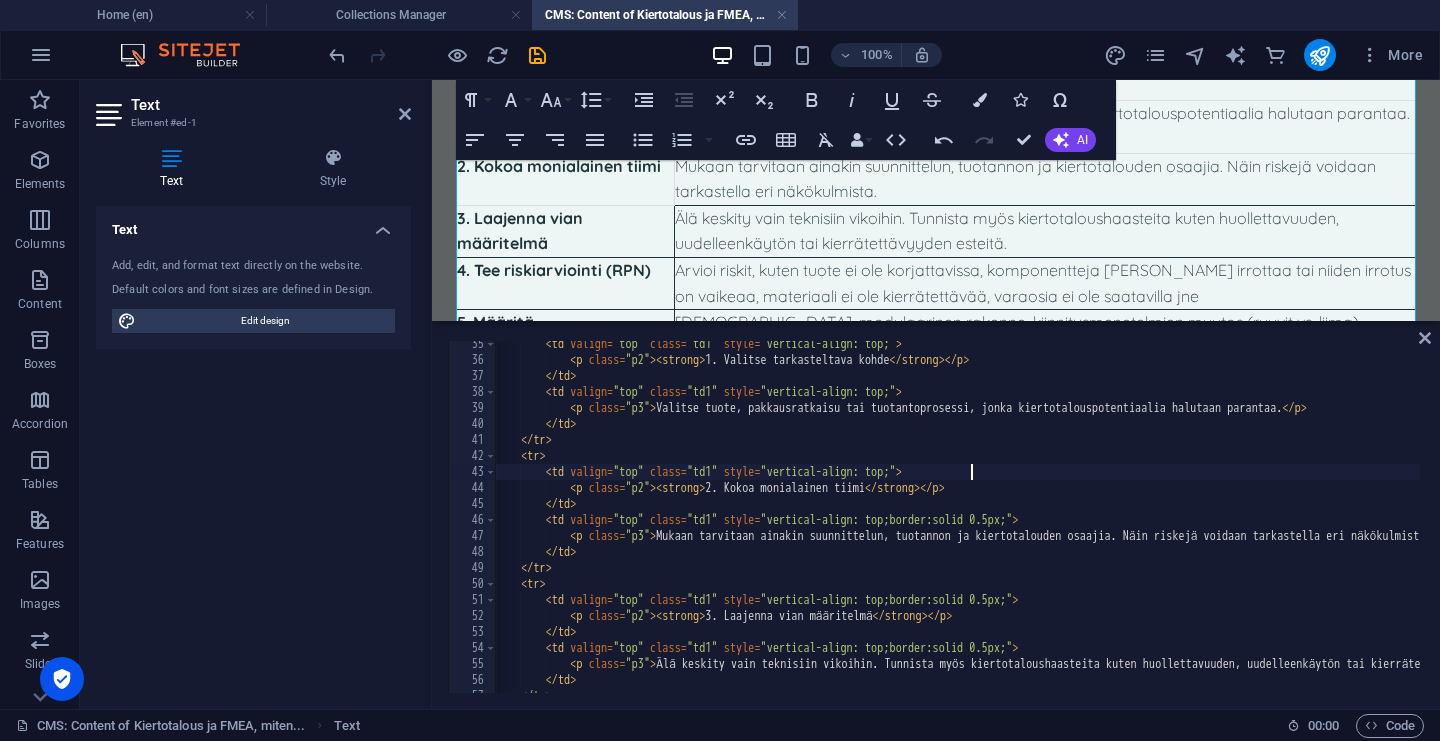 paste on "border:solid 0.5px;" 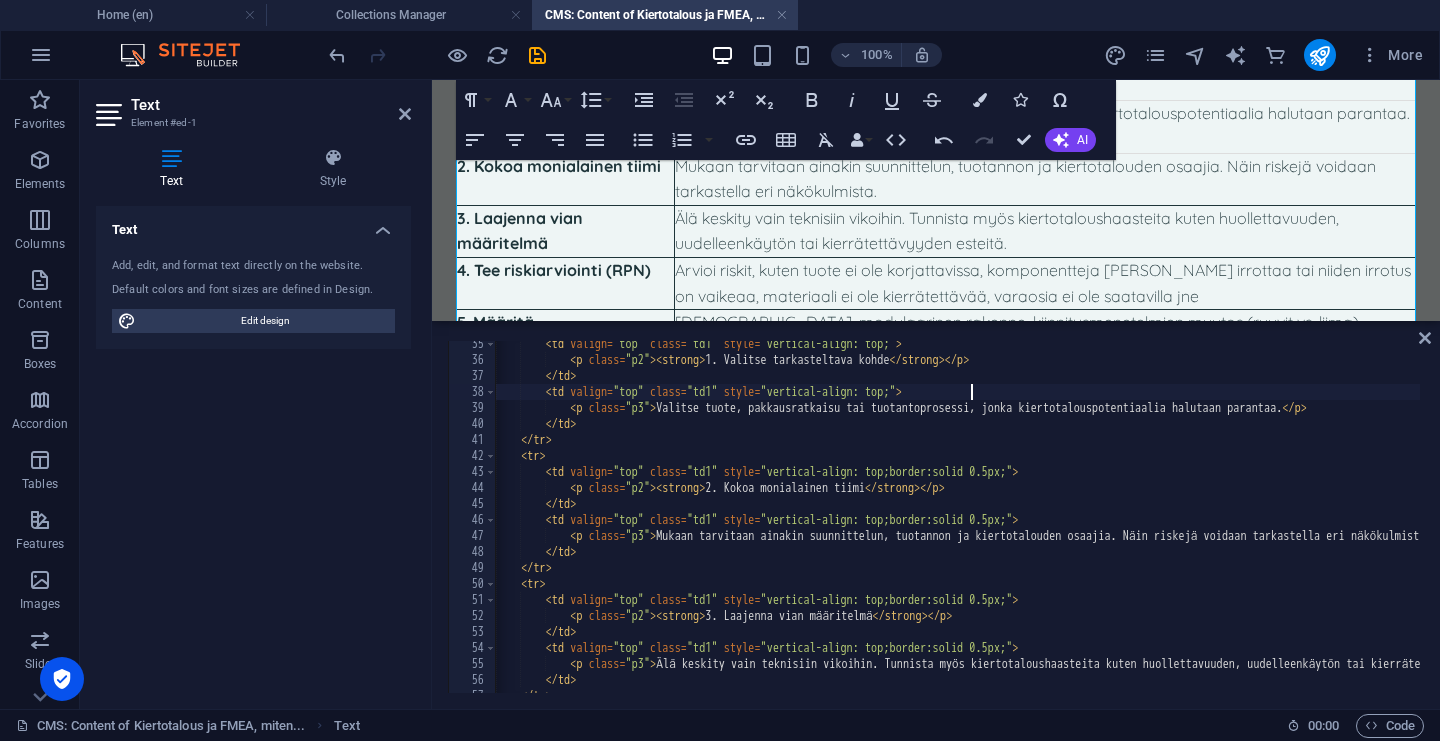 click on "< td   valign = "top"   class = "td1"   style = "vertical-align: top;" >                     < p   class = "p2" > < strong > 1. Valitse tarkasteltava kohde </ strong > </ p >                </ td >                < td   valign = "top"   class = "td1"   style = "vertical-align: top;" >                     < p   class = "p3" > Valitse tuote, pakkausratkaisu tai tuotantoprosessi, jonka kiertotalouspotentiaalia halutaan parantaa. </ p >                </ td >           </ tr >           < tr >                < td   valign = "top"   class = "td1"   style = "vertical-align: top;border:solid 0.5px;" >                     < p   class = "p2" > < strong > 2. Kokoa monialainen tiimi </ strong > </ p >                </ td >                < td   valign = "top"   class = "td1"   style = "vertical-align: top;border:solid 0.5px;" >                     < p   class = "p3" > Mukaan tarvitaan ainakin suunnittelun, tuotannon ja kiertotalouden osaajia. Näin riskejä voidaan tarkastella eri näkökulmista. </ p >" at bounding box center [3243, 526] 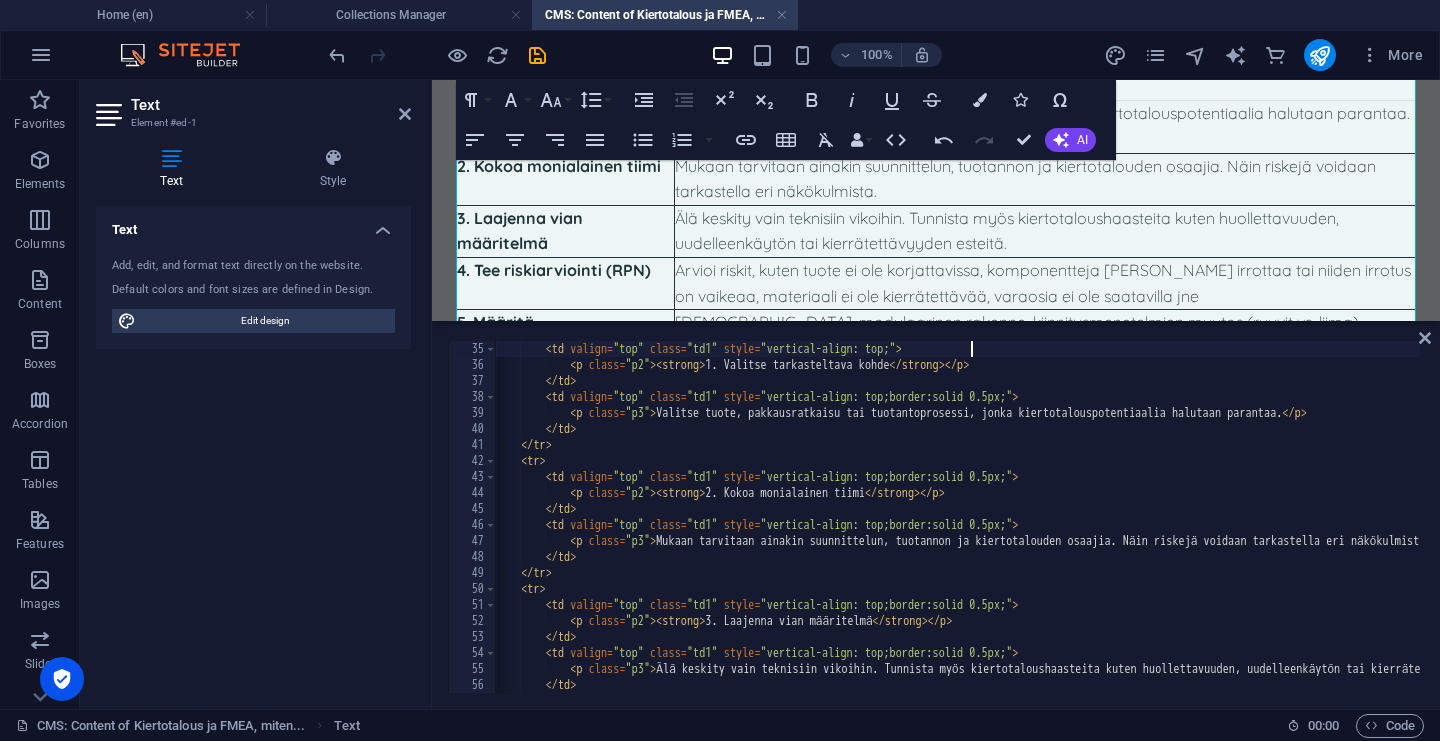 click on "< td   valign = "top"   class = "td1"   style = "vertical-align: top;" >                     < p   class = "p2" > < strong > 1. Valitse tarkasteltava kohde </ strong > </ p >                </ td >                < td   valign = "top"   class = "td1"   style = "vertical-align: top;border:solid 0.5px;" >                     < p   class = "p3" > Valitse tuote, pakkausratkaisu tai tuotantoprosessi, jonka kiertotalouspotentiaalia halutaan parantaa. </ p >                </ td >           </ tr >           < tr >                < td   valign = "top"   class = "td1"   style = "vertical-align: top;border:solid 0.5px;" >                     < p   class = "p2" > < strong > 2. Kokoa monialainen tiimi </ strong > </ p >                </ td >                < td   valign = "top"   class = "td1"   style = "vertical-align: top;border:solid 0.5px;" >                     < p   class = "p3" > </ p >                </ td >           </ tr >           < tr >                < td   valign = "top"   class = "td1"" at bounding box center (3243, 531) 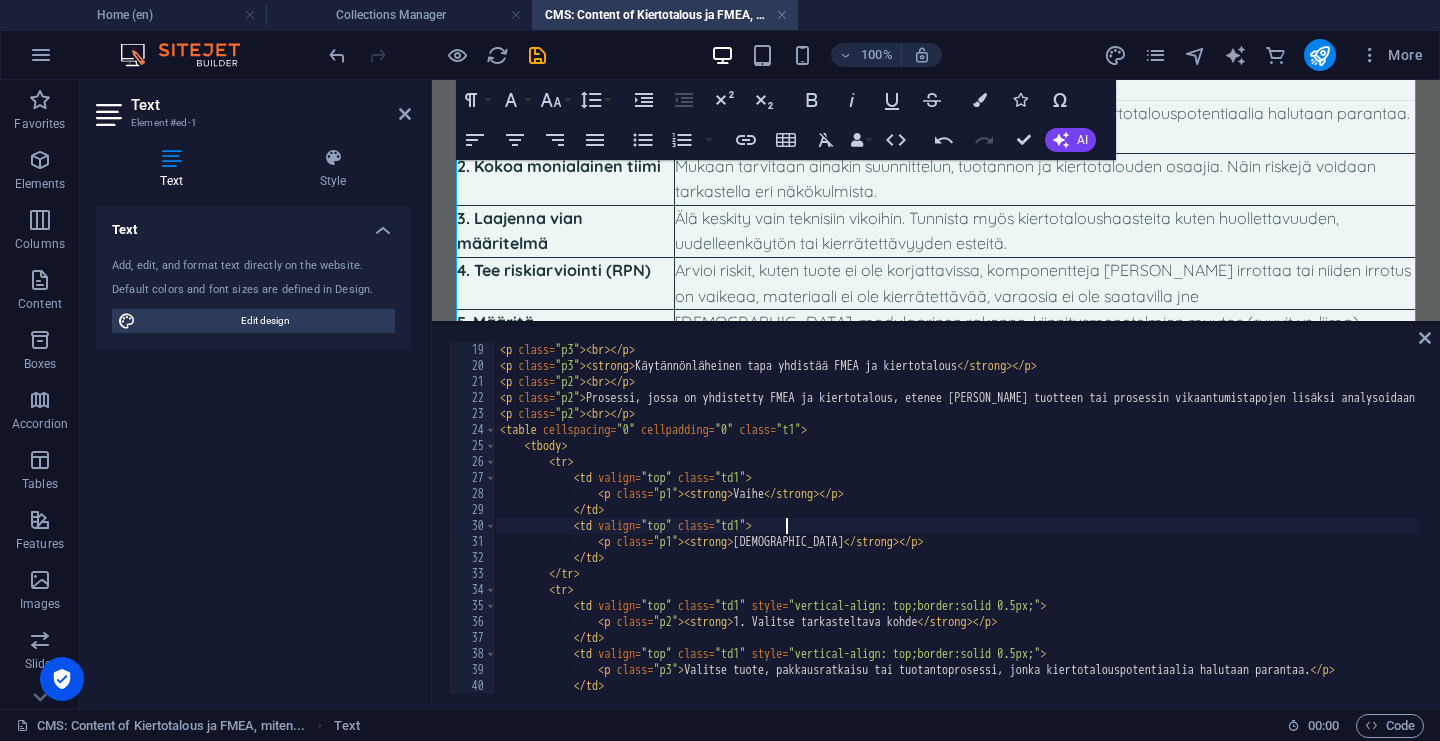 click on "< p   class = "p2" > Tämän tyyppinen ajattelu ja kysymykset tulisi liittää perinteisten FMEA-prosessin pohdintojen joukkoon, ja ne pitäisi käsitellä osana FMEA-analyysiä, jolloin mukaan otetaan [PERSON_NAME] perinteiset riskit [PERSON_NAME] kiertotalouteen liittyvät haasteet. </ p > < p   class = "p3" > < br > </ p > < p   class = "p3" > < strong > Käytännönläheinen tapa yhdistää FMEA ja kiertotalous </ strong > </ p > < p   class = "p2" > < br > </ p > < p   class = "p2" > Prosessi, jossa on yhdistetty FMEA ja kiertotalous, etenee [PERSON_NAME] tuotteen tai prosessin vikaantumistapojen lisäksi analysoidaan myös kiertotaloutta estäviä tekijöitä – kuten huollettavuuden, purettavuuden, kierrätettävyyden tai uudelleenkäytön esteitä. Riskit pisteytetään (RPN) ja tulosten pohjalta määritetään konkreettiset parannustoimet, joilla tuote tukee paremmin kiertotalouden periaatteita. Alla yksinkertaistettu prosessikuvaus arvioinnista. </ p > < p   class = "p2" > < br > </ p > < table   cellspacing = "0"" at bounding box center (3271, 516) 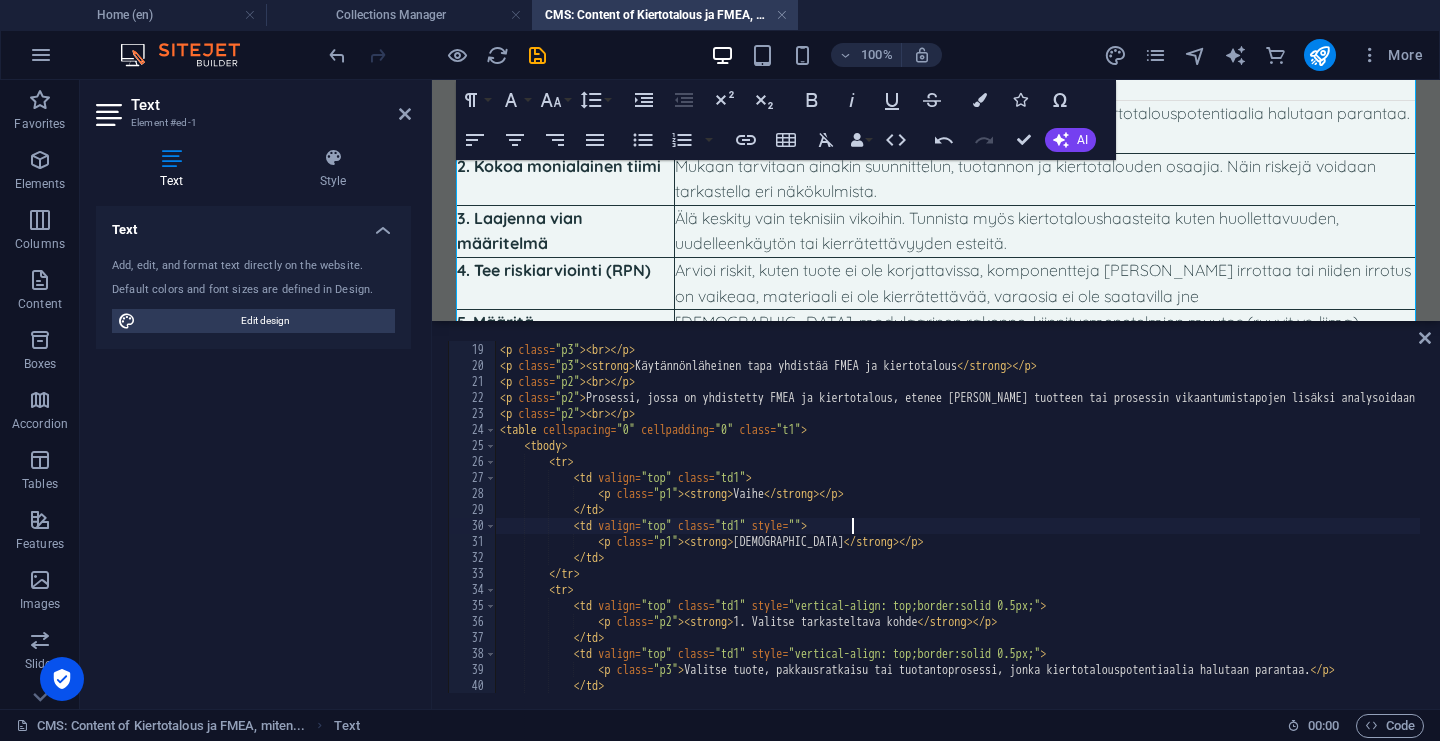 paste on "border:solid 0.5px;"" 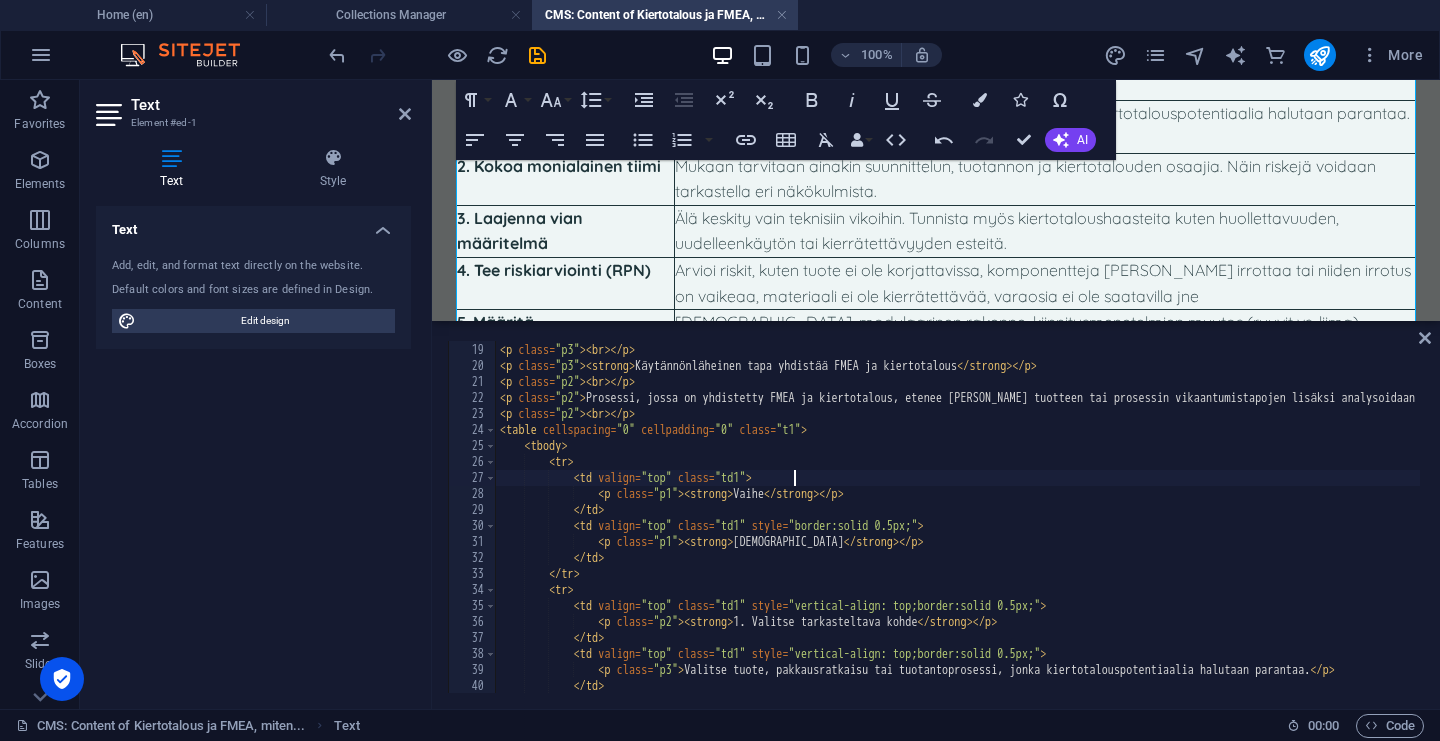 click on "< p   class = "p2" > Tämän tyyppinen ajattelu ja kysymykset tulisi liittää perinteisten FMEA-prosessin pohdintojen joukkoon, ja ne pitäisi käsitellä osana FMEA-analyysiä, jolloin mukaan otetaan [PERSON_NAME] perinteiset riskit [PERSON_NAME] kiertotalouteen liittyvät haasteet. </ p > < p   class = "p3" > < br > </ p > < p   class = "p3" > < strong > Käytännönläheinen tapa yhdistää FMEA ja kiertotalous </ strong > </ p > < p   class = "p2" > < br > </ p > < p   class = "p2" > Prosessi, jossa on yhdistetty FMEA ja kiertotalous, etenee [PERSON_NAME] tuotteen tai prosessin vikaantumistapojen lisäksi analysoidaan myös kiertotaloutta estäviä tekijöitä – kuten huollettavuuden, purettavuuden, kierrätettävyyden tai uudelleenkäytön esteitä. Riskit pisteytetään (RPN) ja tulosten pohjalta määritetään konkreettiset parannustoimet, joilla tuote tukee paremmin kiertotalouden periaatteita. Alla yksinkertaistettu prosessikuvaus arvioinnista. </ p > < p   class = "p2" > < br > </ p > < table   cellspacing = "0"" at bounding box center (3271, 516) 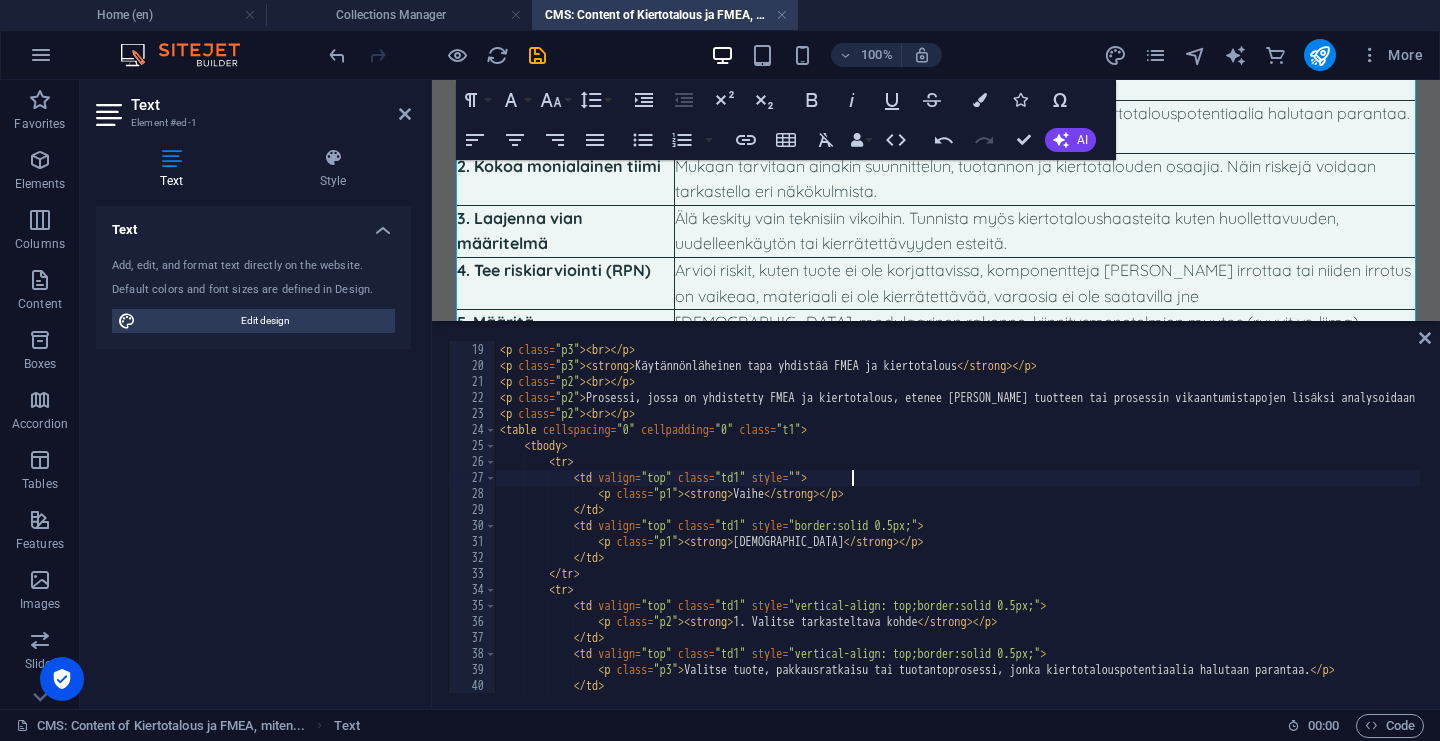 paste on "border:solid 0.5px;"" 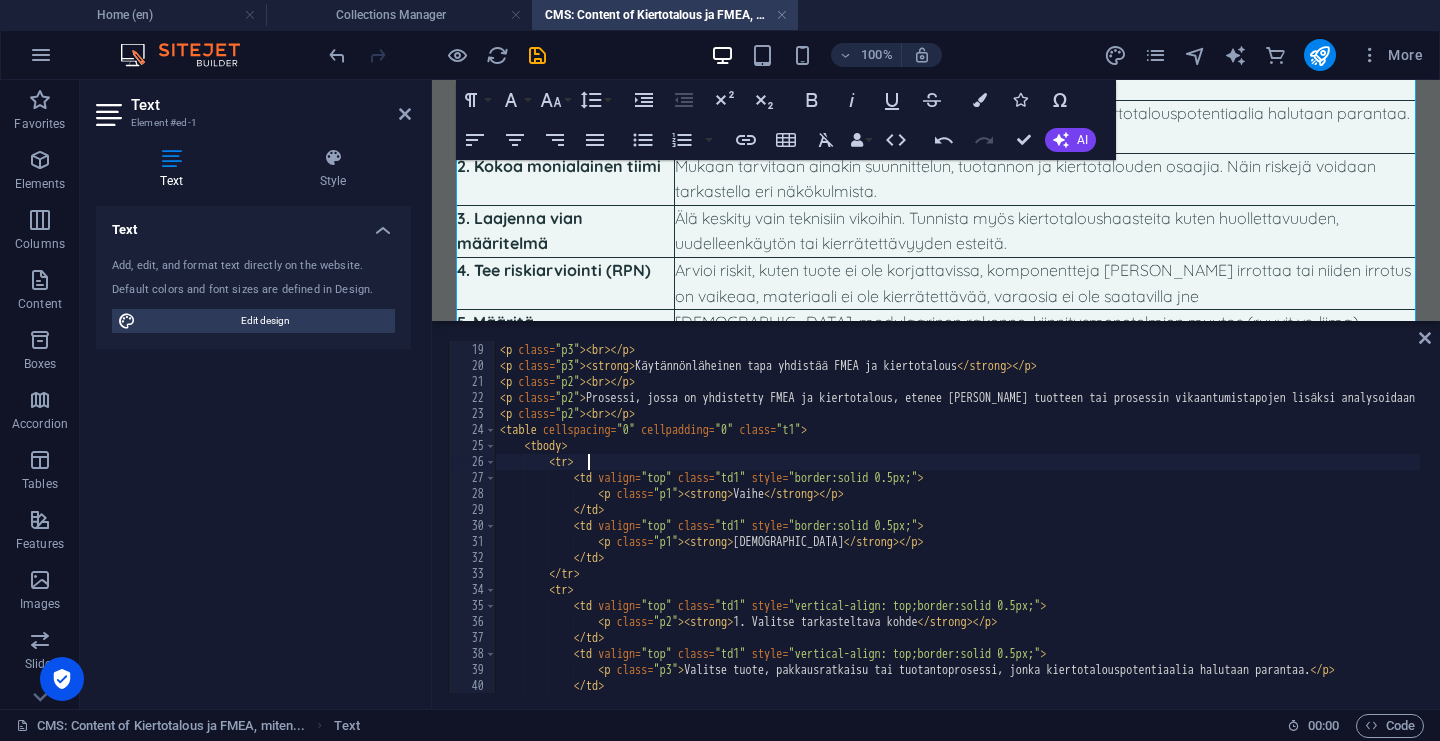 click on "< p   class = "p2" > Tämän tyyppinen ajattelu ja kysymykset tulisi liittää perinteisten FMEA-prosessin pohdintojen joukkoon, ja ne pitäisi käsitellä osana FMEA-analyysiä, jolloin mukaan otetaan [PERSON_NAME] perinteiset riskit [PERSON_NAME] kiertotalouteen liittyvät haasteet. </ p > < p   class = "p3" > < br > </ p > < p   class = "p3" > < strong > Käytännönläheinen tapa yhdistää FMEA ja kiertotalous </ strong > </ p > < p   class = "p2" > < br > </ p > < p   class = "p2" > Prosessi, jossa on yhdistetty FMEA ja kiertotalous, etenee [PERSON_NAME] tuotteen tai prosessin vikaantumistapojen lisäksi analysoidaan myös kiertotaloutta estäviä tekijöitä – kuten huollettavuuden, purettavuuden, kierrätettävyyden tai uudelleenkäytön esteitä. Riskit pisteytetään (RPN) ja tulosten pohjalta määritetään konkreettiset parannustoimet, joilla tuote tukee paremmin kiertotalouden periaatteita. Alla yksinkertaistettu prosessikuvaus arvioinnista. </ p > < p   class = "p2" > < br > </ p > < table   cellspacing = "0"" at bounding box center (3271, 516) 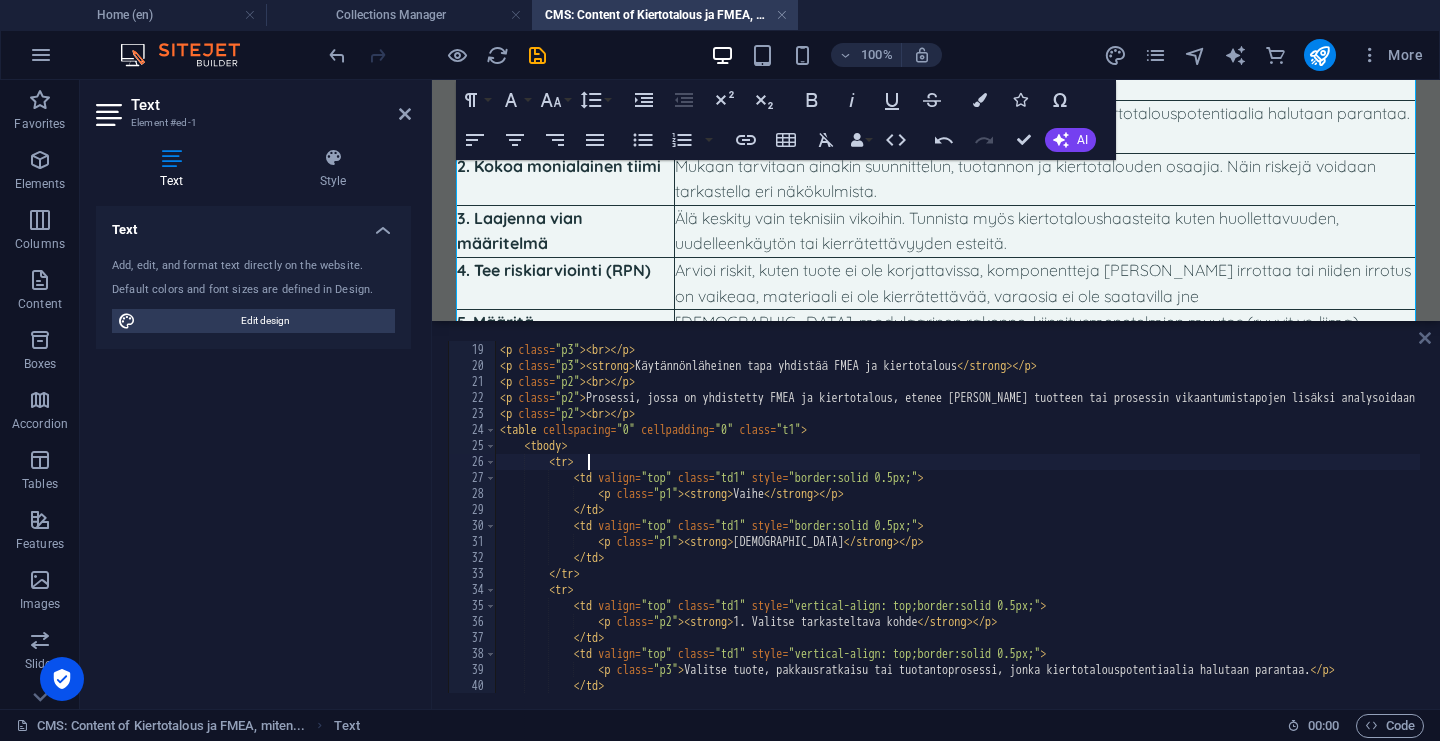 type on "<tr>" 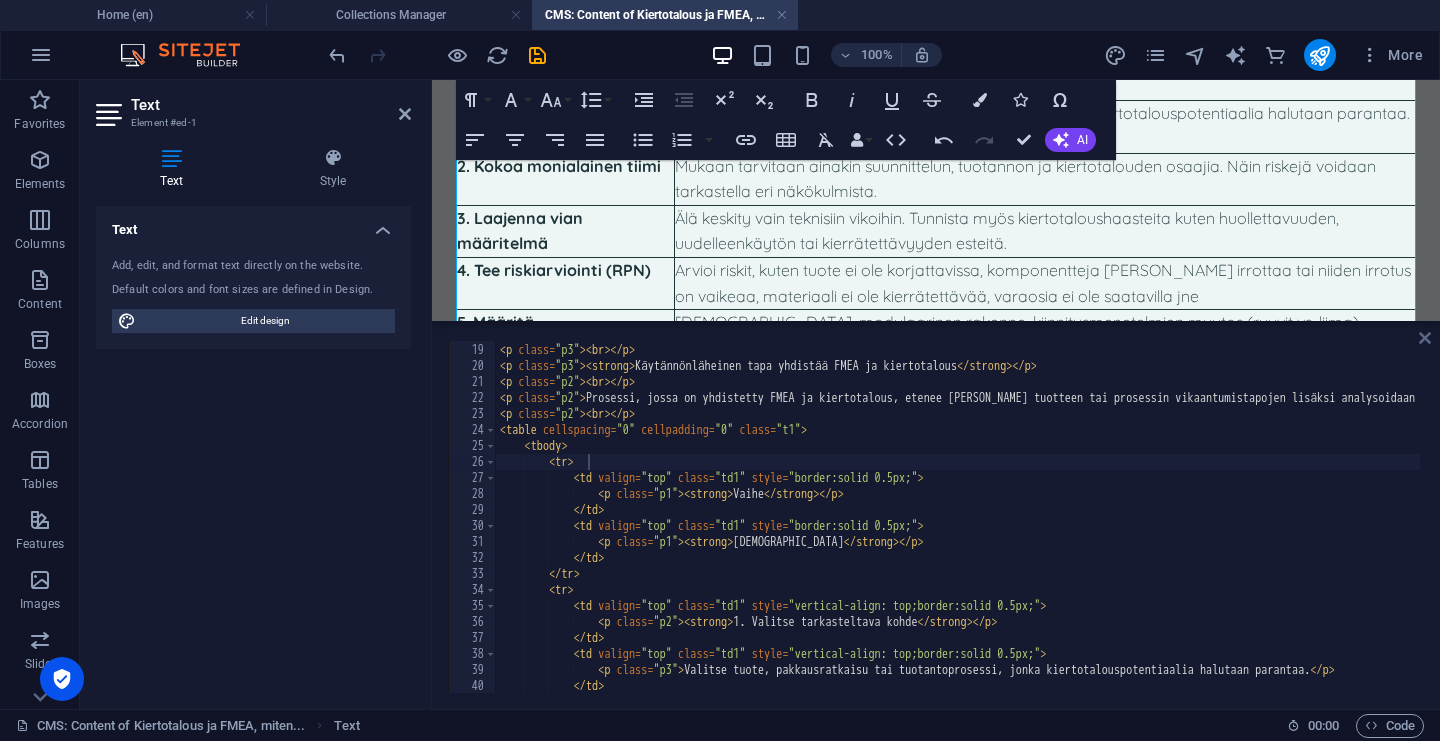 click at bounding box center [1425, 338] 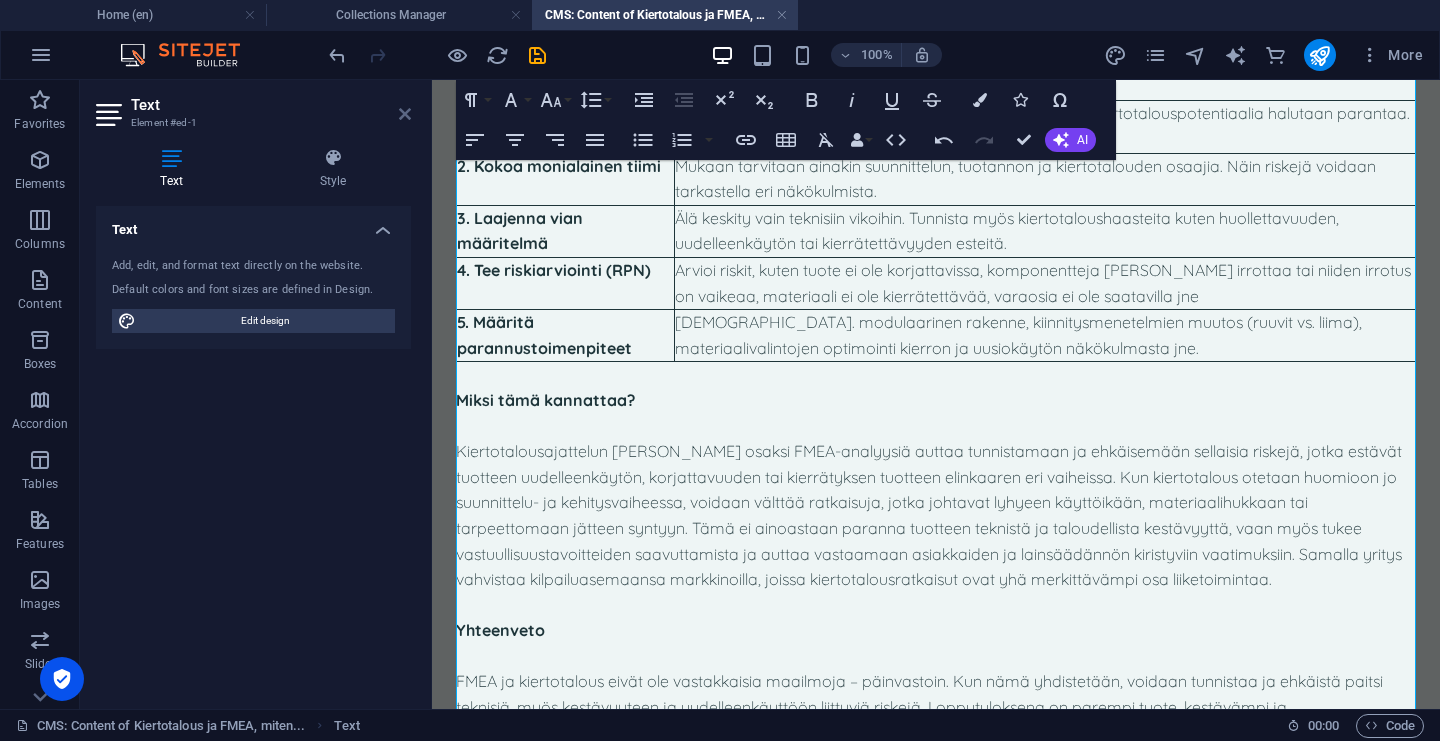 click at bounding box center [405, 114] 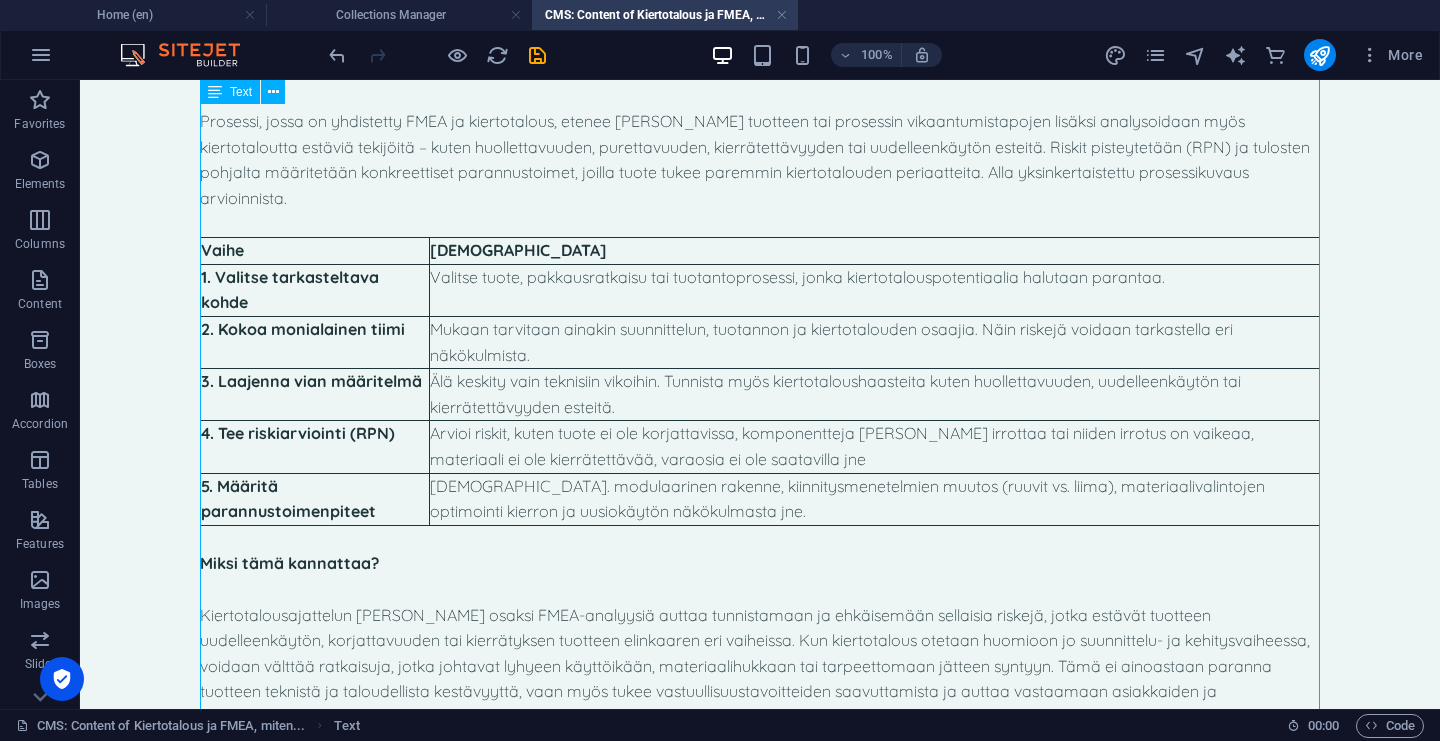 click on "Kiertotalous ja FMEA, miten ne voi yhdistää käytännössä?
Kiertotalous tarjoaa valtavia mahdollisuuksia [PERSON_NAME] liiketoiminnan kehittämiseen [PERSON_NAME] ympäristövaikutusten vähentämiseen, unohtamatta uudelleen käytettävyyden kustannusten säästöpotentiaalia. Jotta nämä mahdollisuudet voidaan hyödyntää täysimääräisesti, tarvitaan systemaattista työkalua riskien hallintaan ja tuotesuunnitteluun. Yksi tehokas menetelmä tähän on FMEA (Failure Mode and Effects Analysis). Mutta miten FMEA ja kiertotalous liittyvät toisiinsa – [PERSON_NAME] kaikkea, miten ne voi yhdistää käytännössä?
FMEA:n laajennettu näkökulma, kohti kiertotalouskriittisiä riskejä ja mahdollisuuksia
Perinteisesti FMEA:ta käytetään teknisten vikojen ja niiden vaikutusten tunnistamiseen ja arviointiin. Kiertotalous tuo tähän uuden ulottuvuuden: vika ei ole ainoastaan tekninen häiriö, vaan myös este tuotteen uudelleenkäytölle, kierrätykselle tai korjattavuudelle." at bounding box center [760, 782] 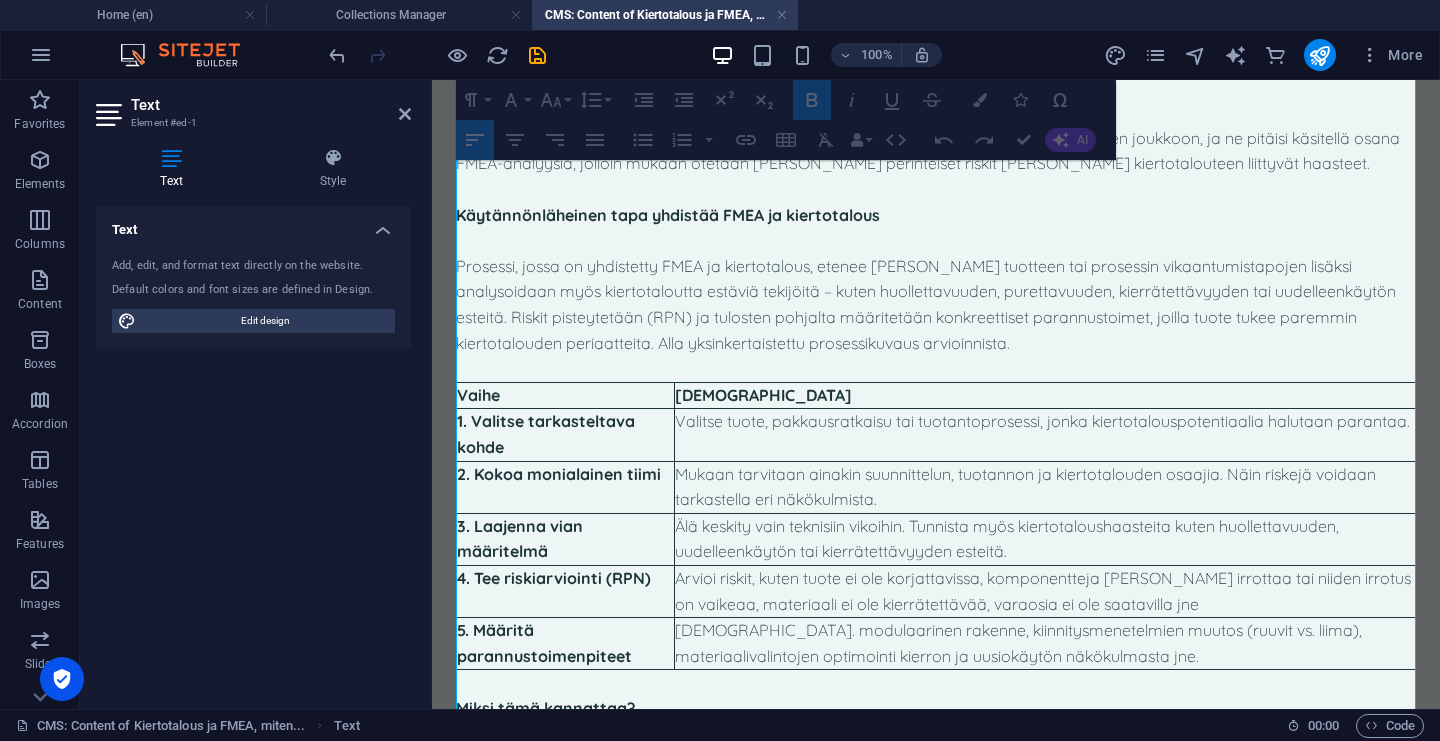drag, startPoint x: 765, startPoint y: 402, endPoint x: 496, endPoint y: 400, distance: 269.00745 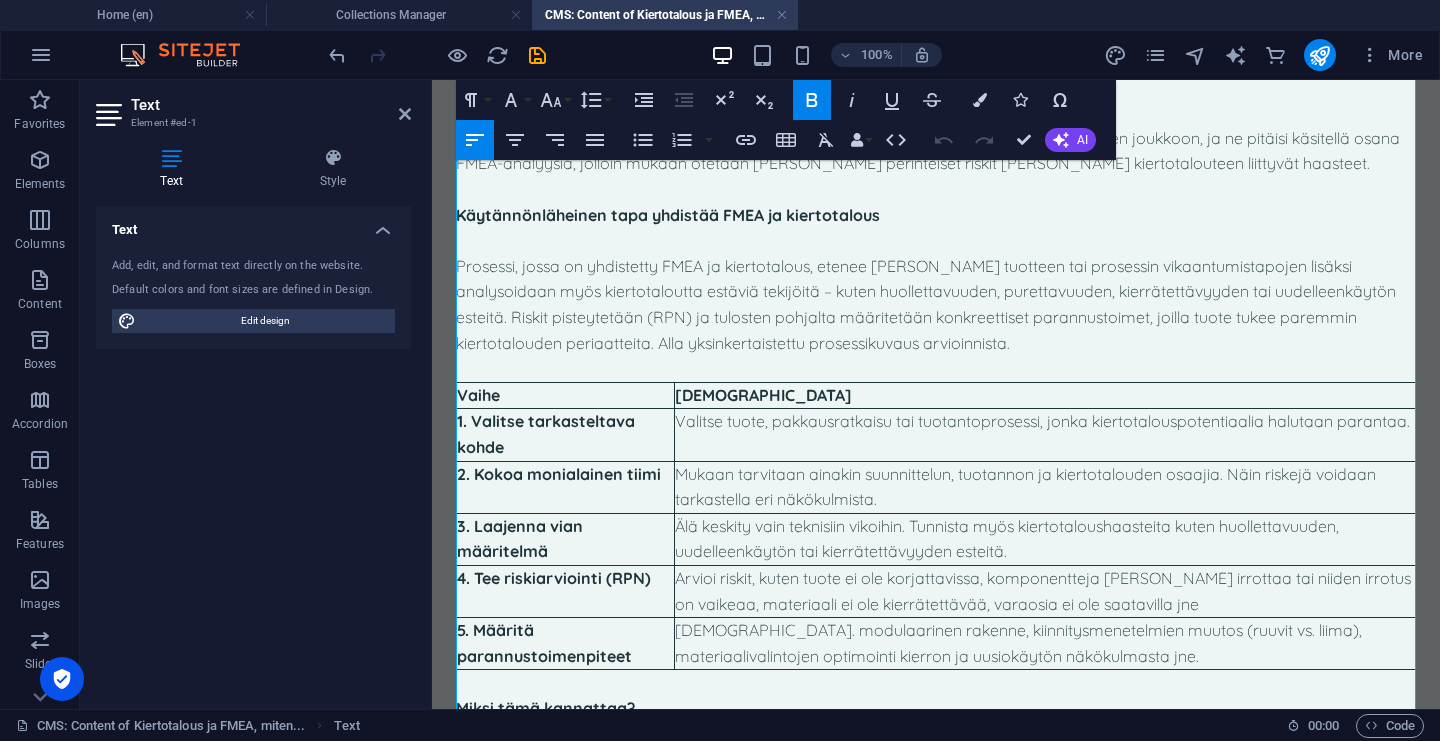 click on "Vaihe" at bounding box center [478, 395] 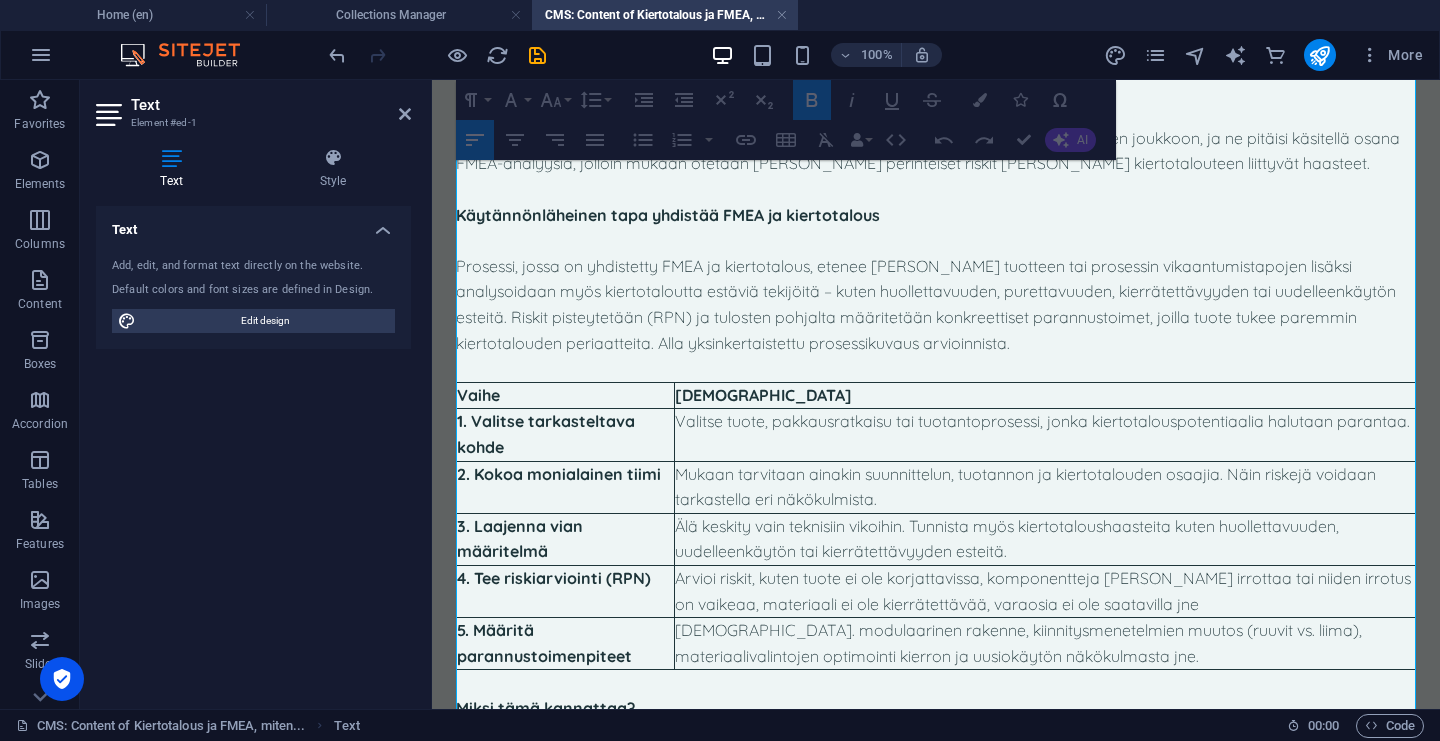drag, startPoint x: 762, startPoint y: 392, endPoint x: 487, endPoint y: 386, distance: 275.06546 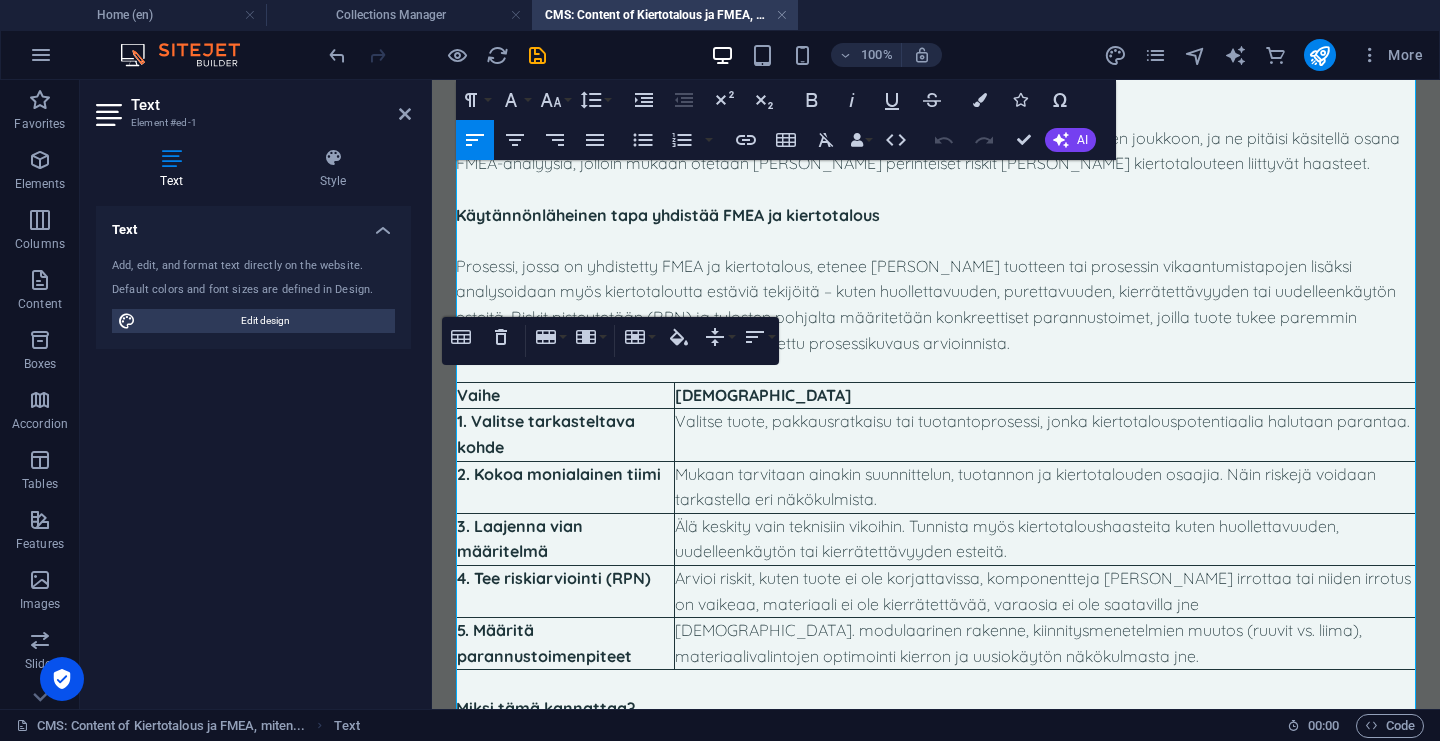 click on "Vaihe" at bounding box center [478, 395] 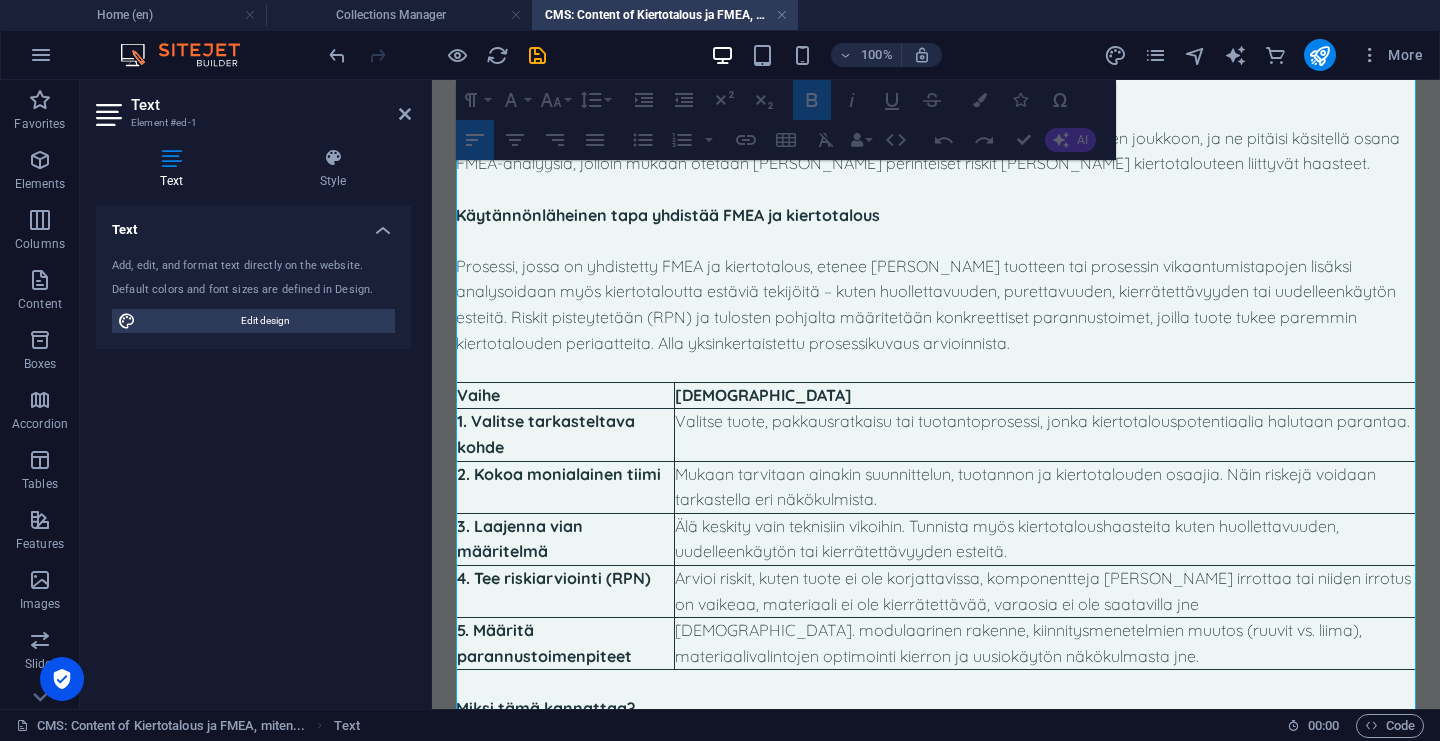 drag, startPoint x: 460, startPoint y: 393, endPoint x: 734, endPoint y: 398, distance: 274.04562 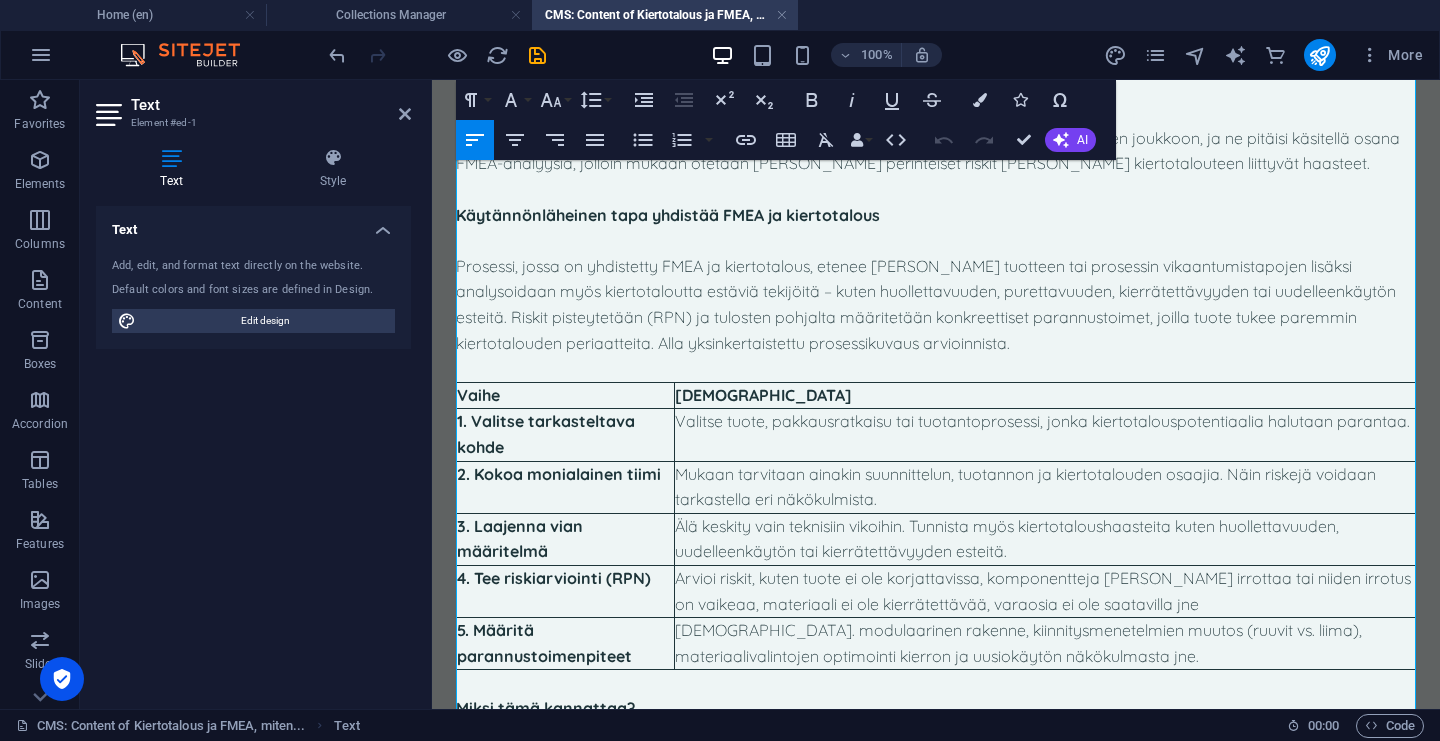 click on "[DEMOGRAPHIC_DATA]" at bounding box center [1045, 396] 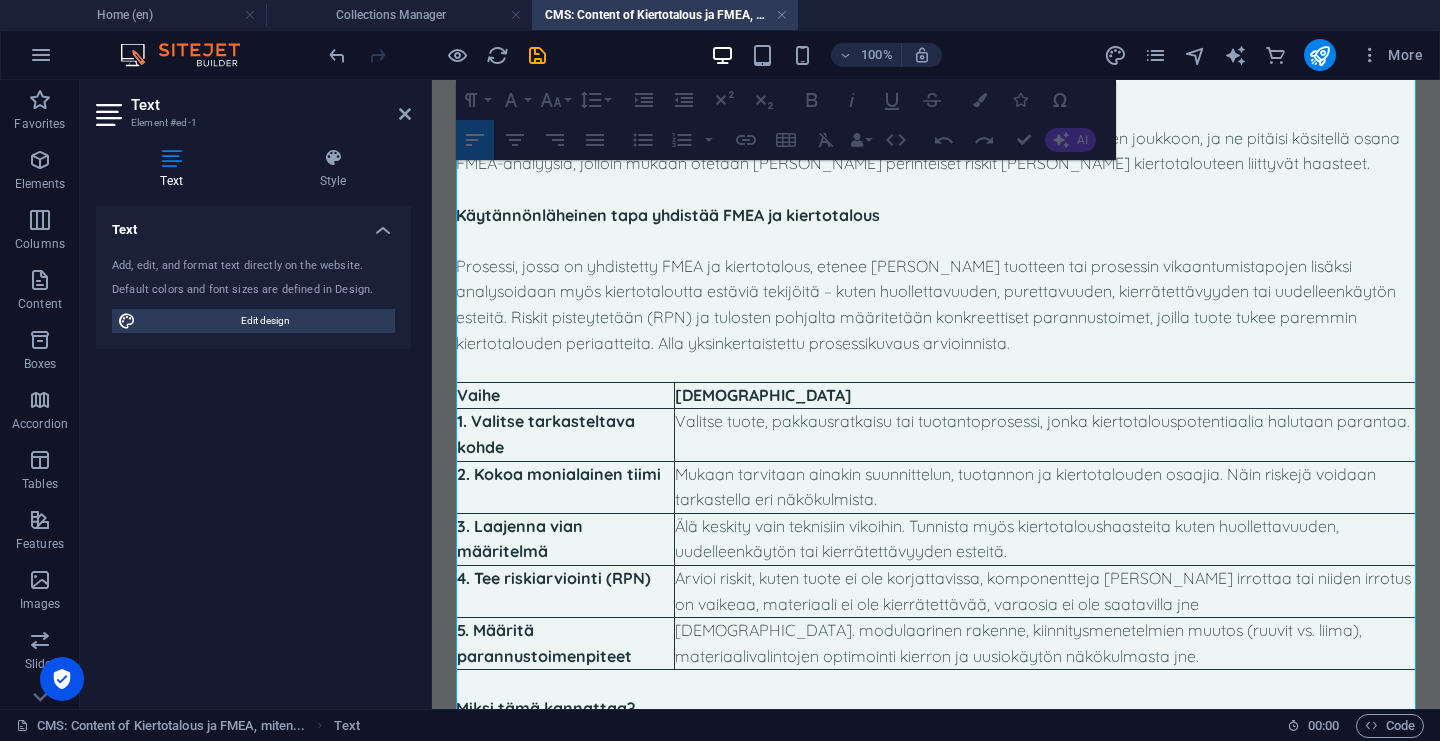 drag, startPoint x: 752, startPoint y: 400, endPoint x: 682, endPoint y: 397, distance: 70.064255 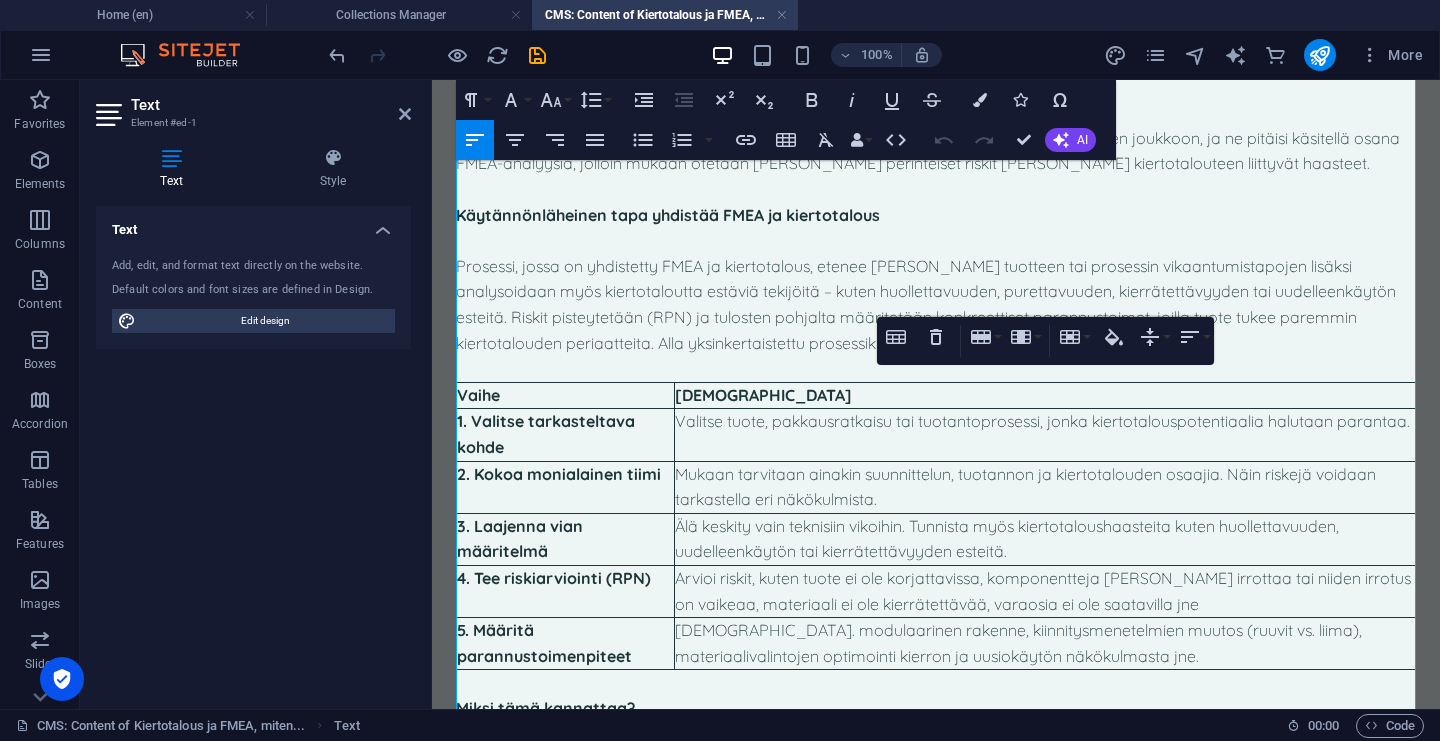 click on "[DEMOGRAPHIC_DATA]" at bounding box center (763, 395) 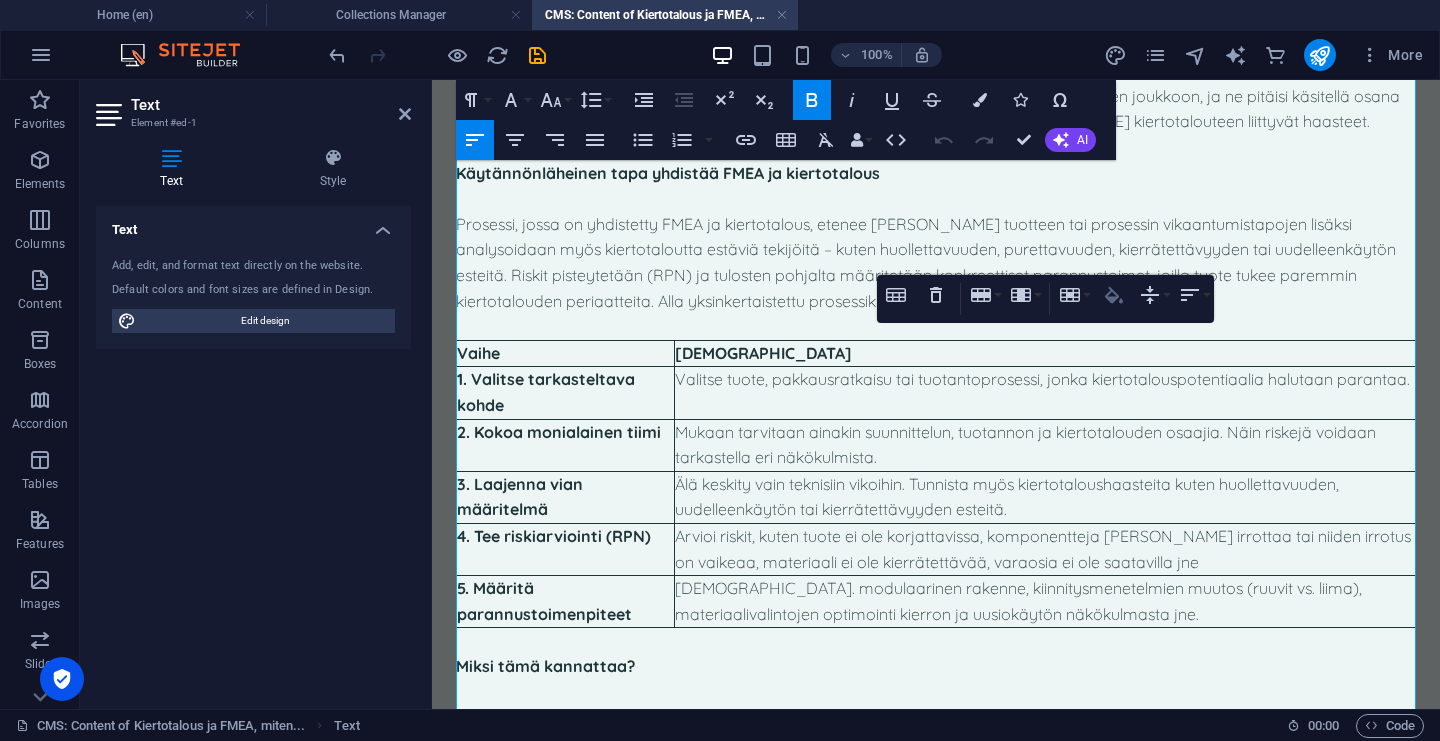 click 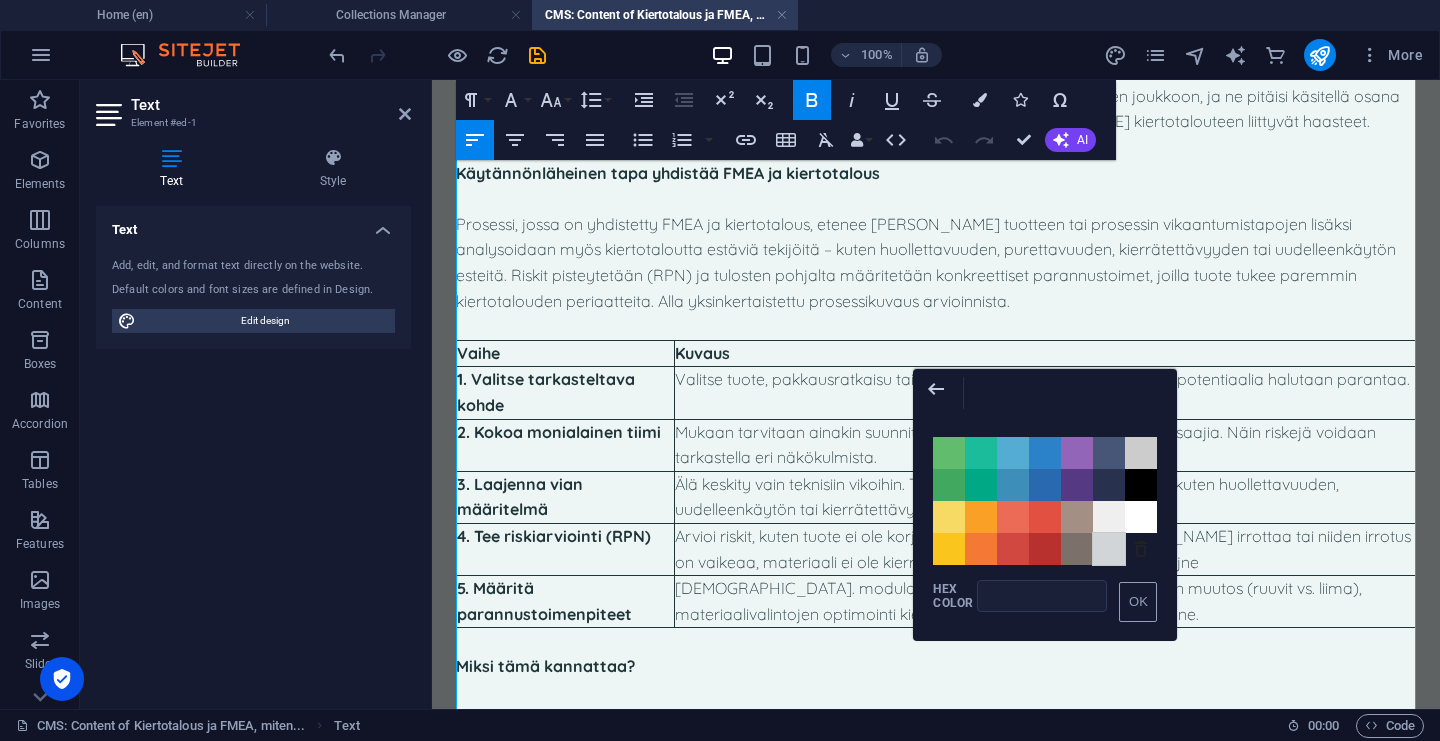 click on "Color #D1D5D8" at bounding box center (1109, 549) 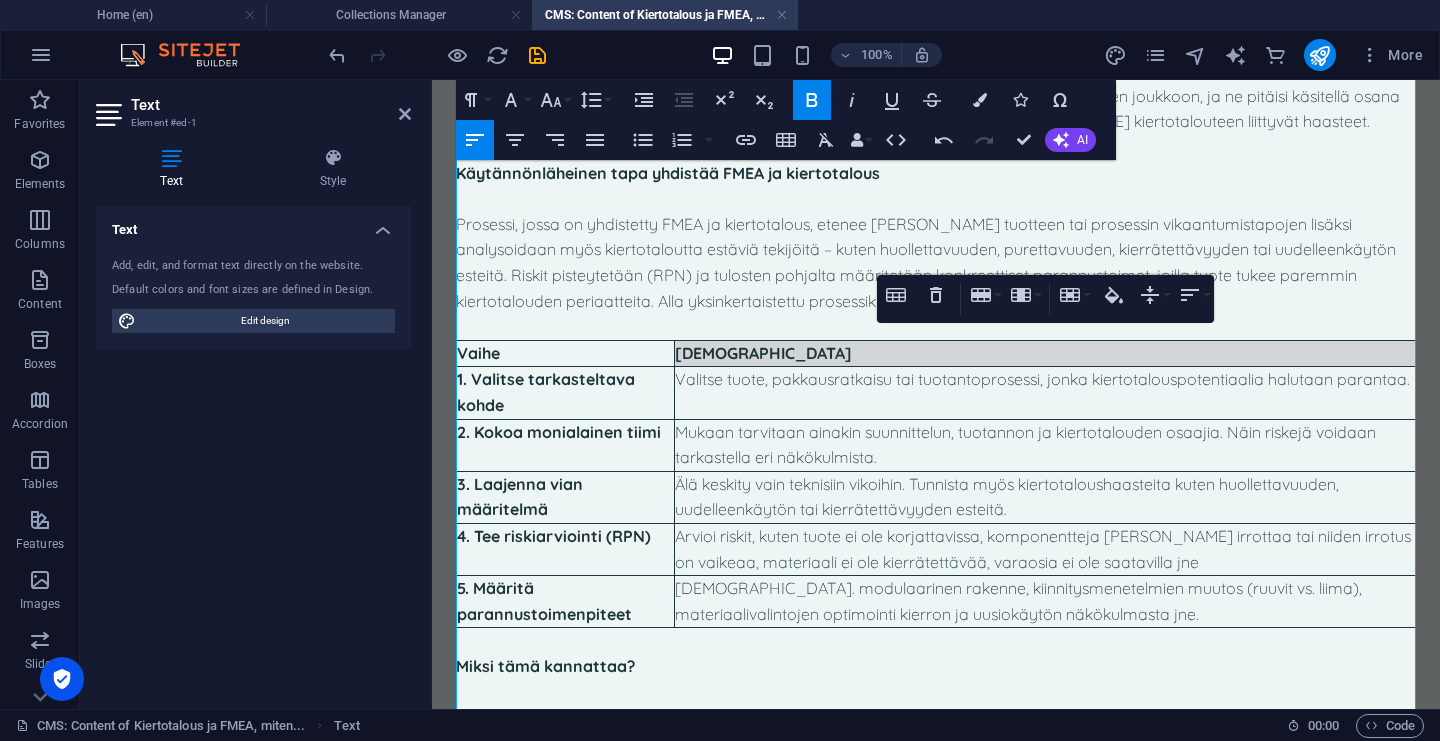 click on "Vaihe" at bounding box center (565, 354) 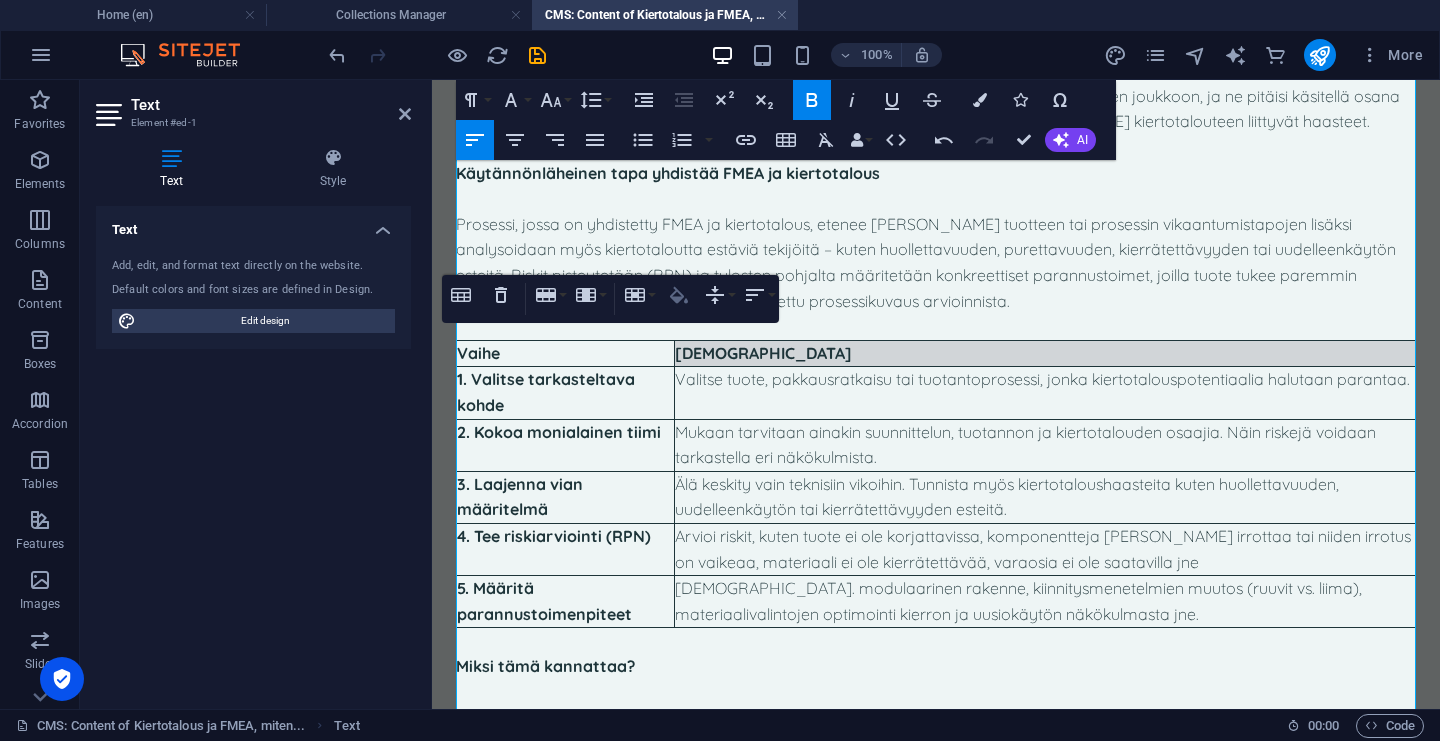 click 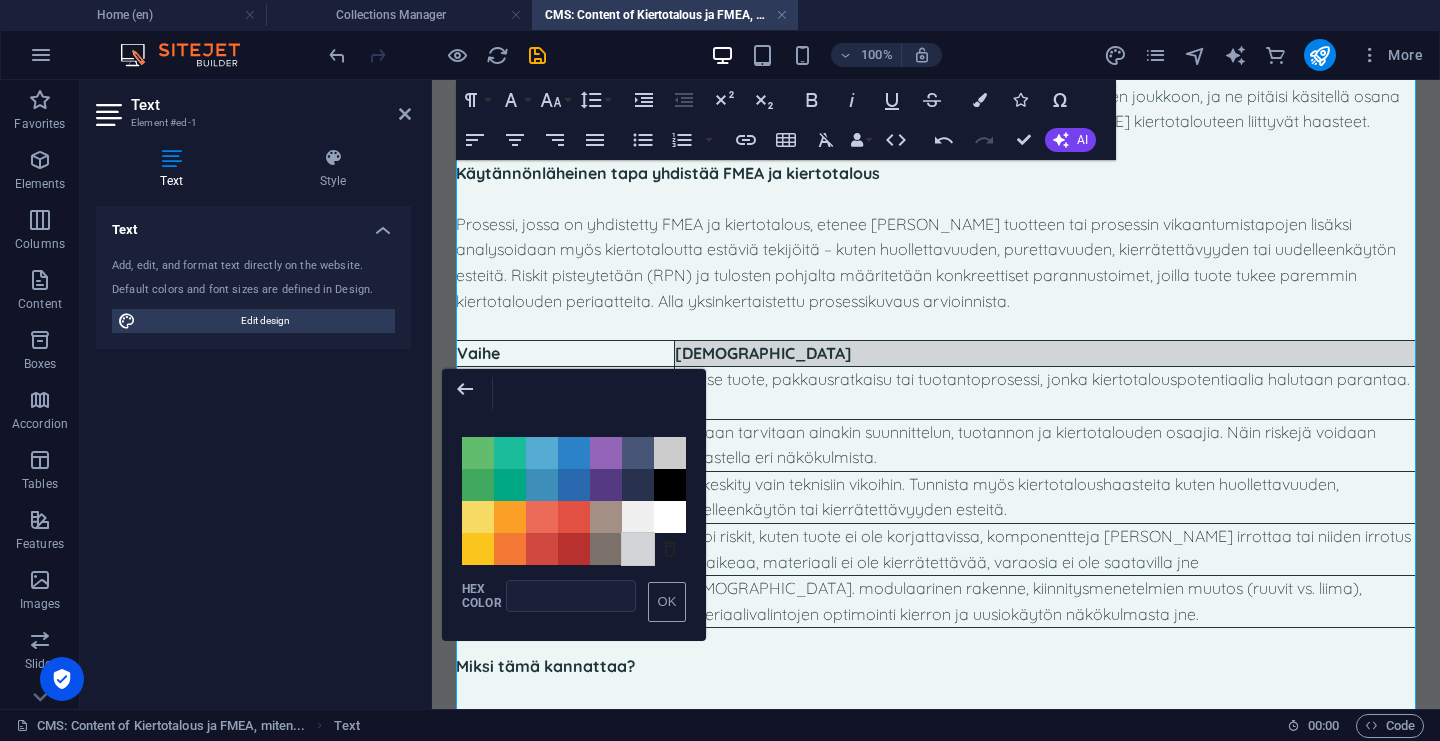 click on "Color #D1D5D8" at bounding box center [638, 549] 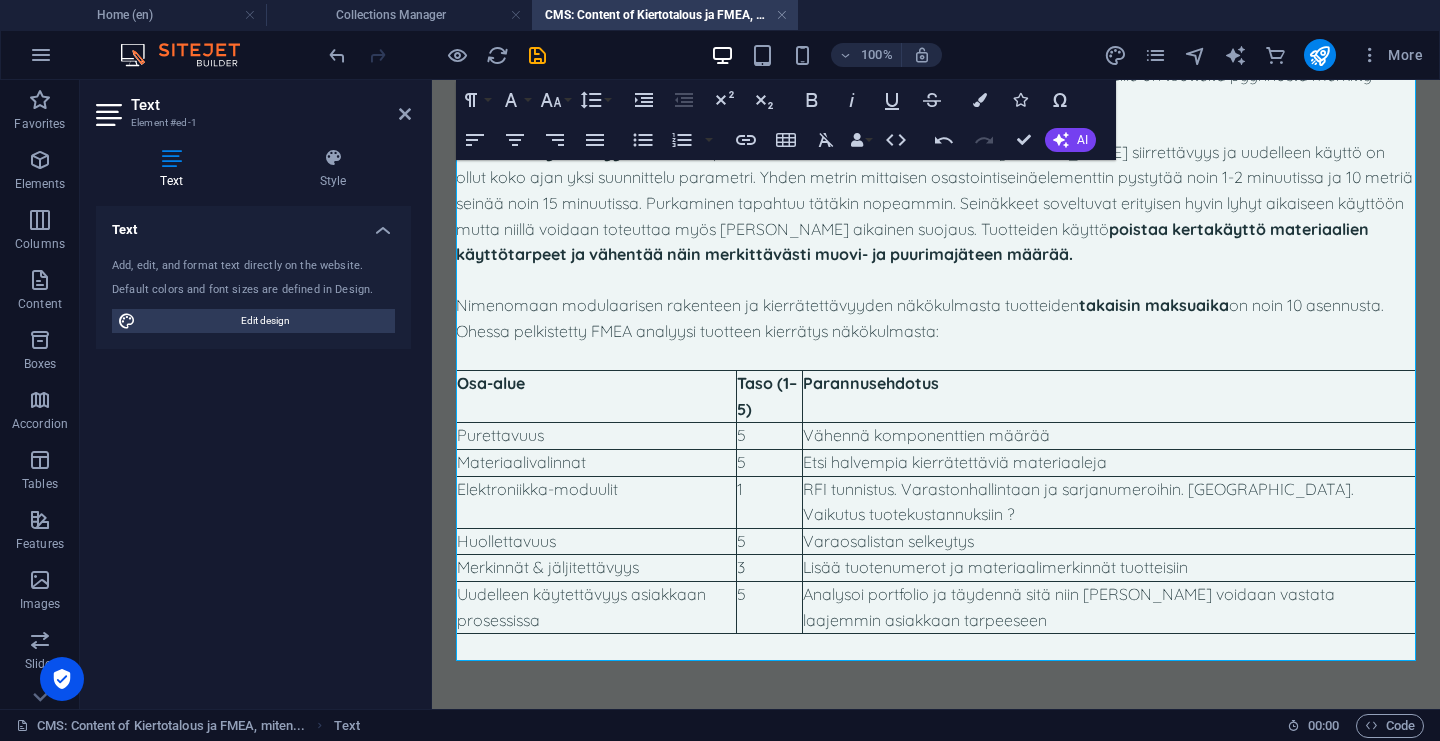 scroll, scrollTop: 2244, scrollLeft: 0, axis: vertical 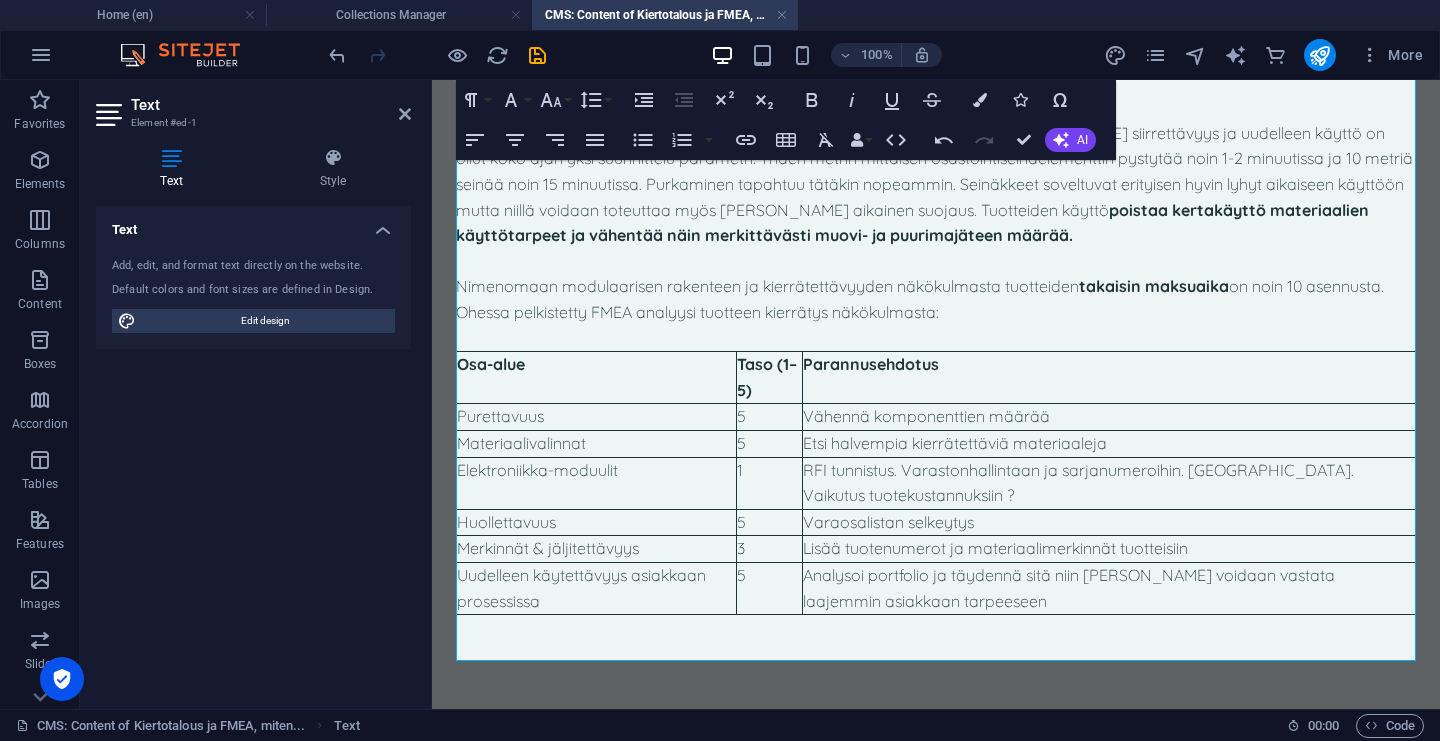 click on "Osa-alue" at bounding box center (596, 365) 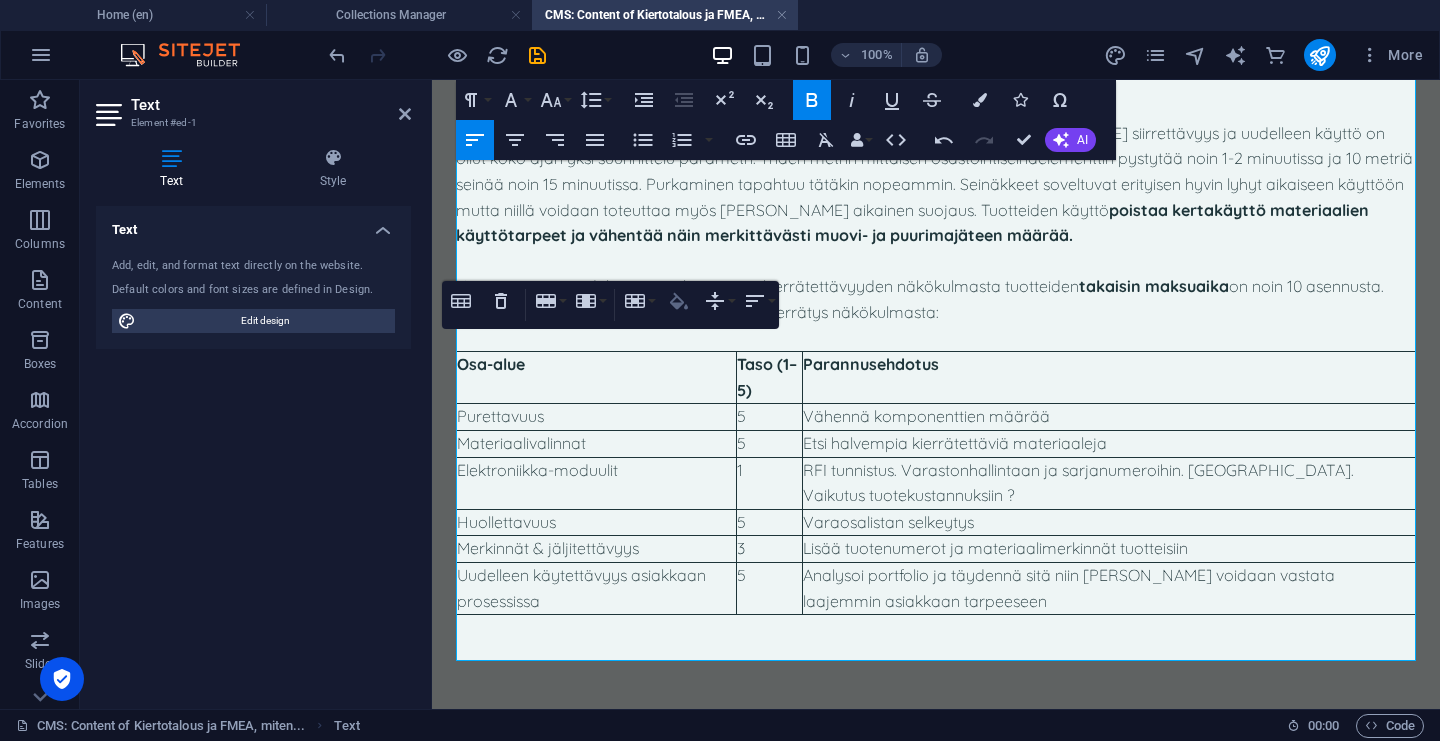 click 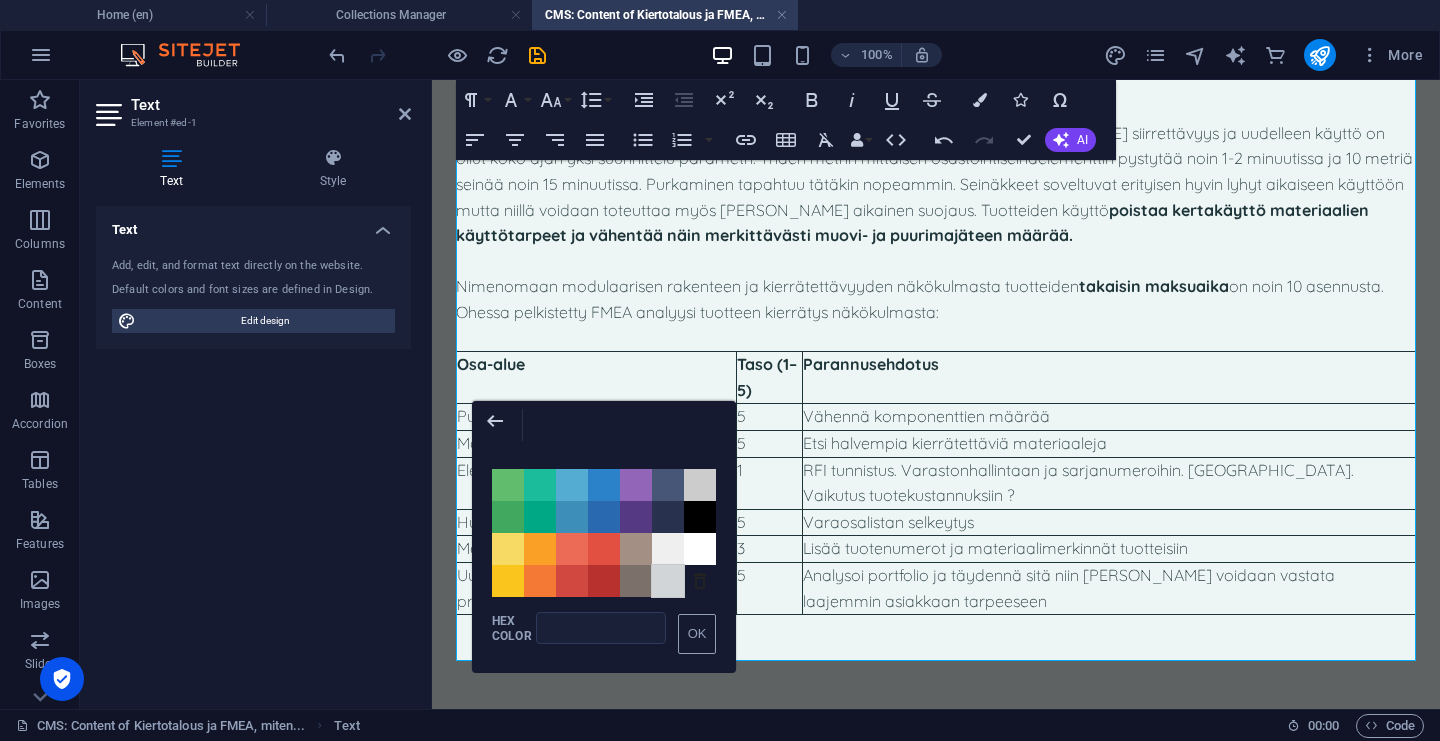 click on "Color #D1D5D8" at bounding box center (668, 581) 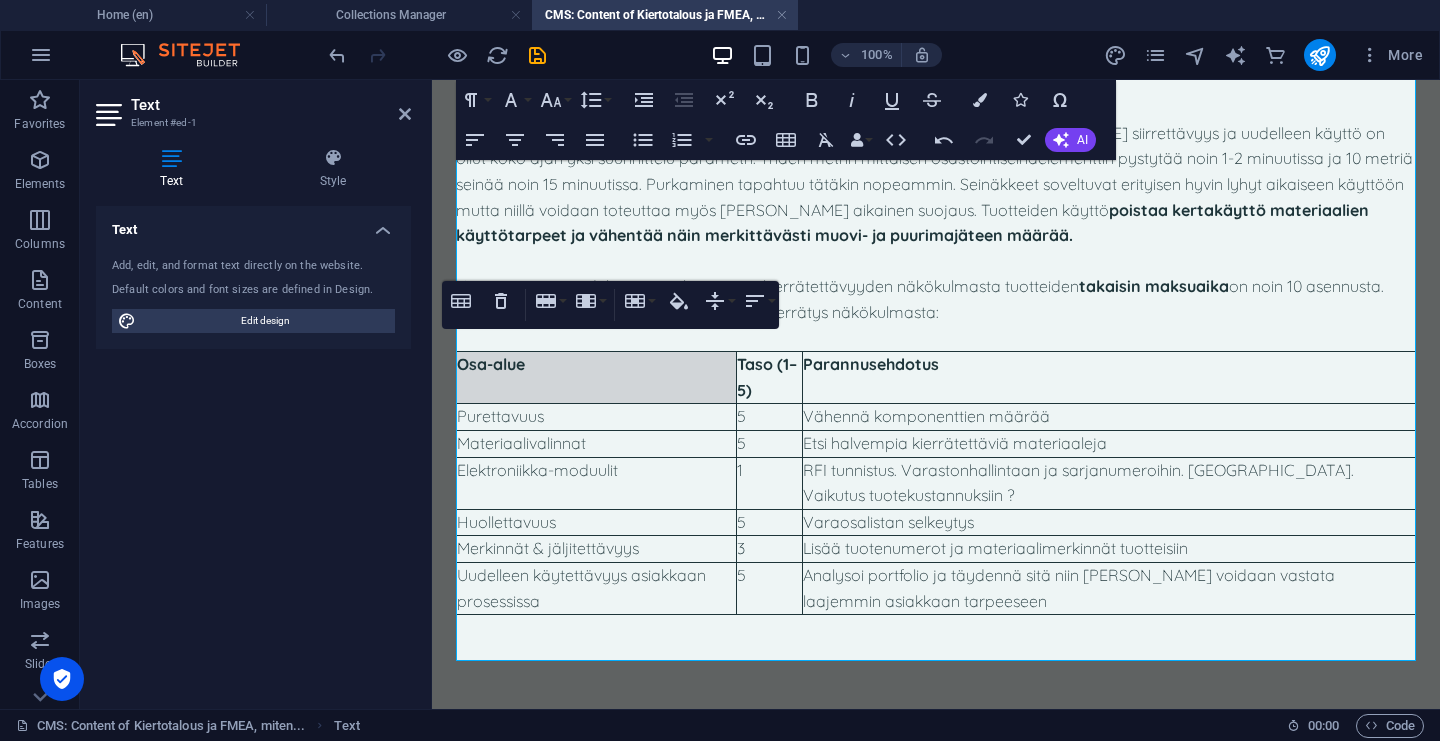 click on "Taso (1–5)" at bounding box center [767, 377] 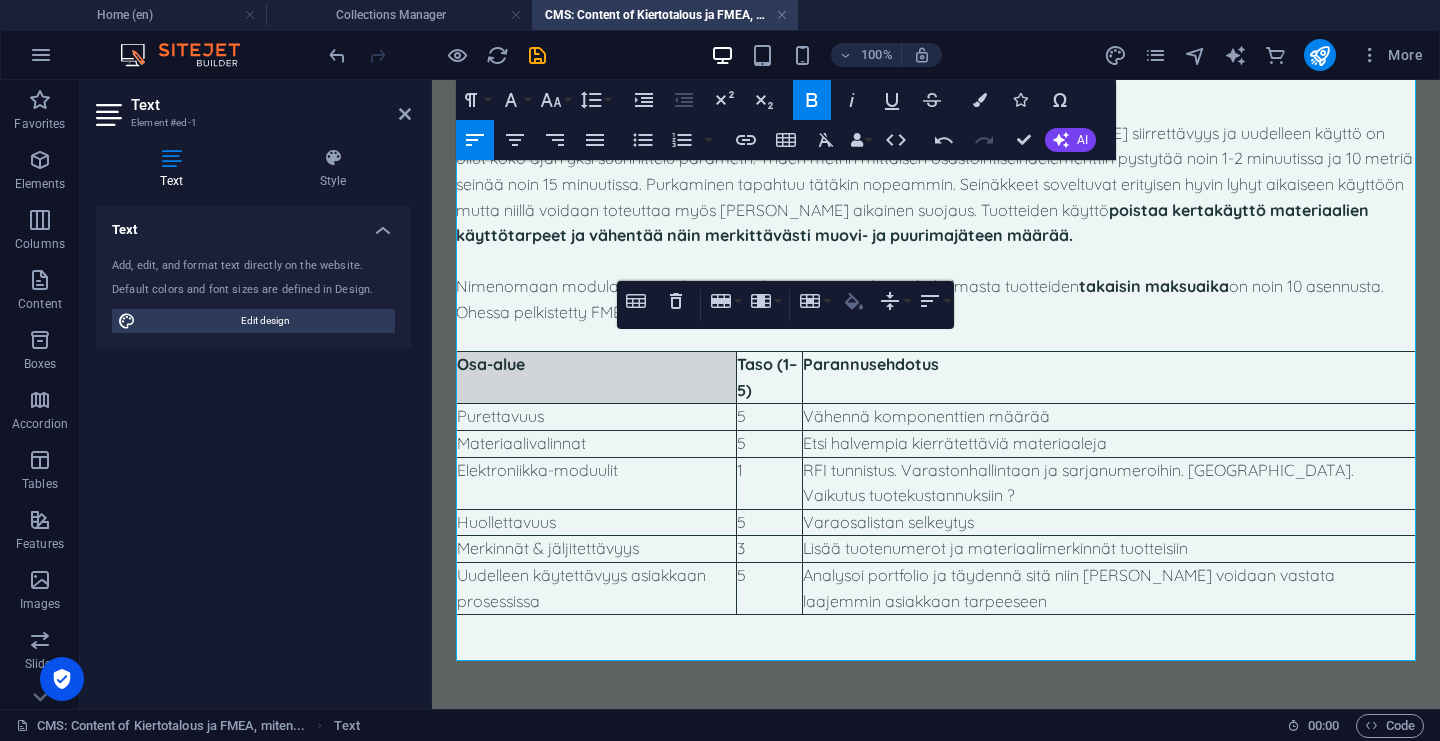 click 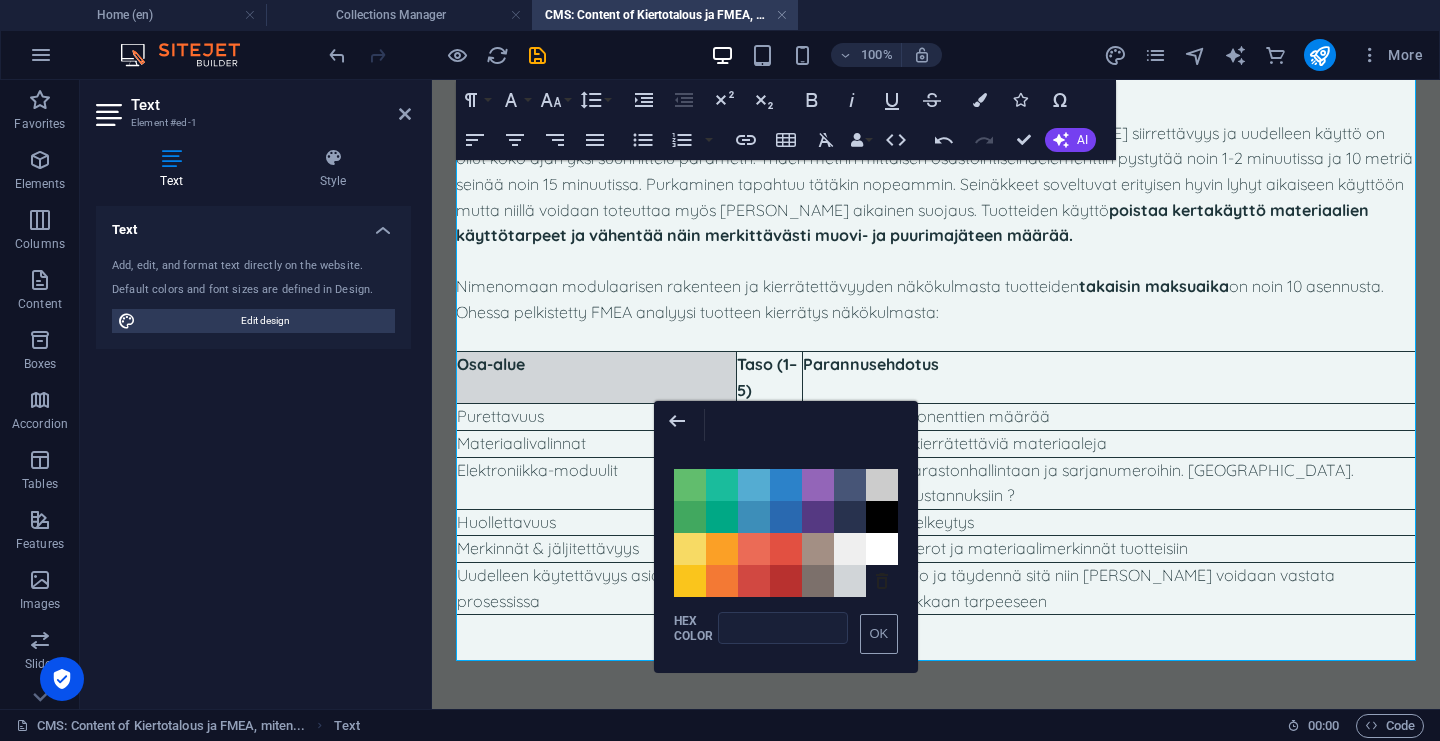 click on "OK" at bounding box center [879, 617] 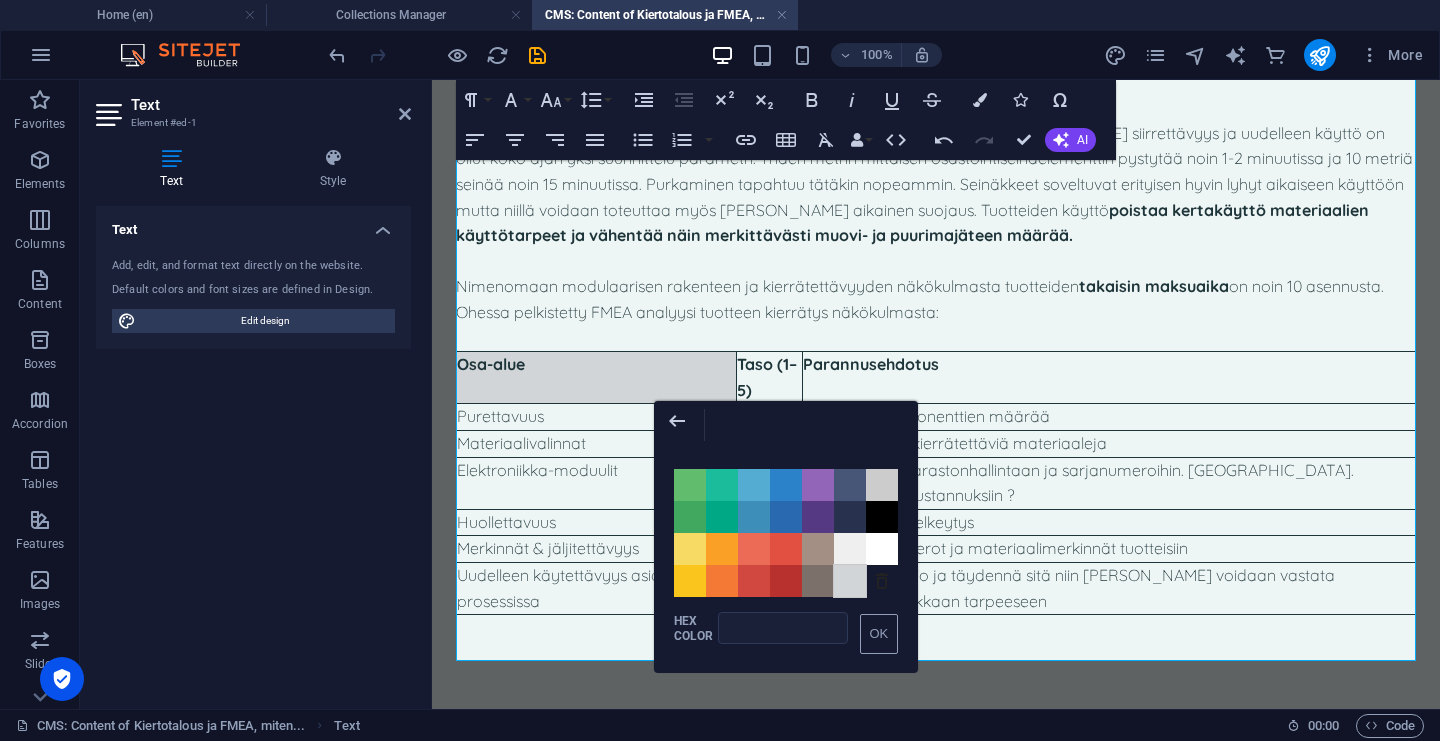 click on "Color #D1D5D8" at bounding box center [850, 581] 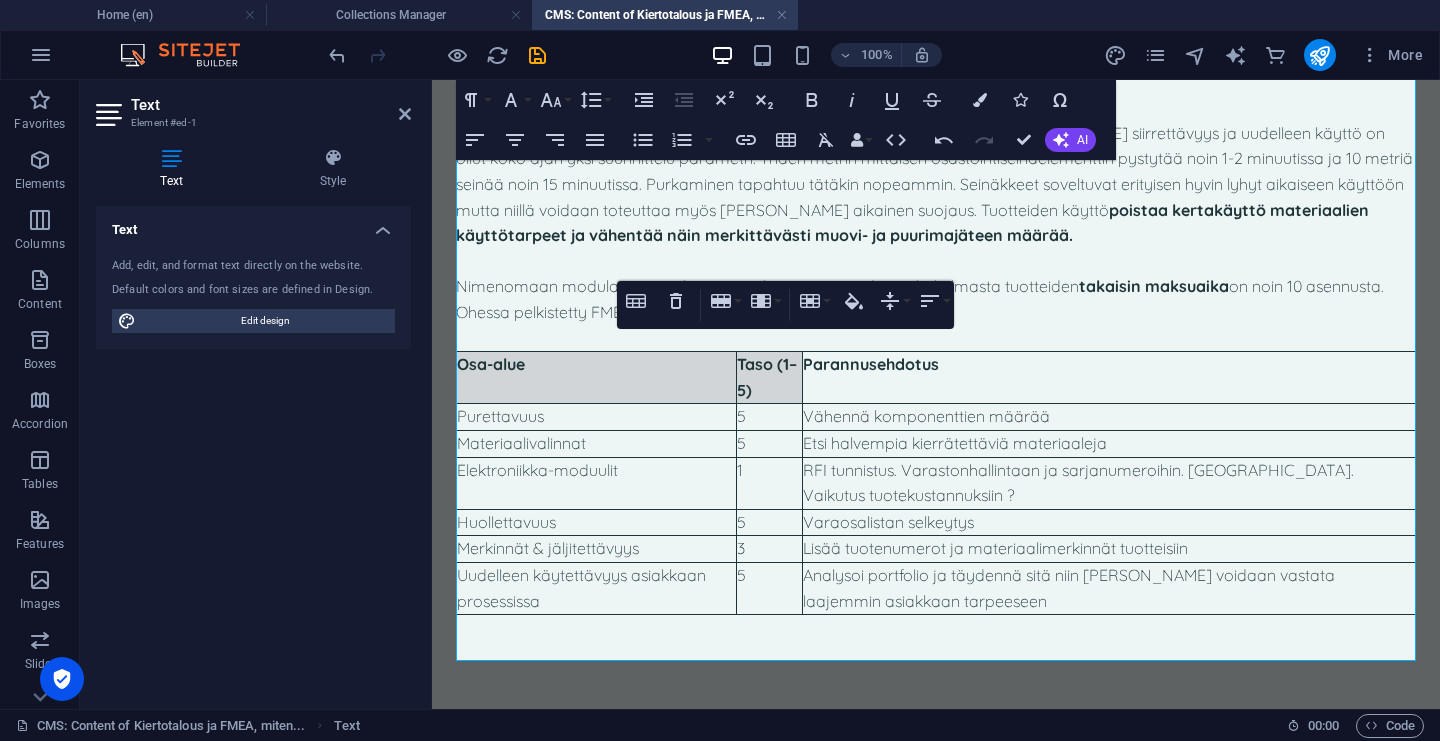 click on "Table Header Remove Table Row Insert row above Insert row below Delete row Column Insert column before Insert column after Delete column Cell Merge cells Vertical split Horizontal split Cell Background Vertical Align Top Middle Bottom Horizontal Align Align Left Align Center Align Right Align Justify" at bounding box center [785, 305] 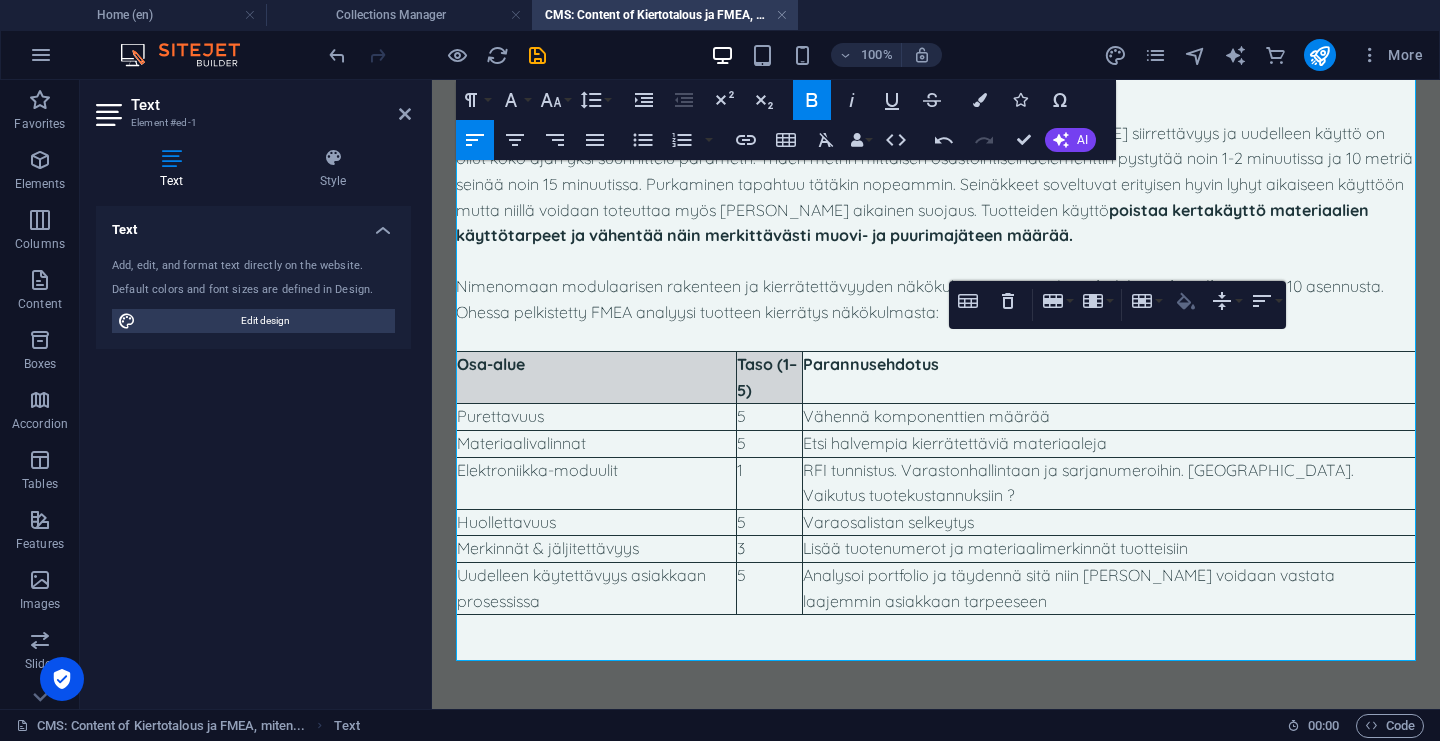 drag, startPoint x: 1189, startPoint y: 316, endPoint x: 757, endPoint y: 236, distance: 439.34497 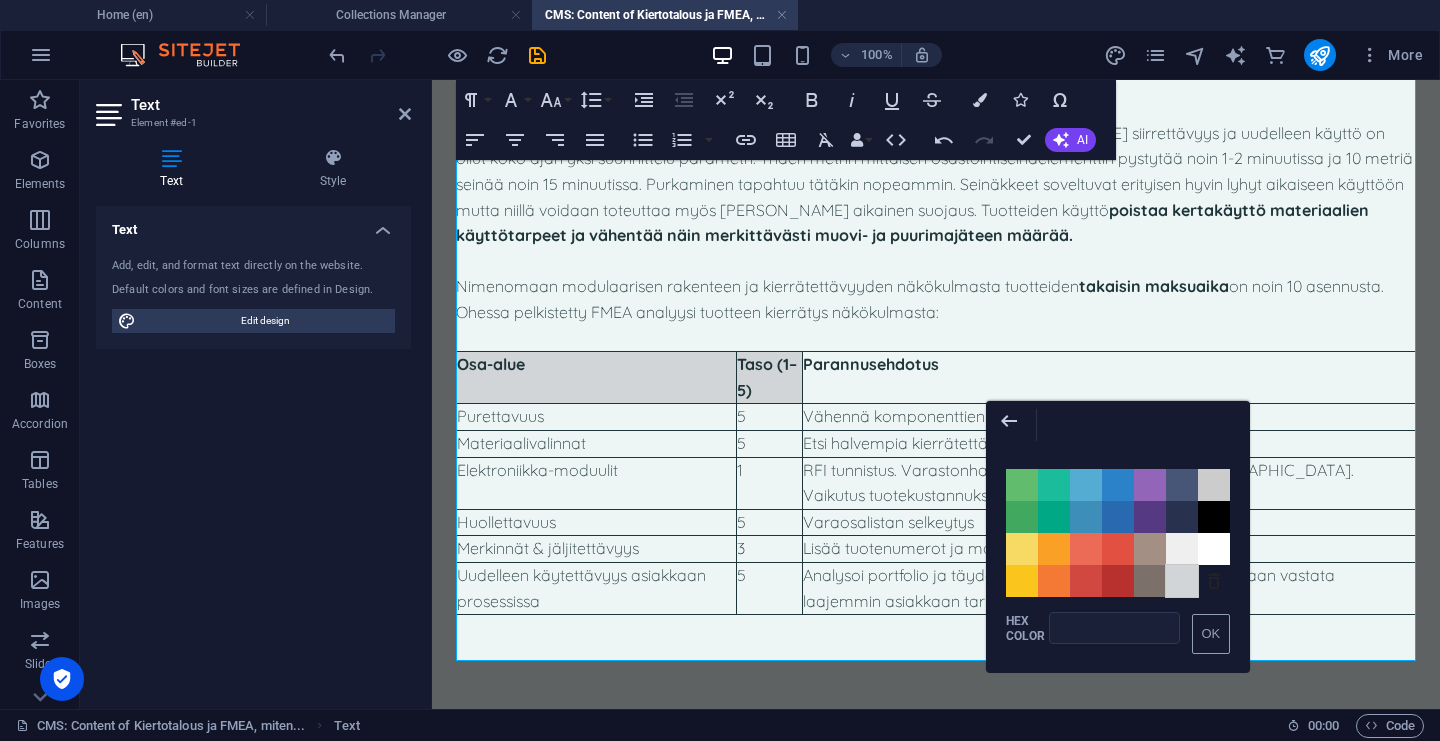 click on "Color #D1D5D8" at bounding box center [1182, 581] 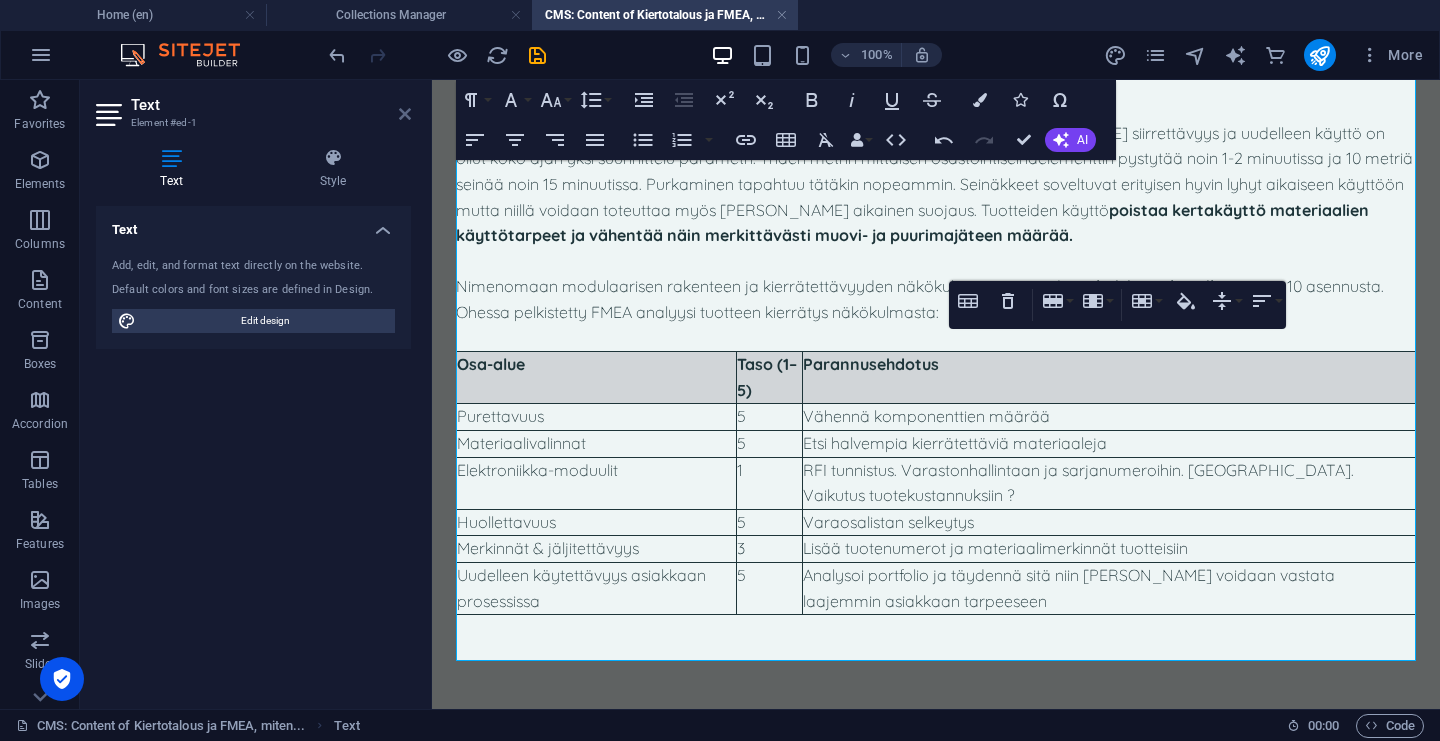 click at bounding box center (405, 114) 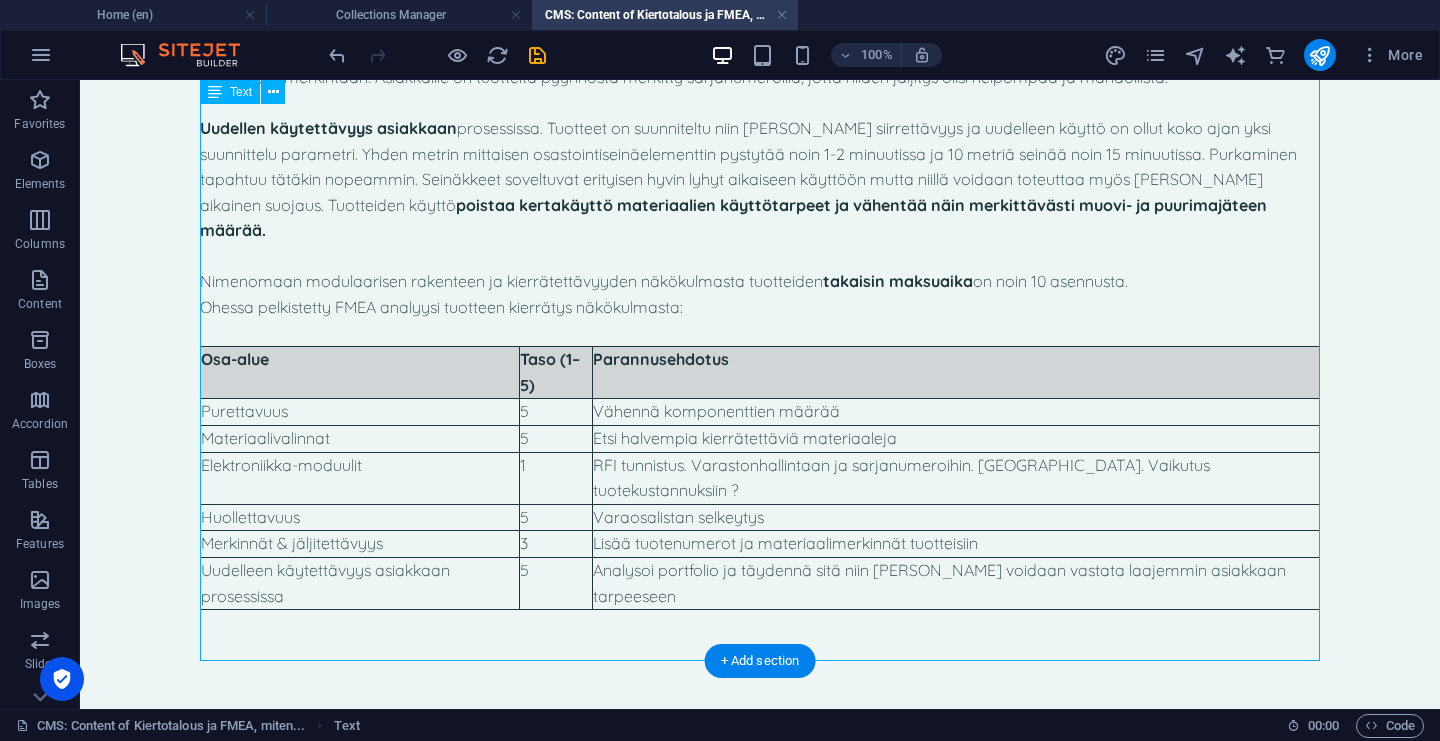 scroll, scrollTop: 1908, scrollLeft: 0, axis: vertical 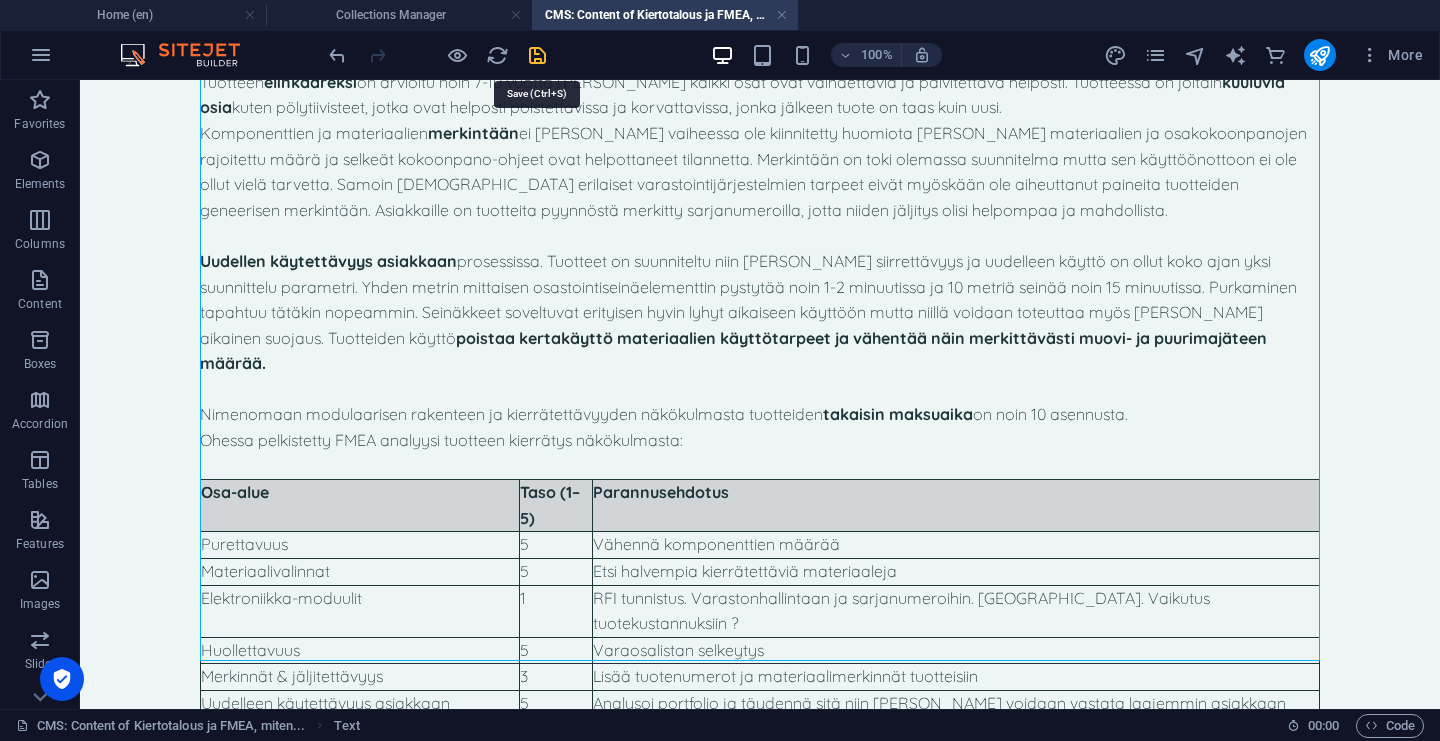 click at bounding box center [537, 55] 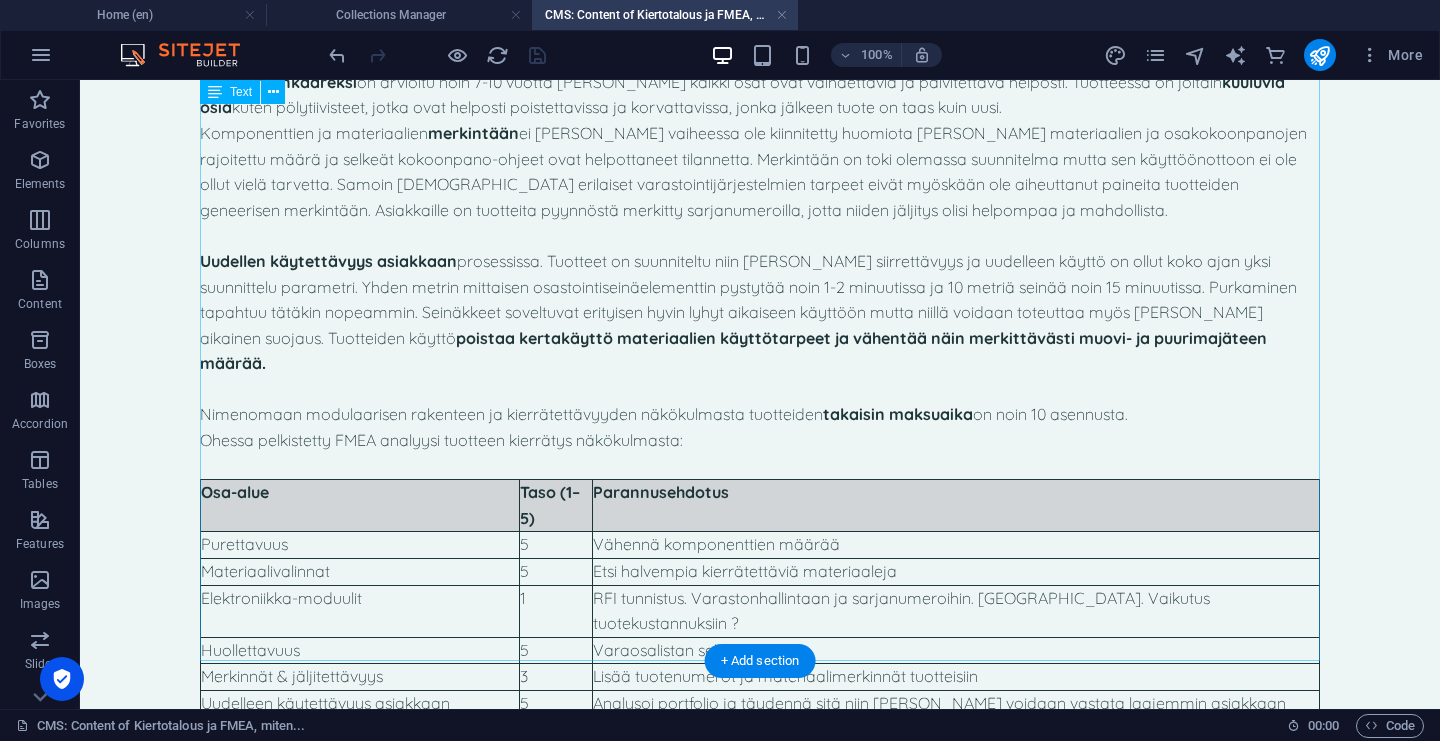 click on "Kiertotalous ja FMEA, miten ne voi yhdistää käytännössä?
Kiertotalous tarjoaa valtavia mahdollisuuksia [PERSON_NAME] liiketoiminnan kehittämiseen [PERSON_NAME] ympäristövaikutusten vähentämiseen, unohtamatta uudelleen käytettävyyden kustannusten säästöpotentiaalia. Jotta nämä mahdollisuudet voidaan hyödyntää täysimääräisesti, tarvitaan systemaattista työkalua riskien hallintaan ja tuotesuunnitteluun. Yksi tehokas menetelmä tähän on FMEA (Failure Mode and Effects Analysis). Mutta miten FMEA ja kiertotalous liittyvät toisiinsa – [PERSON_NAME] kaikkea, miten ne voi yhdistää käytännössä?
FMEA:n laajennettu näkökulma, kohti kiertotalouskriittisiä riskejä ja mahdollisuuksia
Perinteisesti FMEA:ta käytetään teknisten vikojen ja niiden vaikutusten tunnistamiseen ja arviointiin. Kiertotalous tuo tähän uuden ulottuvuuden: vika ei ole ainoastaan tekninen häiriö, vaan myös este tuotteen uudelleenkäytölle, kierrätykselle tai korjattavuudelle." at bounding box center [760, -493] 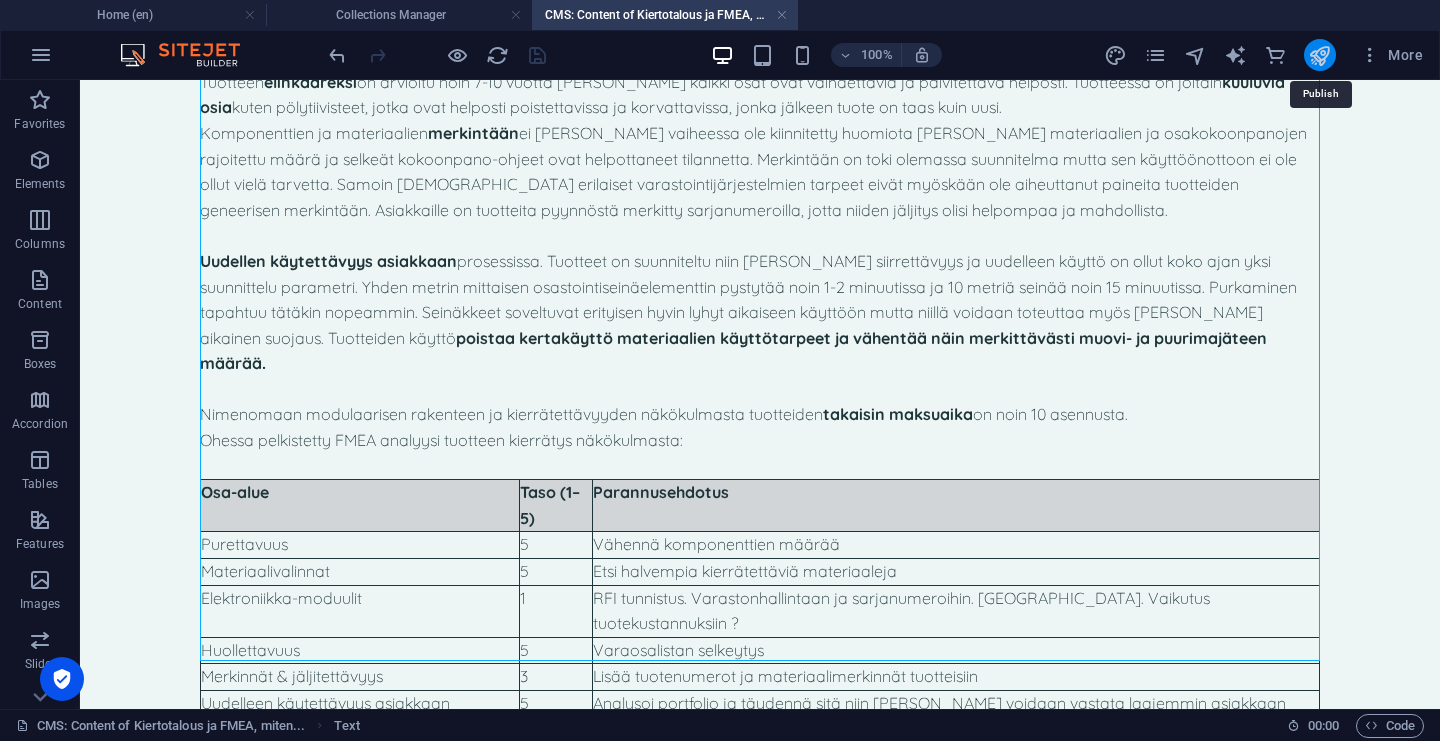 click at bounding box center [1319, 55] 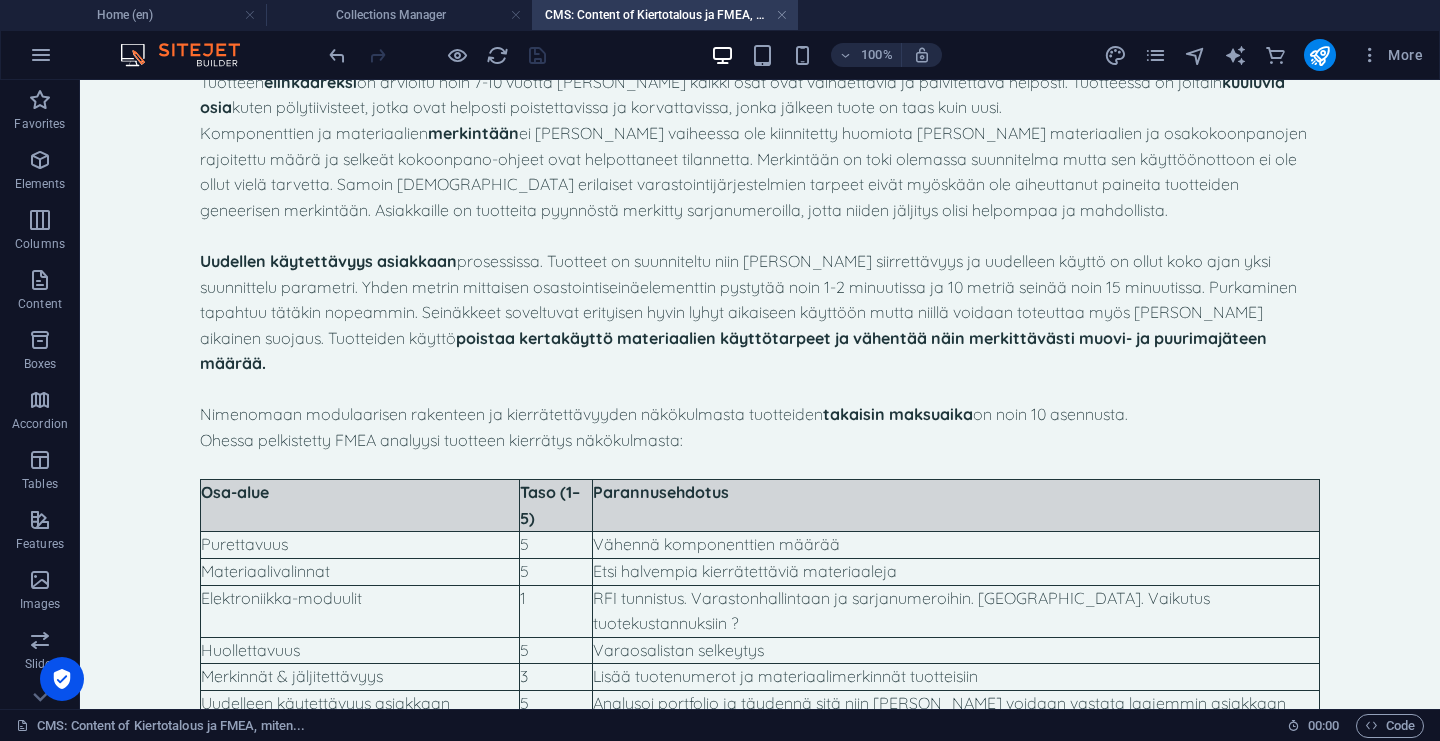 click at bounding box center [437, 55] 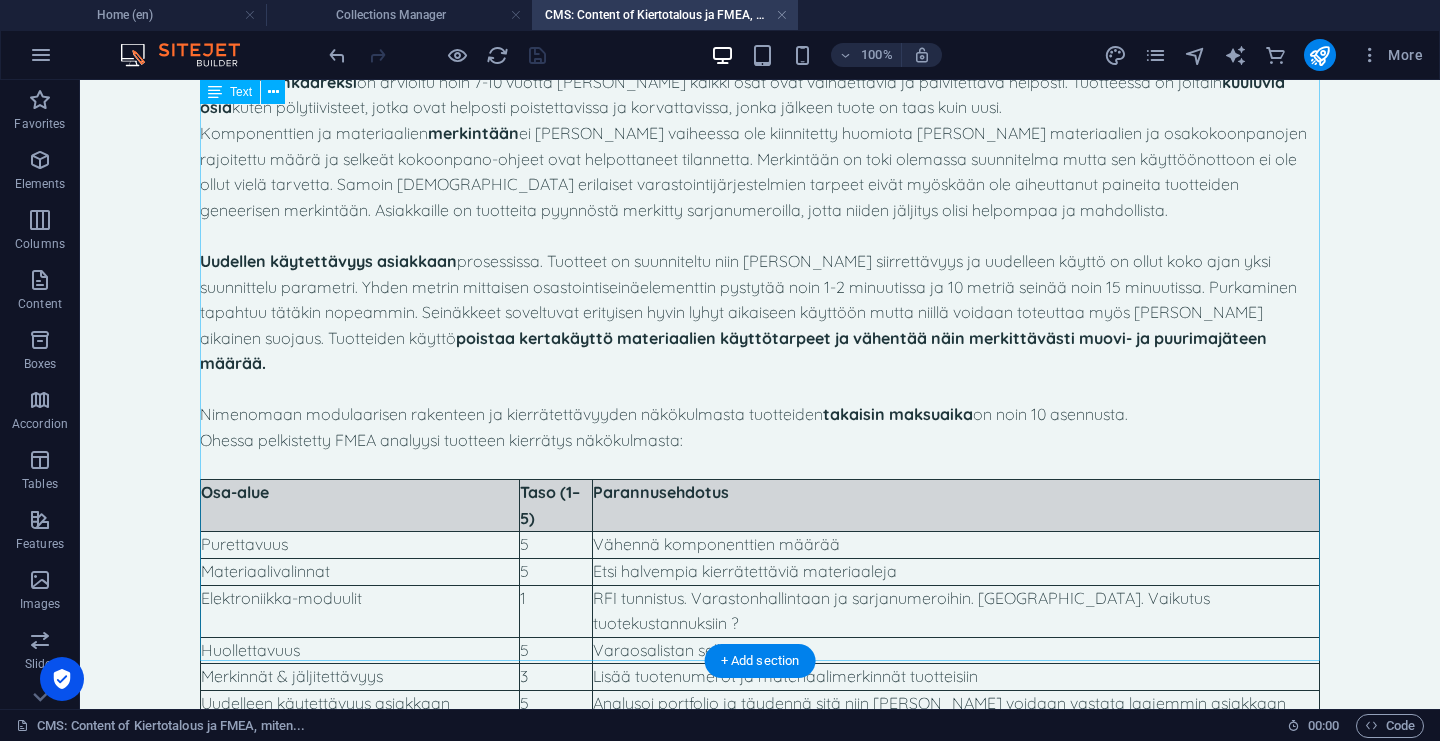 click on "Kiertotalous ja FMEA, miten ne voi yhdistää käytännössä?
Kiertotalous tarjoaa valtavia mahdollisuuksia [PERSON_NAME] liiketoiminnan kehittämiseen [PERSON_NAME] ympäristövaikutusten vähentämiseen, unohtamatta uudelleen käytettävyyden kustannusten säästöpotentiaalia. Jotta nämä mahdollisuudet voidaan hyödyntää täysimääräisesti, tarvitaan systemaattista työkalua riskien hallintaan ja tuotesuunnitteluun. Yksi tehokas menetelmä tähän on FMEA (Failure Mode and Effects Analysis). Mutta miten FMEA ja kiertotalous liittyvät toisiinsa – [PERSON_NAME] kaikkea, miten ne voi yhdistää käytännössä?
FMEA:n laajennettu näkökulma, kohti kiertotalouskriittisiä riskejä ja mahdollisuuksia
Perinteisesti FMEA:ta käytetään teknisten vikojen ja niiden vaikutusten tunnistamiseen ja arviointiin. Kiertotalous tuo tähän uuden ulottuvuuden: vika ei ole ainoastaan tekninen häiriö, vaan myös este tuotteen uudelleenkäytölle, kierrätykselle tai korjattavuudelle." at bounding box center [760, -493] 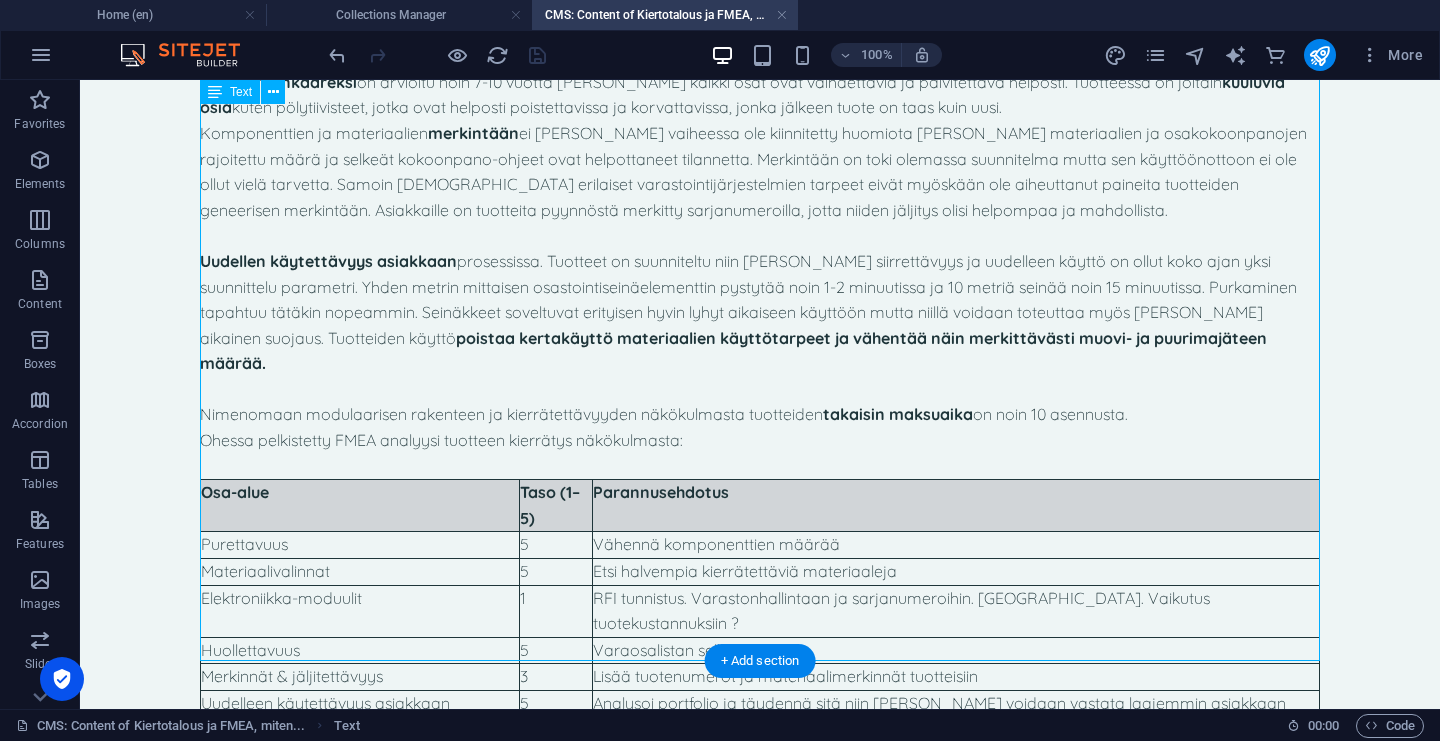 click on "Kiertotalous ja FMEA, miten ne voi yhdistää käytännössä?
Kiertotalous tarjoaa valtavia mahdollisuuksia [PERSON_NAME] liiketoiminnan kehittämiseen [PERSON_NAME] ympäristövaikutusten vähentämiseen, unohtamatta uudelleen käytettävyyden kustannusten säästöpotentiaalia. Jotta nämä mahdollisuudet voidaan hyödyntää täysimääräisesti, tarvitaan systemaattista työkalua riskien hallintaan ja tuotesuunnitteluun. Yksi tehokas menetelmä tähän on FMEA (Failure Mode and Effects Analysis). Mutta miten FMEA ja kiertotalous liittyvät toisiinsa – [PERSON_NAME] kaikkea, miten ne voi yhdistää käytännössä?
FMEA:n laajennettu näkökulma, kohti kiertotalouskriittisiä riskejä ja mahdollisuuksia
Perinteisesti FMEA:ta käytetään teknisten vikojen ja niiden vaikutusten tunnistamiseen ja arviointiin. Kiertotalous tuo tähän uuden ulottuvuuden: vika ei ole ainoastaan tekninen häiriö, vaan myös este tuotteen uudelleenkäytölle, kierrätykselle tai korjattavuudelle." at bounding box center [760, -493] 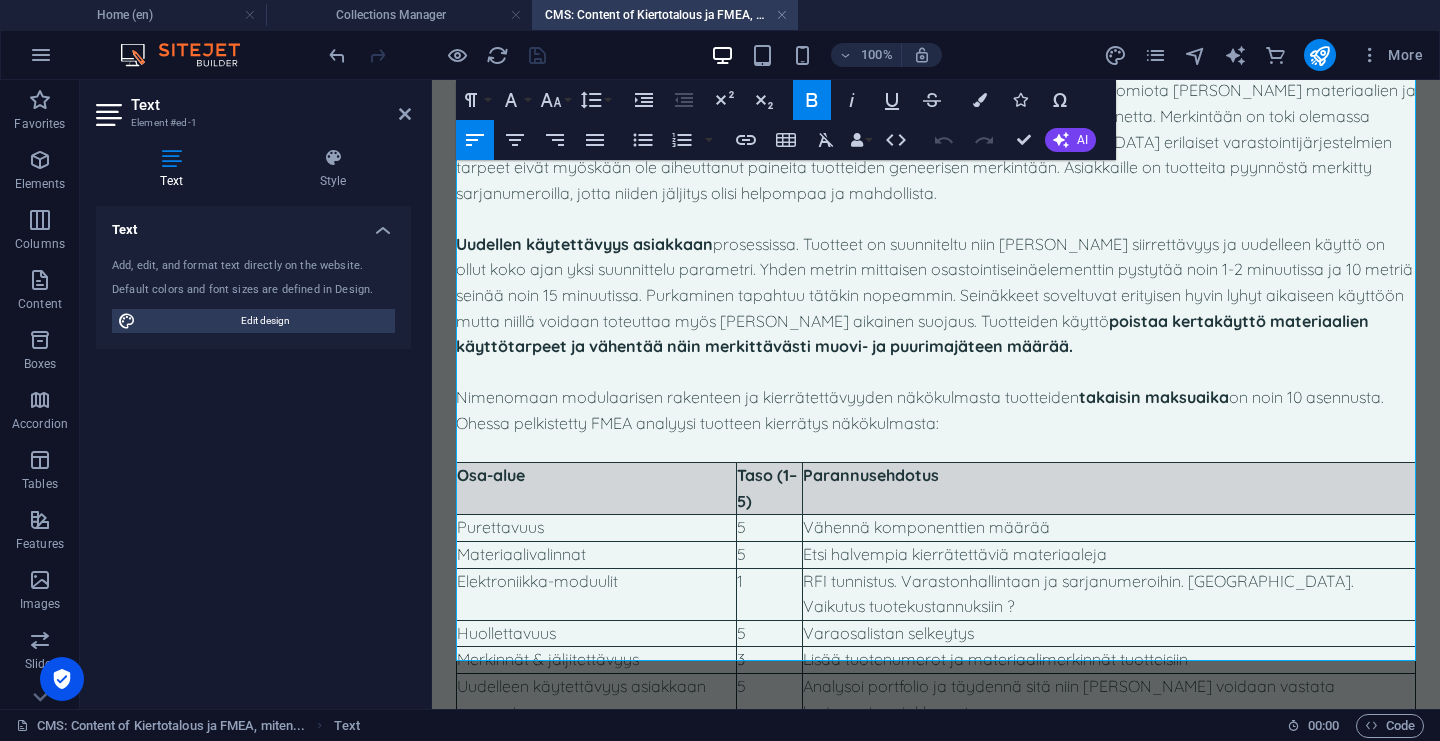 scroll, scrollTop: 2244, scrollLeft: 0, axis: vertical 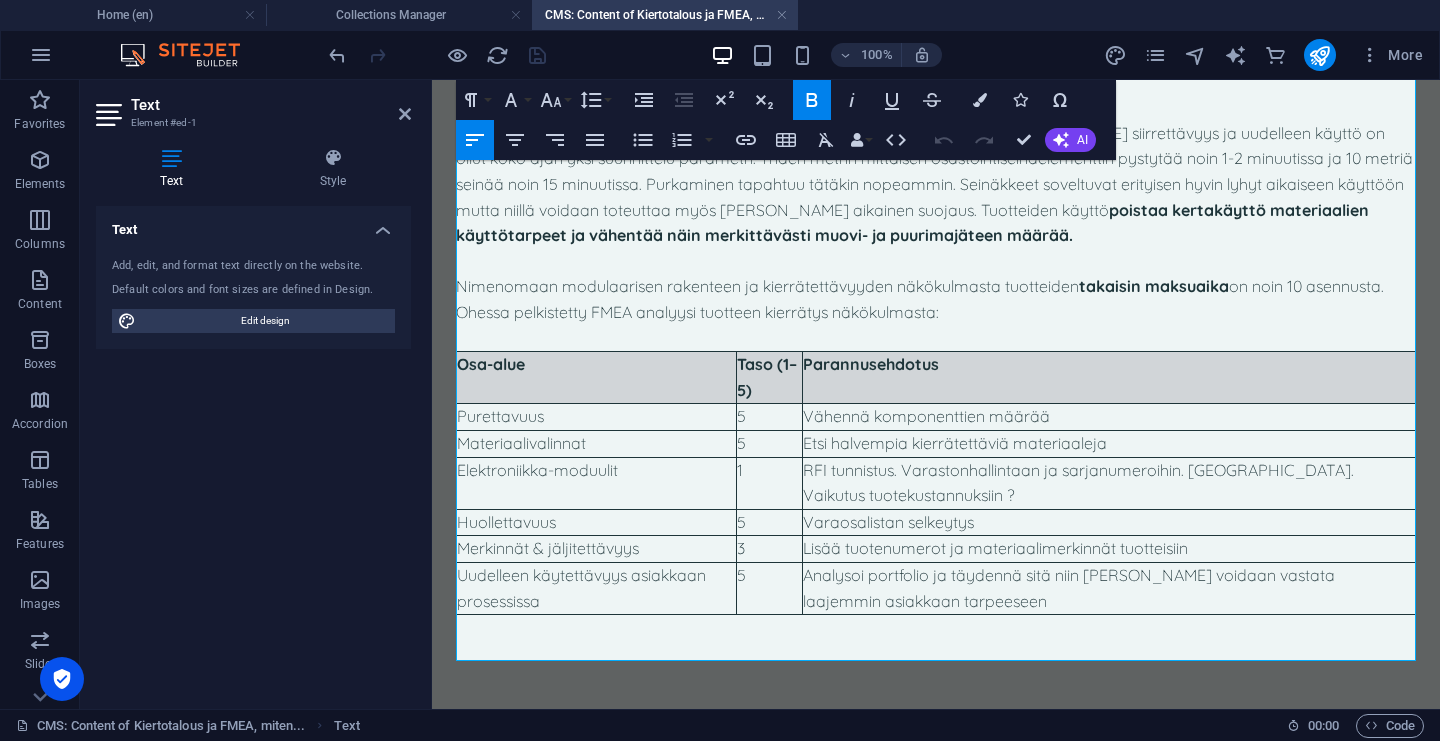 click on "Taso (1–5)" at bounding box center (769, 378) 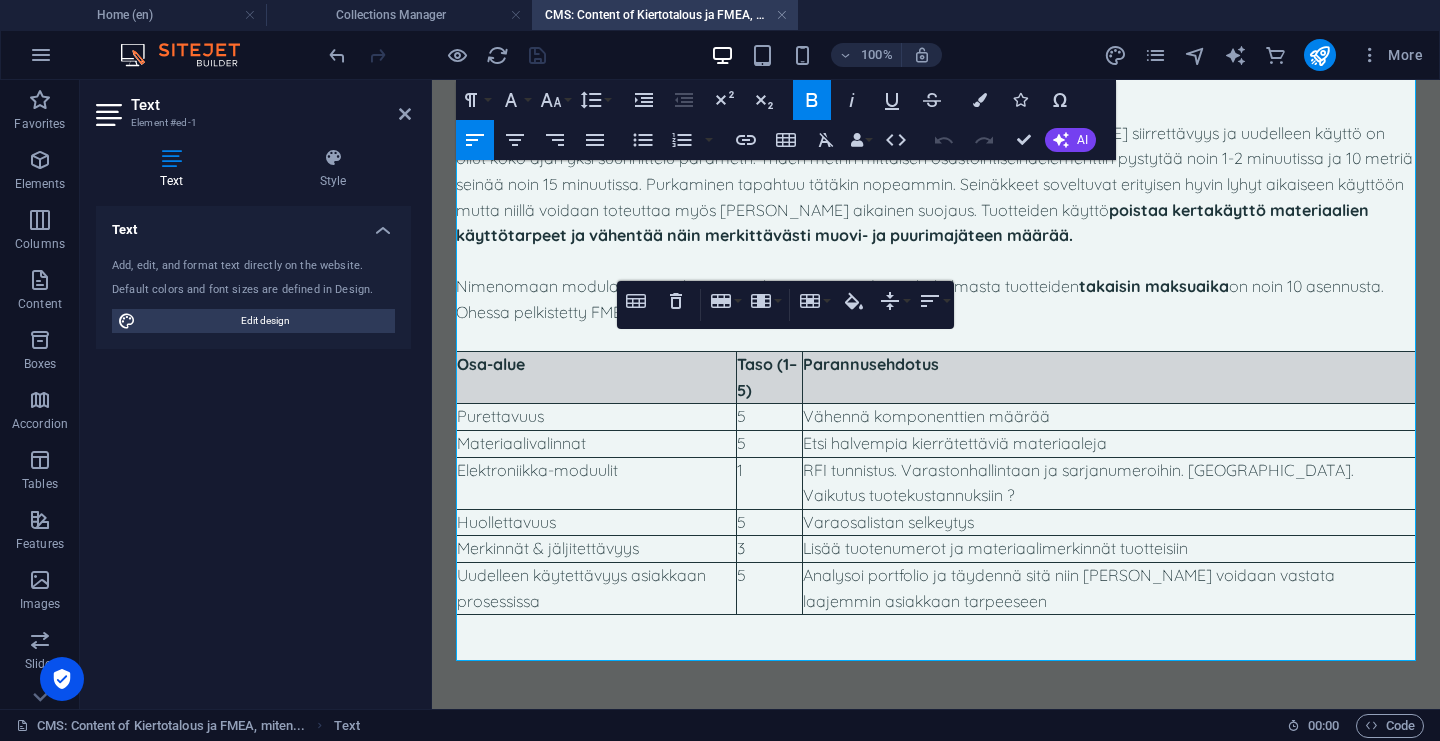 click on "Taso (1–5)" at bounding box center (769, 378) 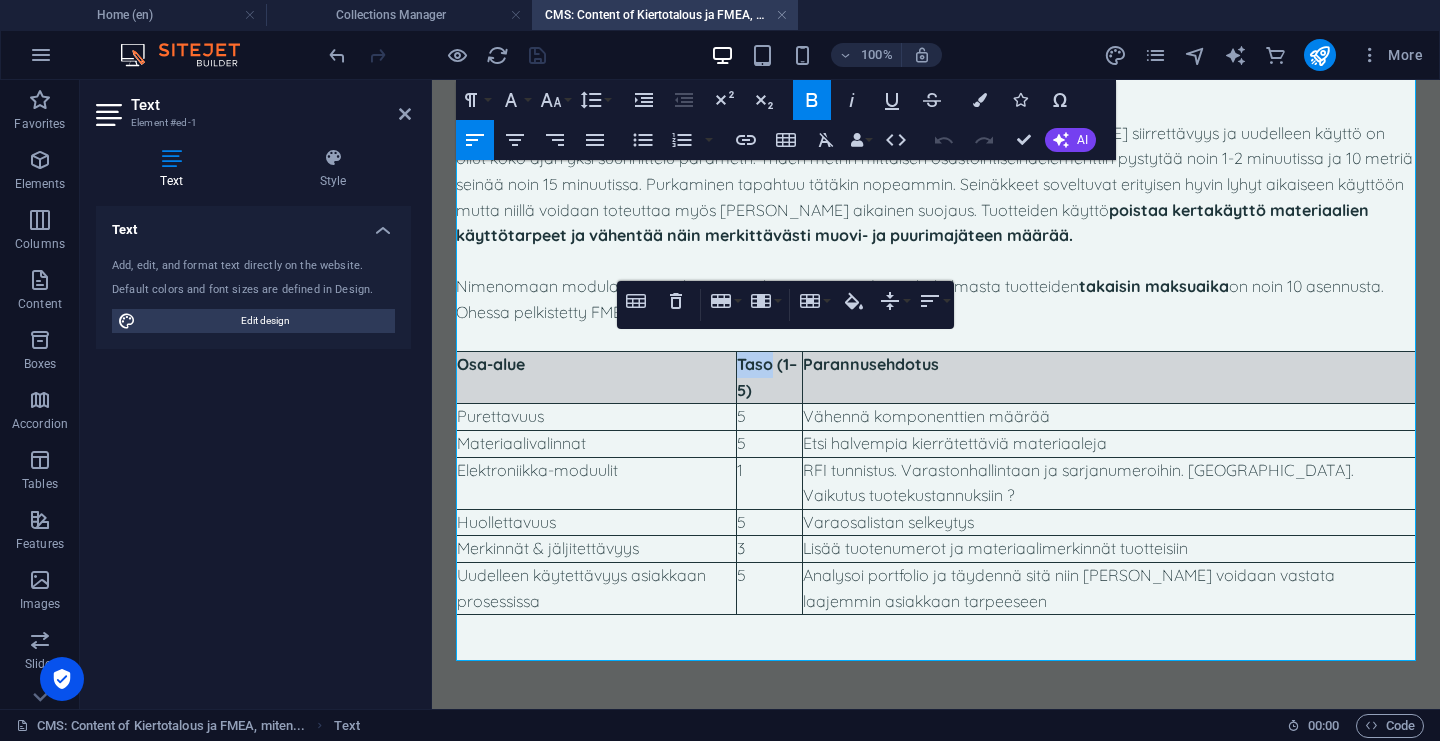 click on "Taso (1–5)" at bounding box center (769, 378) 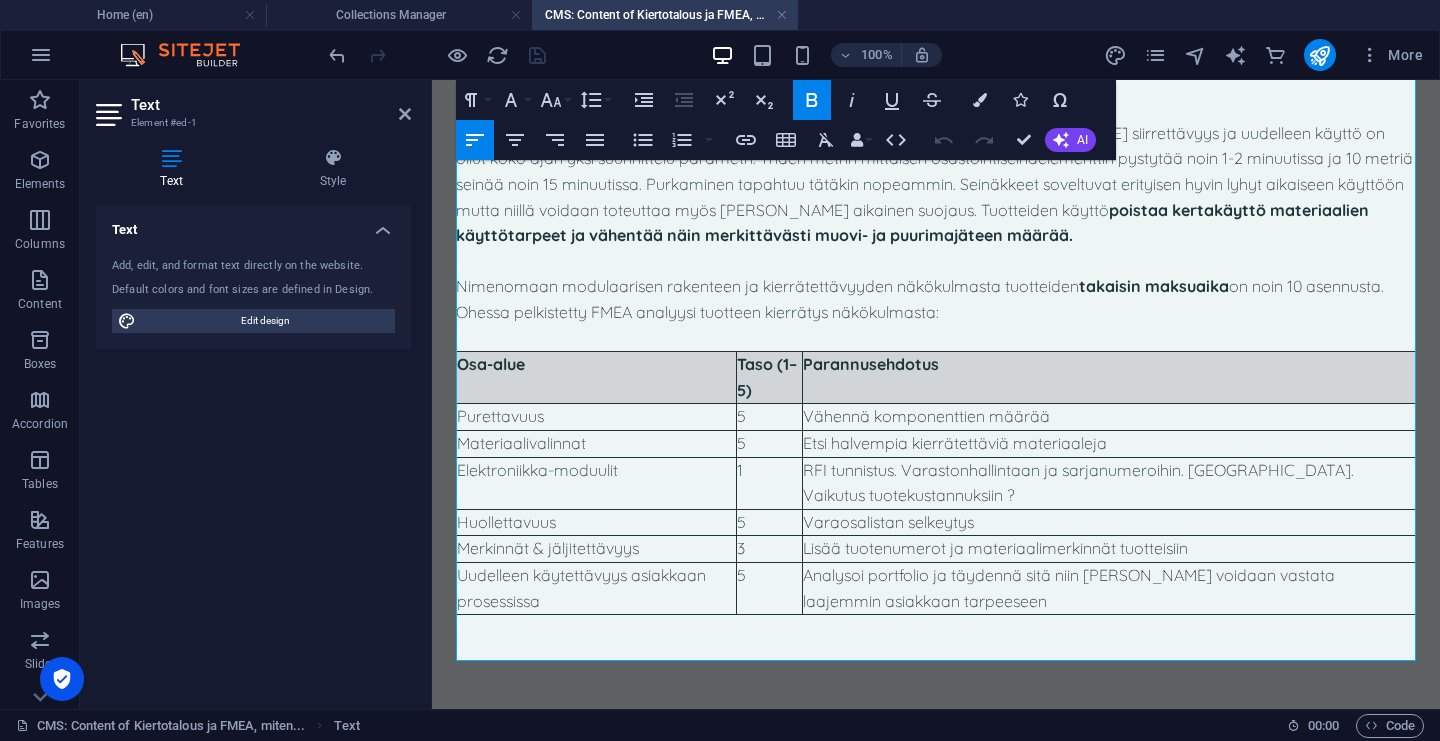 click on "Osa-alue" at bounding box center (596, 365) 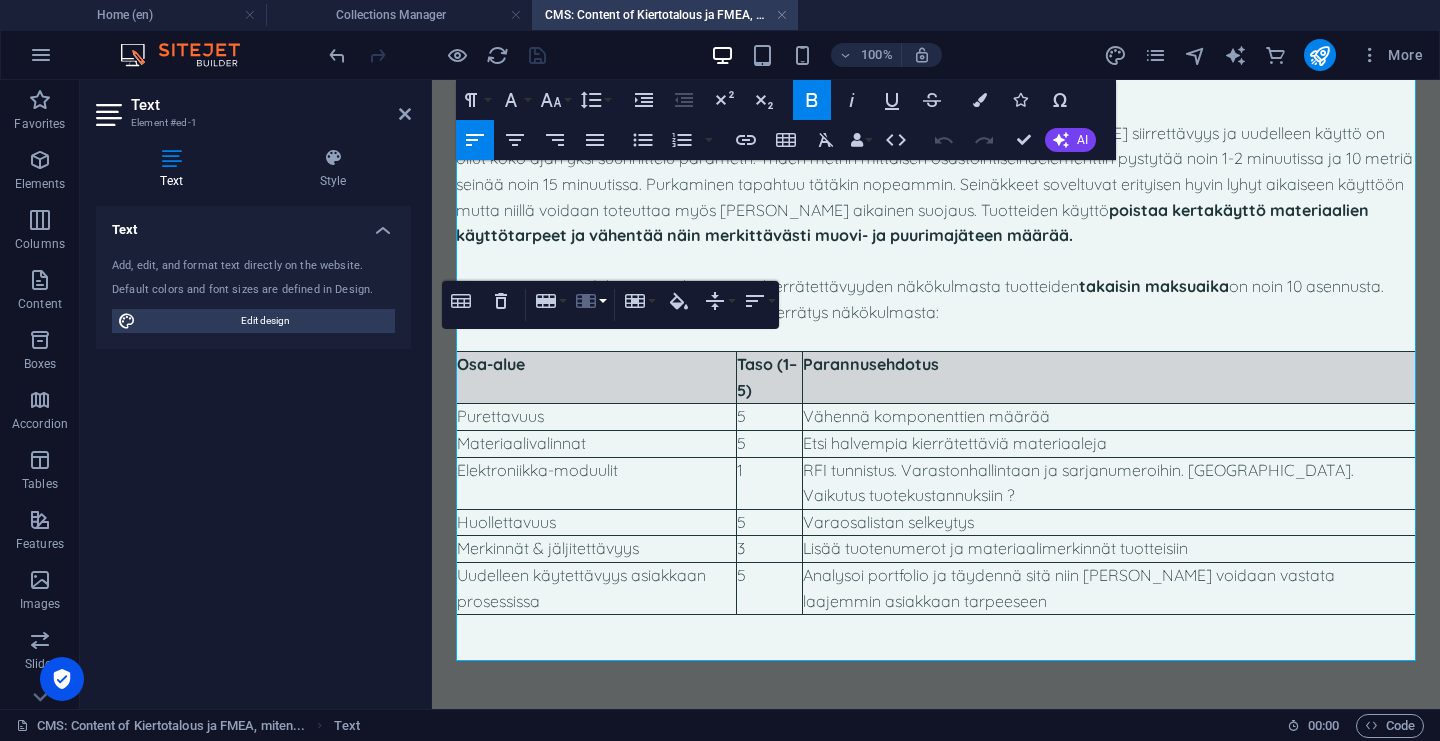 click on "Column" at bounding box center [590, 301] 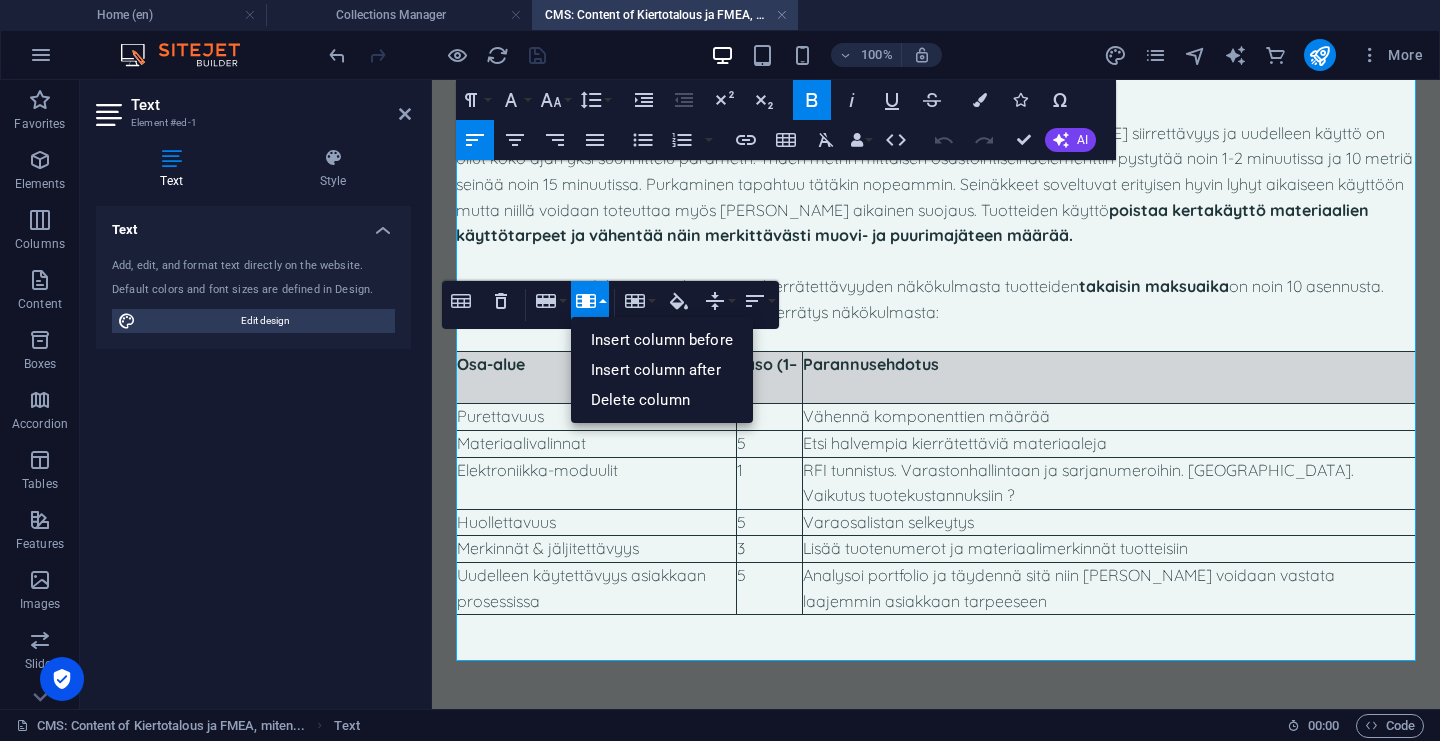 click on "Column" at bounding box center [590, 301] 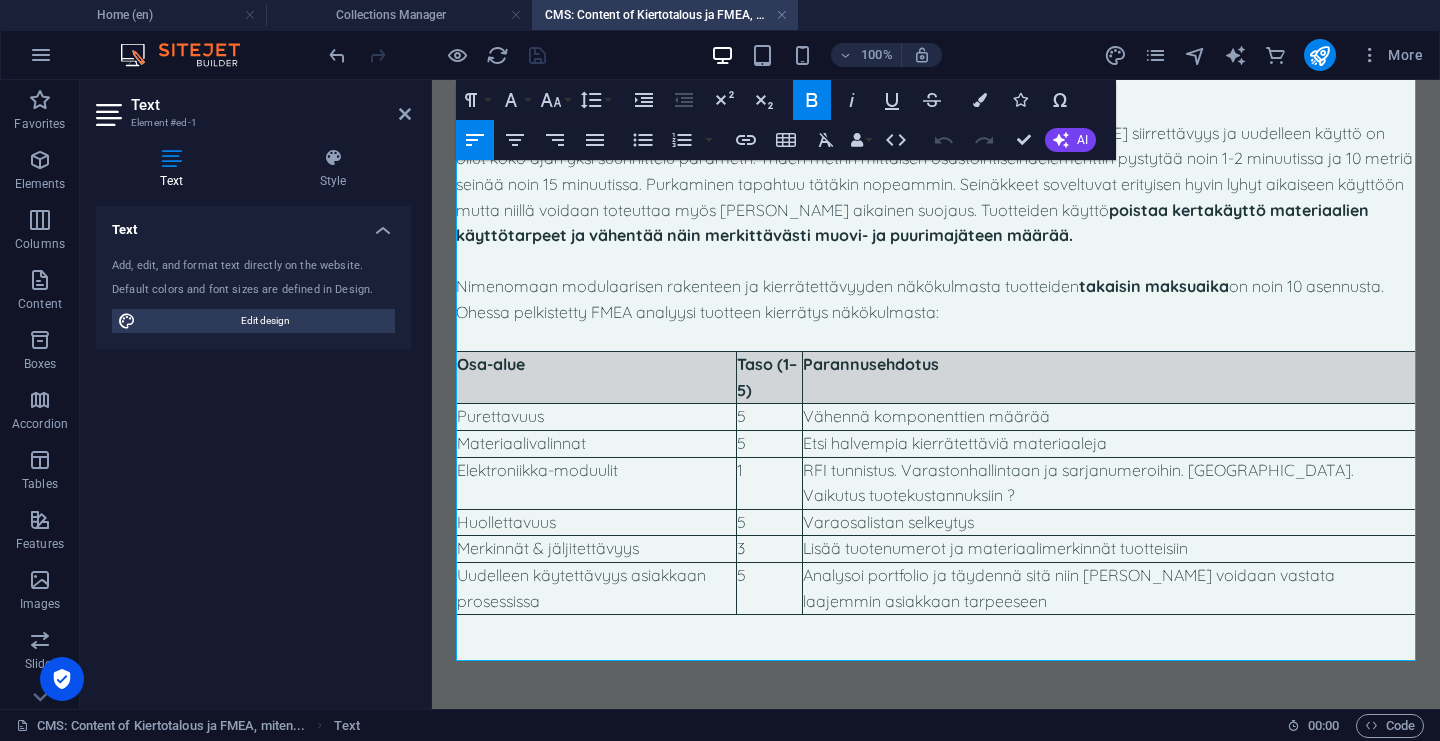 click on "Taso (1–5)" at bounding box center (769, 377) 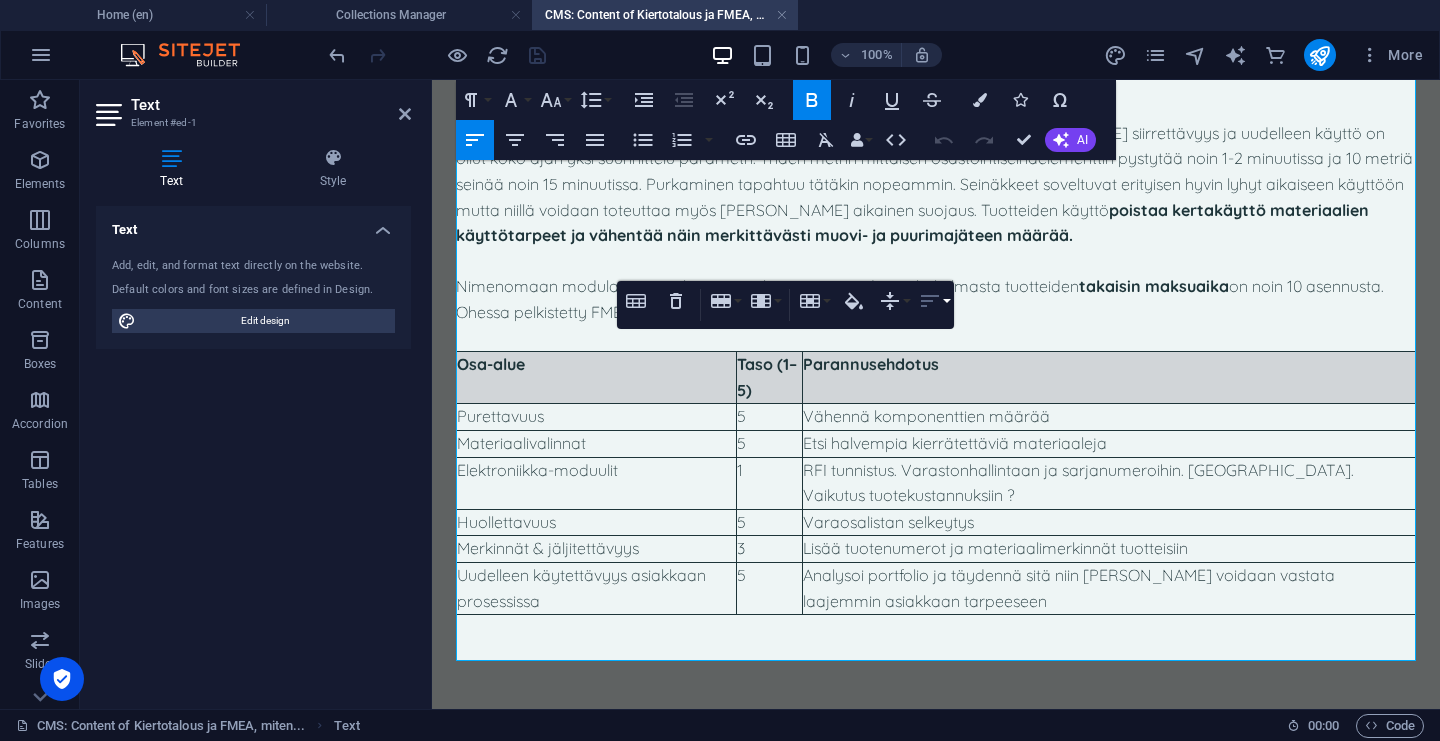 click on "Horizontal Align" at bounding box center (934, 301) 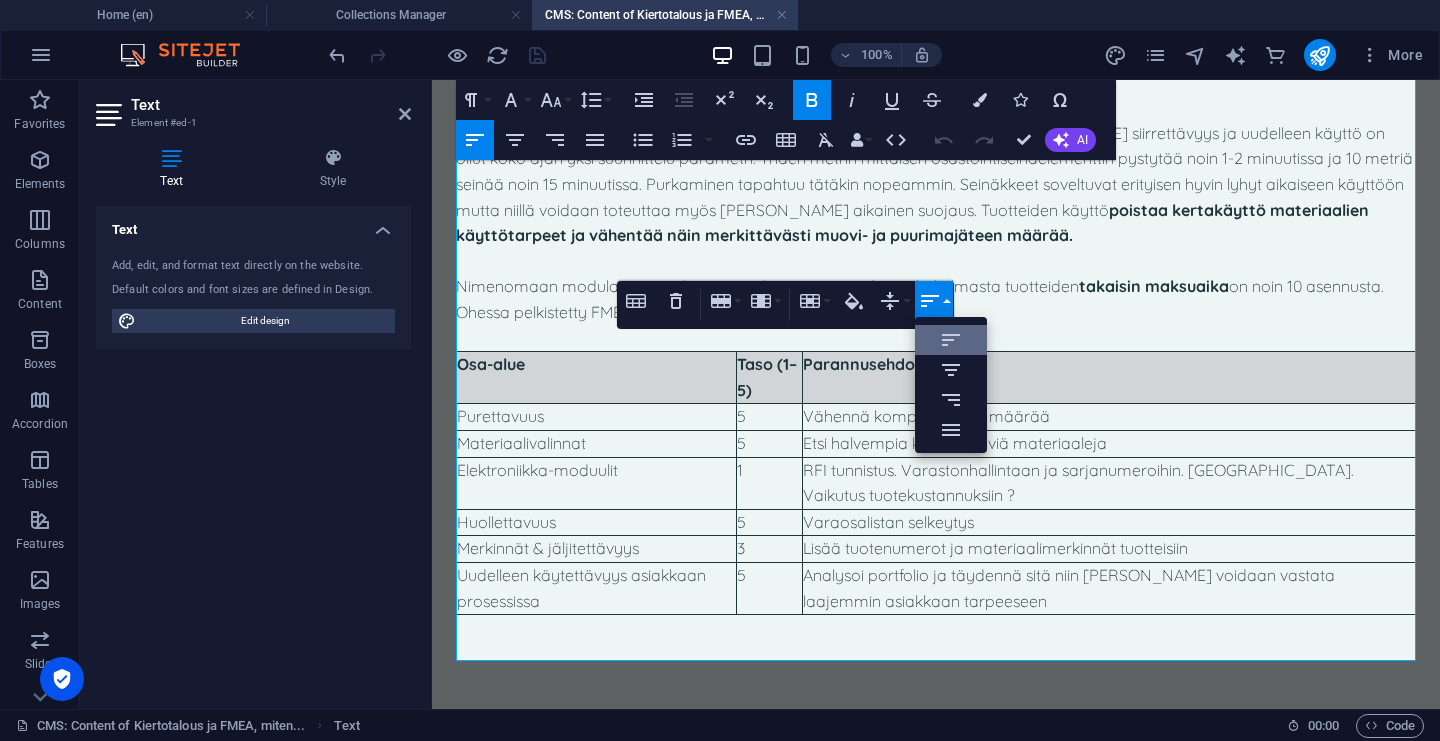 scroll, scrollTop: 0, scrollLeft: 0, axis: both 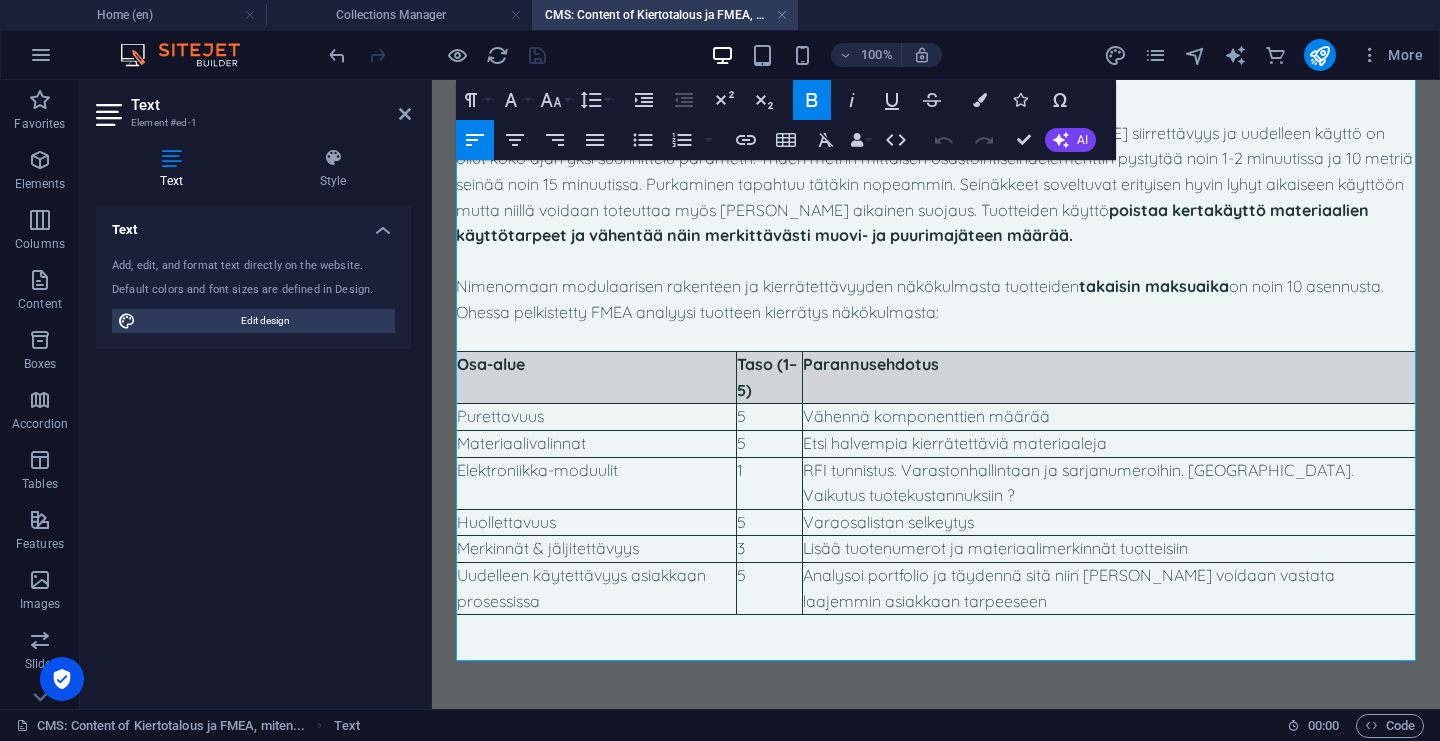 click on "Parannusehdotus" at bounding box center (1108, 378) 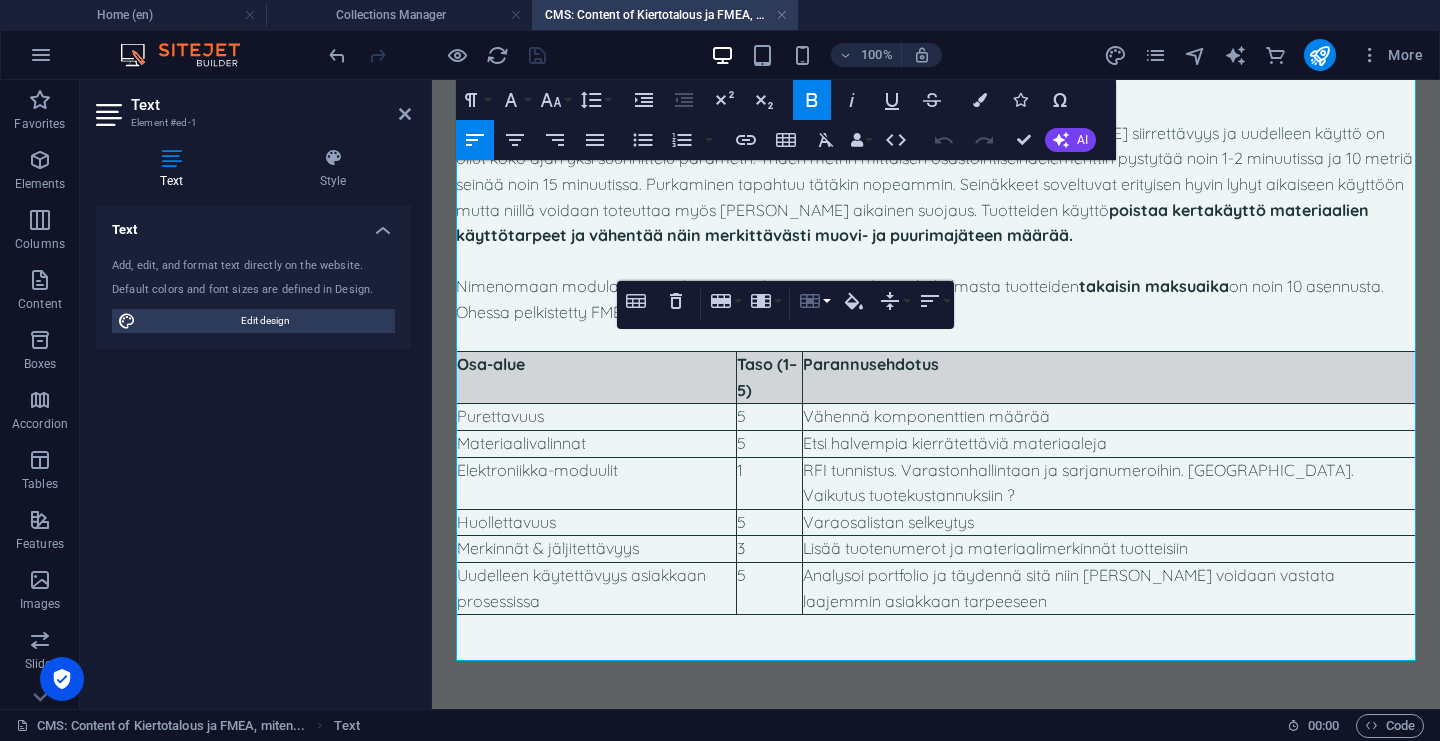click on "Cell" at bounding box center [814, 301] 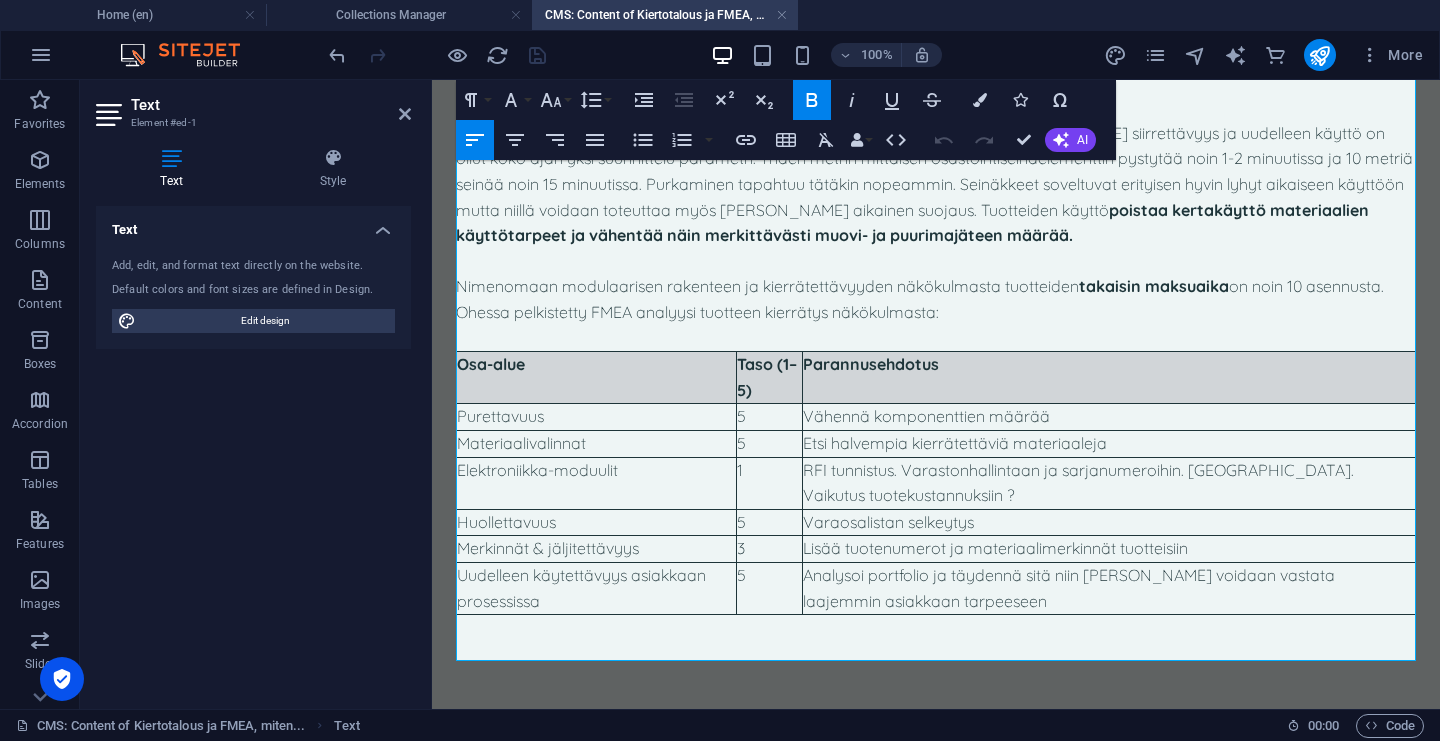 click on "Osa-alue" at bounding box center (596, 365) 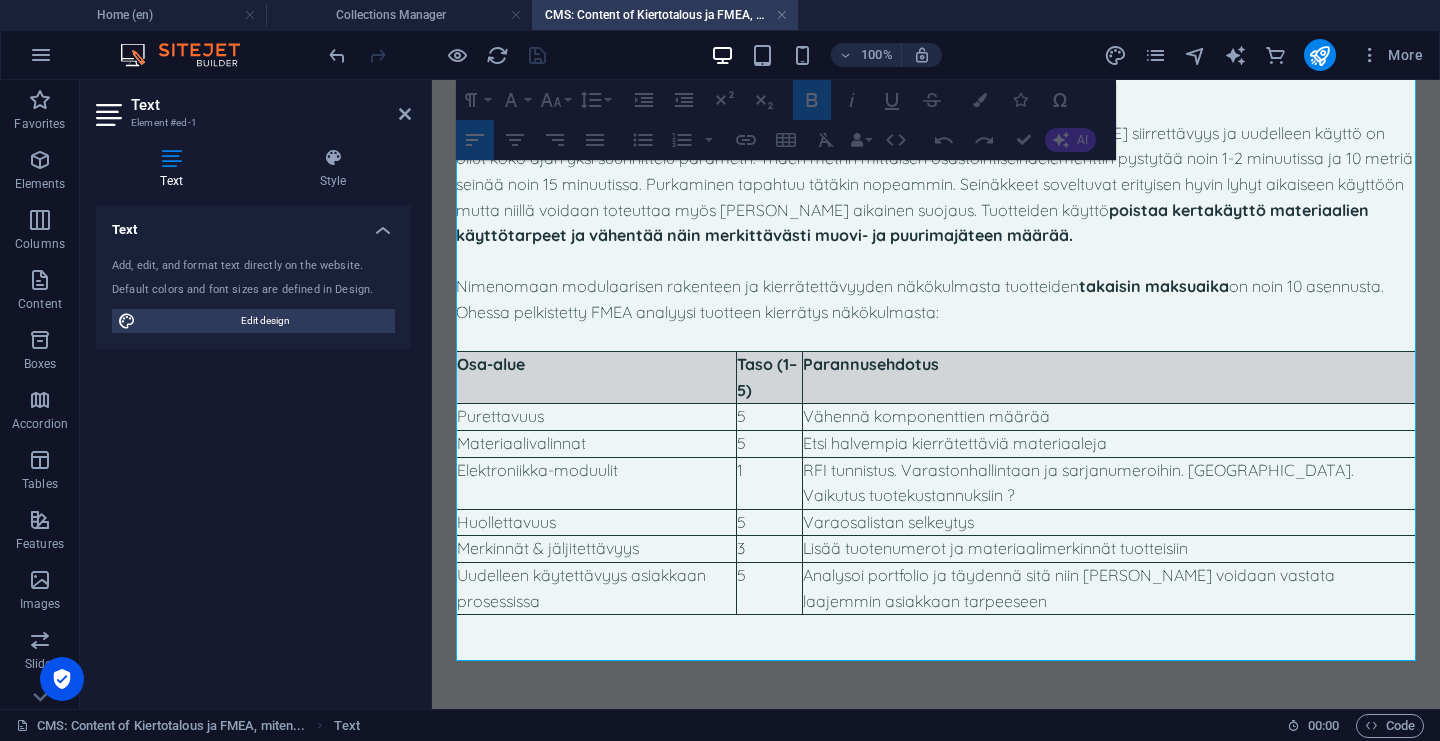 drag, startPoint x: 752, startPoint y: 374, endPoint x: 725, endPoint y: 371, distance: 27.166155 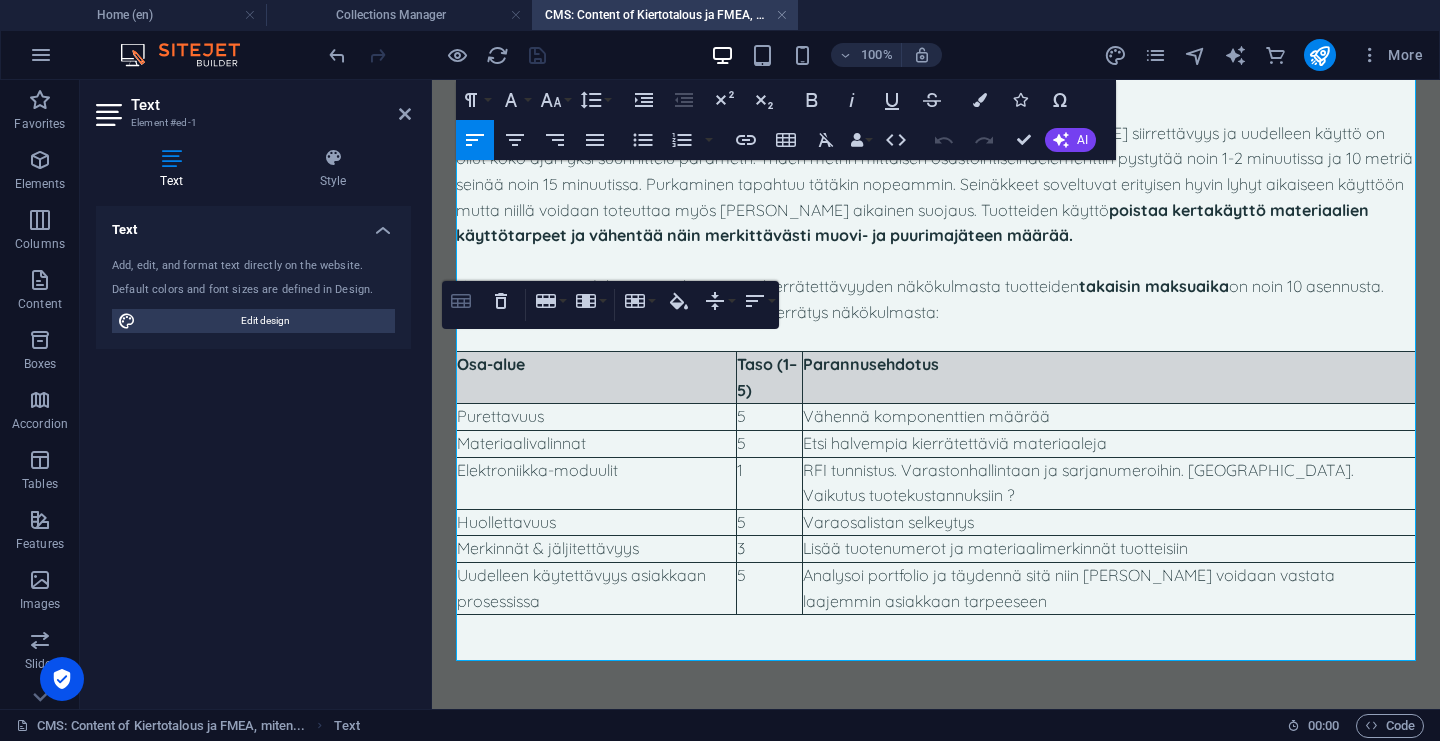 click 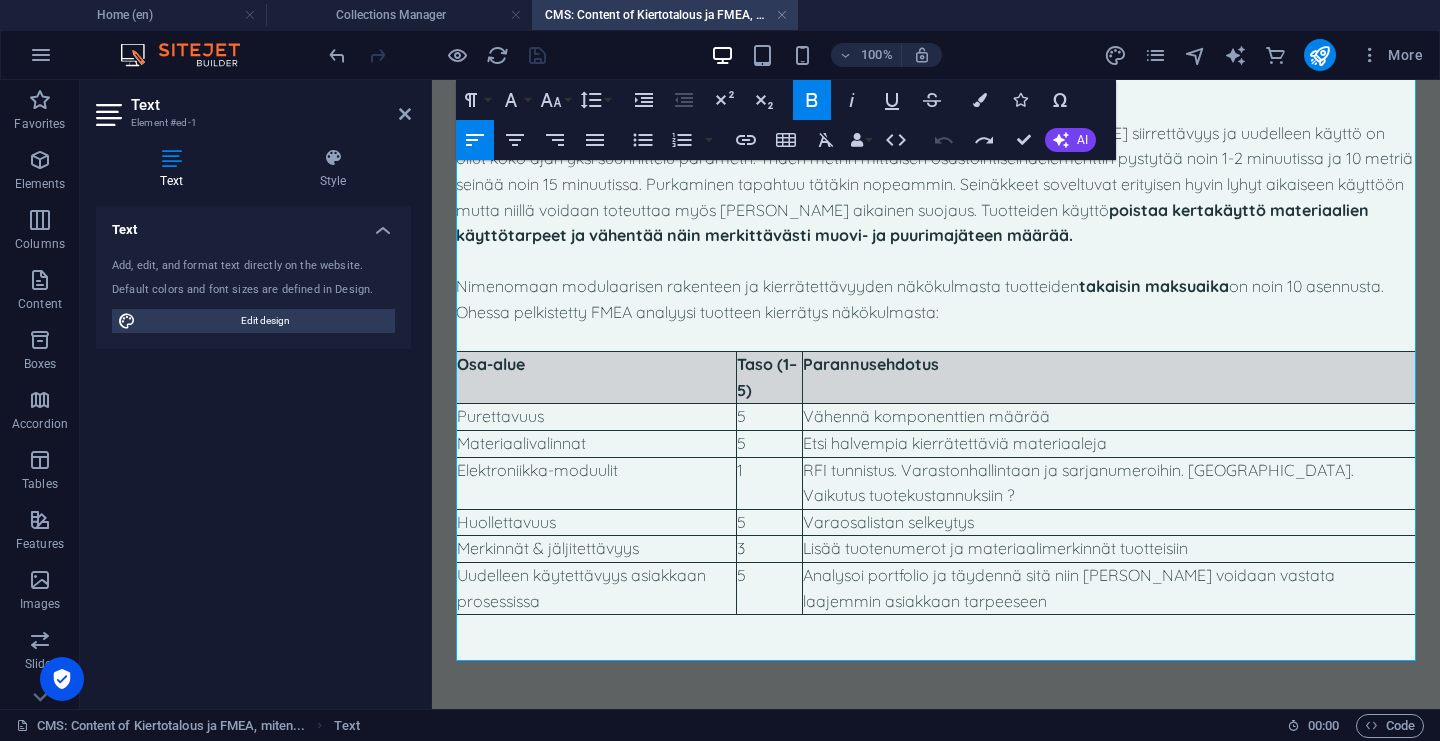 click on "Parannusehdotus" at bounding box center (871, 364) 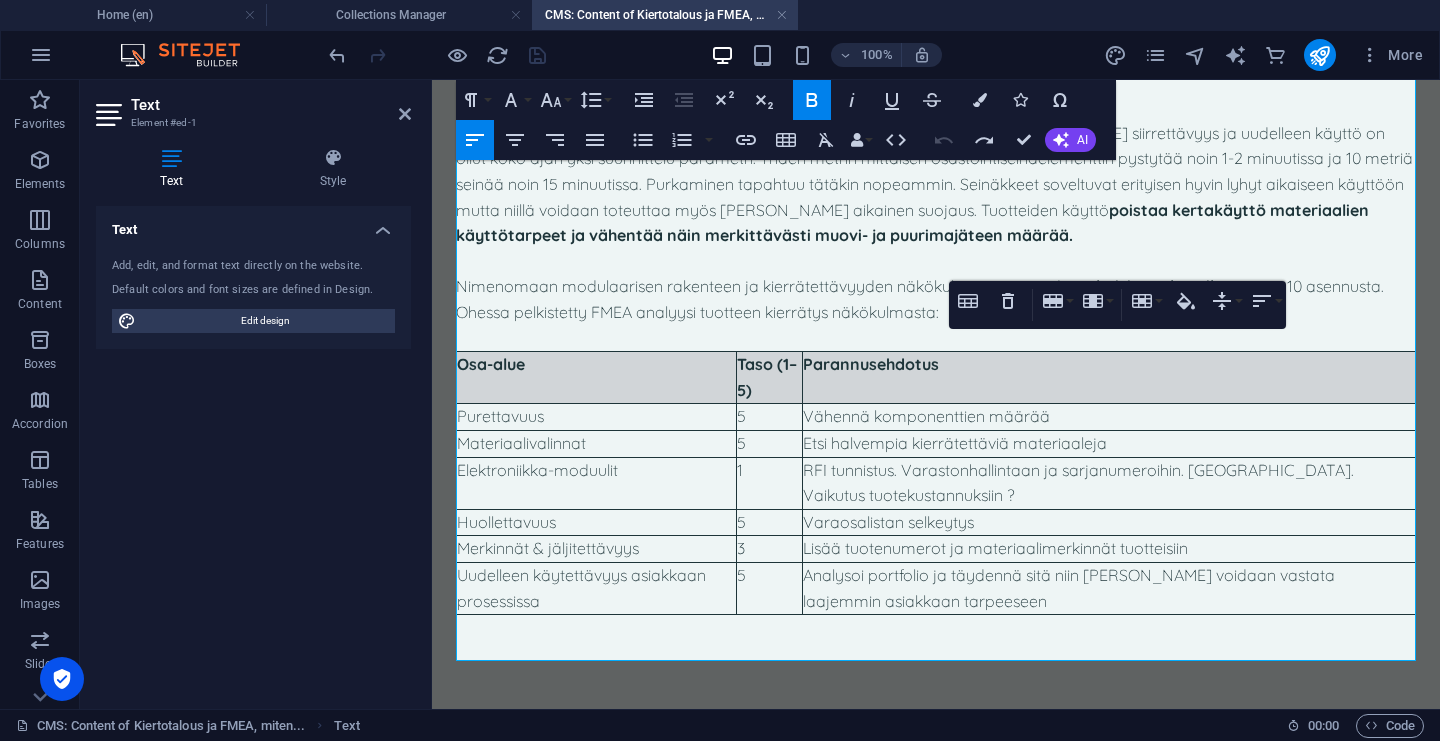 click at bounding box center (936, 262) 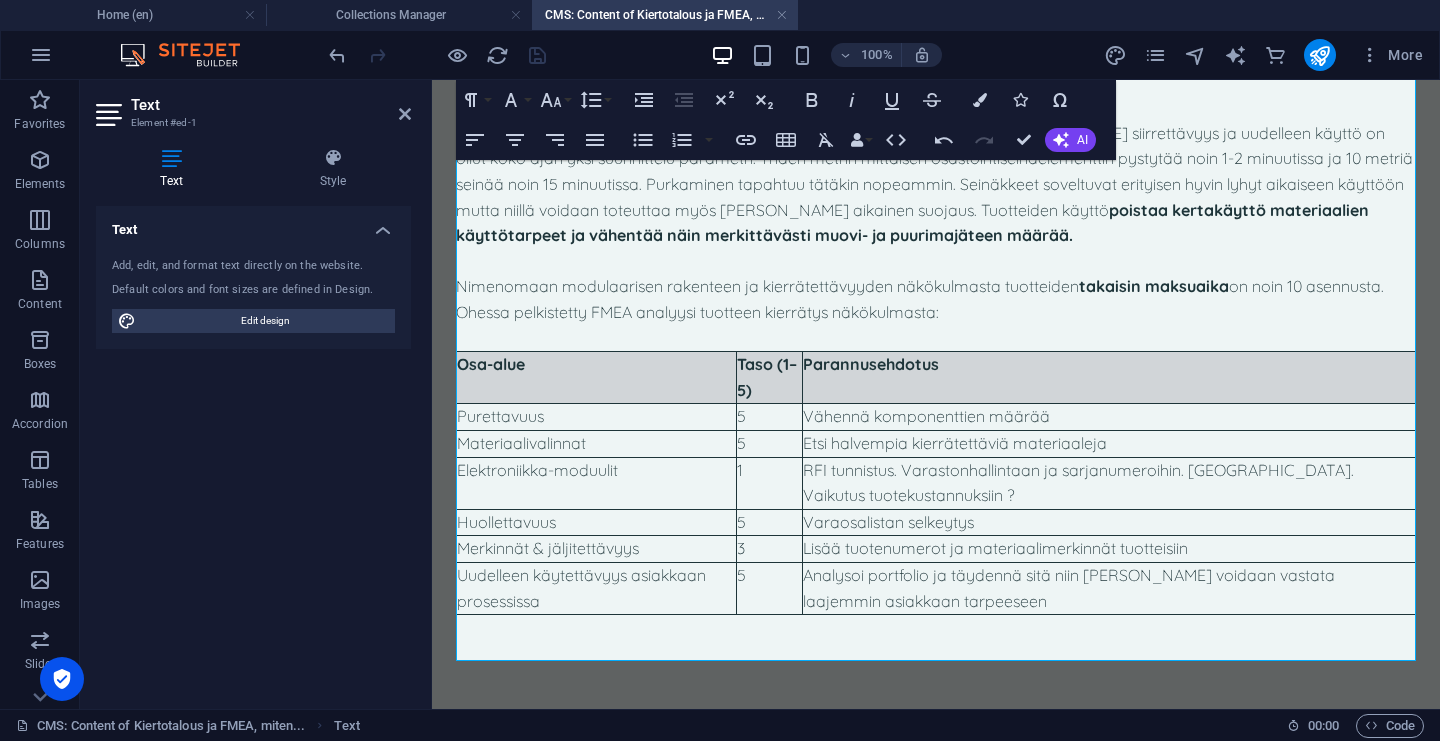 click on "Text Element #ed-1" at bounding box center [253, 106] 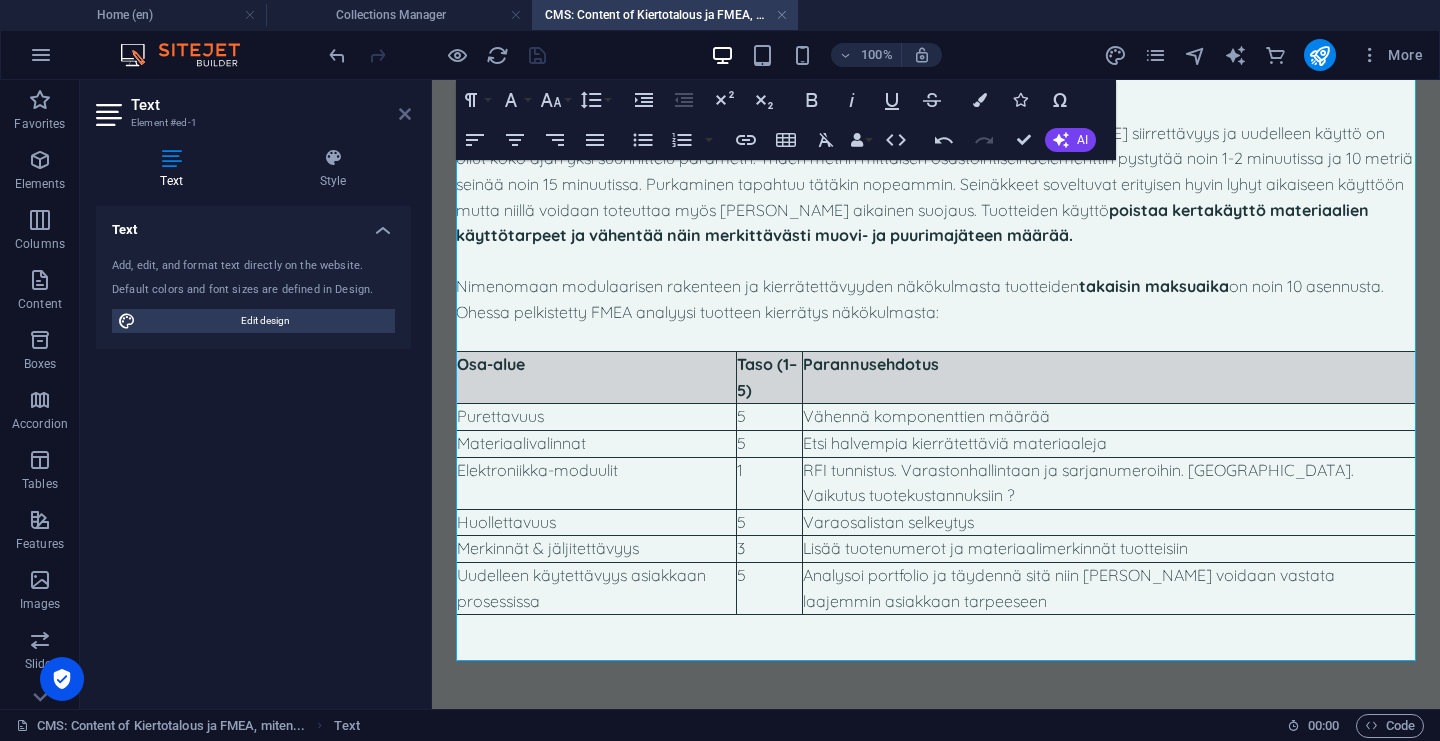 click at bounding box center (405, 114) 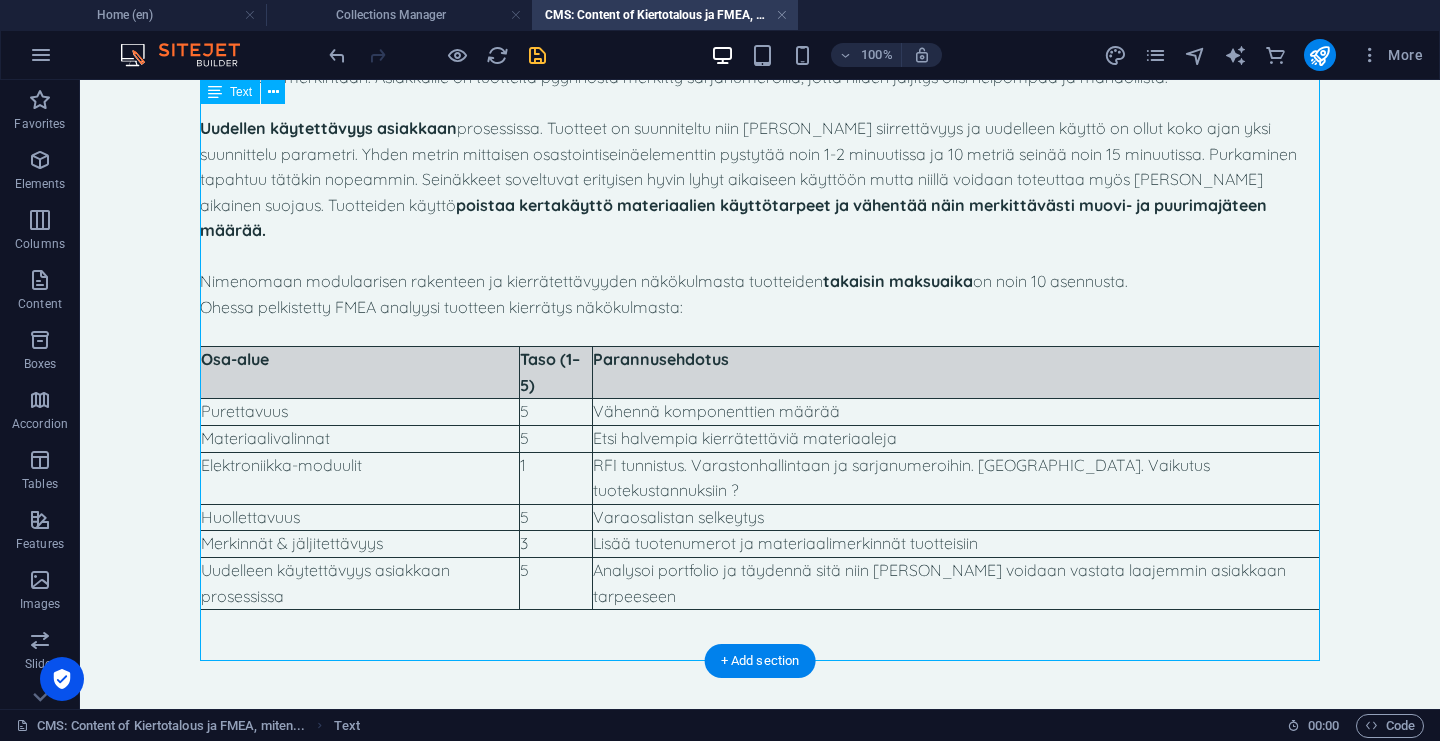 scroll, scrollTop: 1908, scrollLeft: 0, axis: vertical 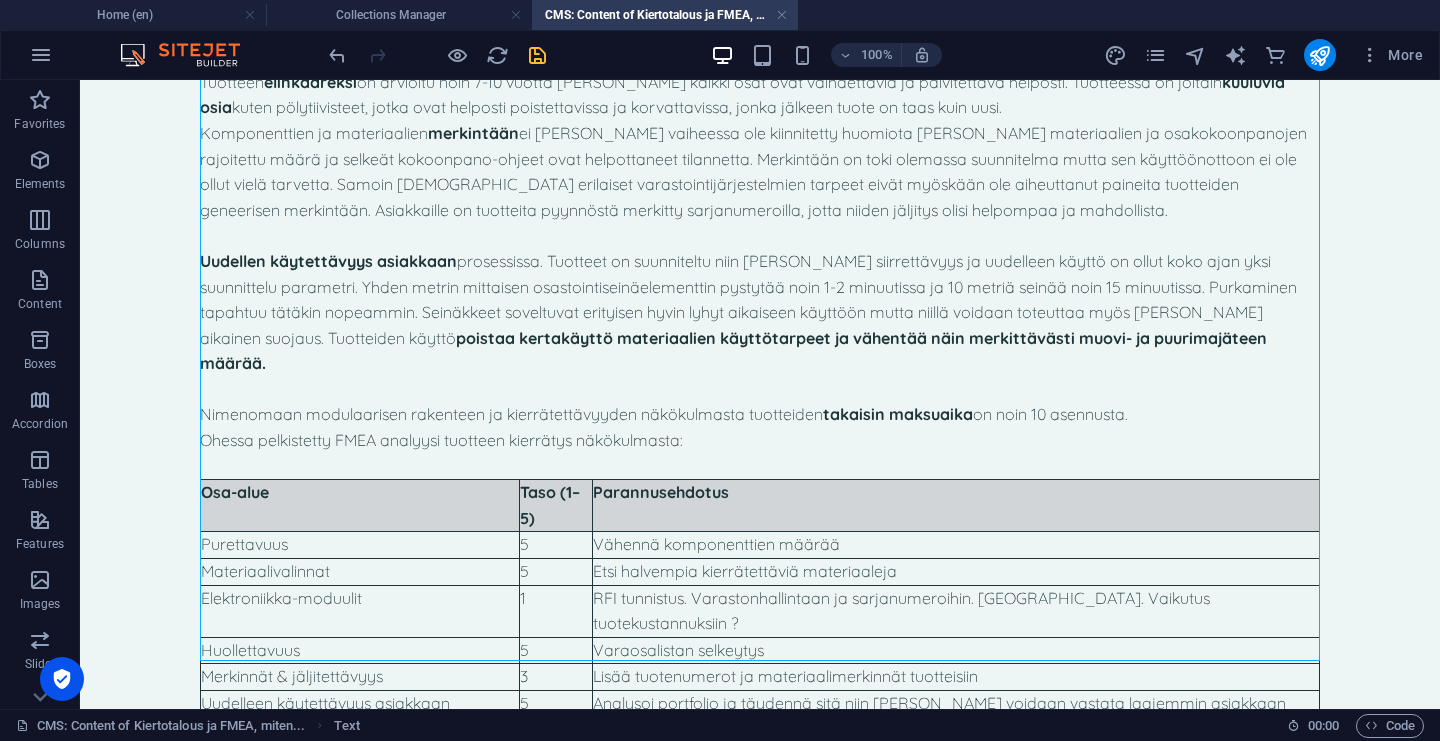 click at bounding box center [537, 55] 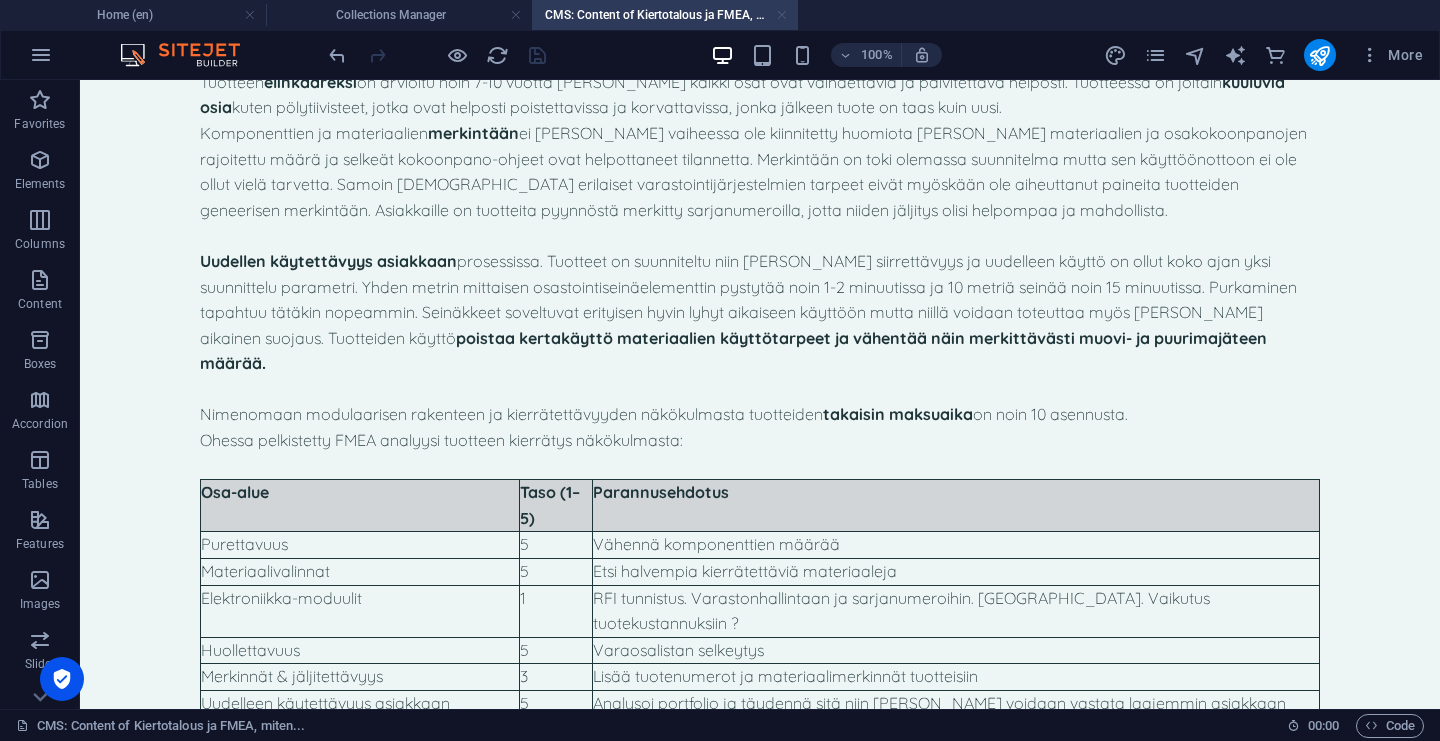click at bounding box center [782, 15] 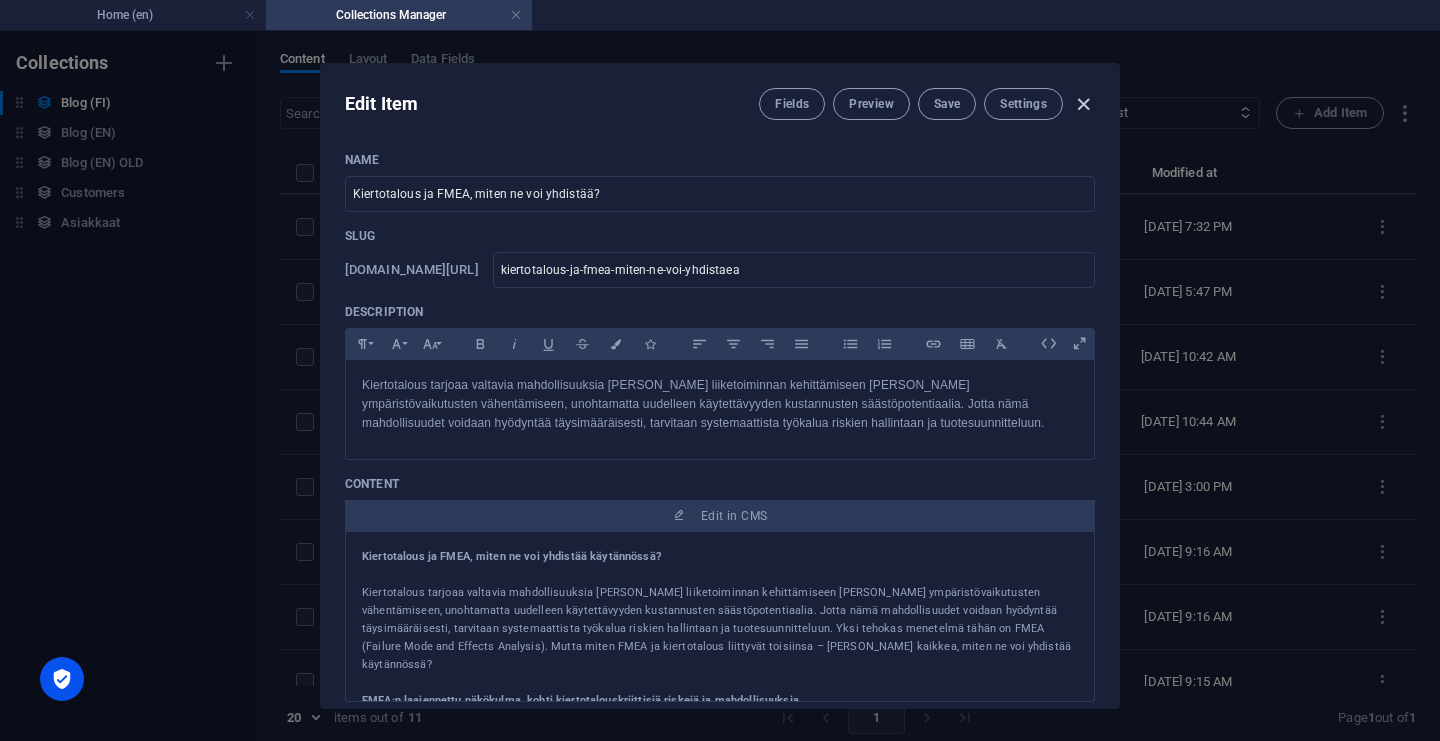 click at bounding box center (1083, 104) 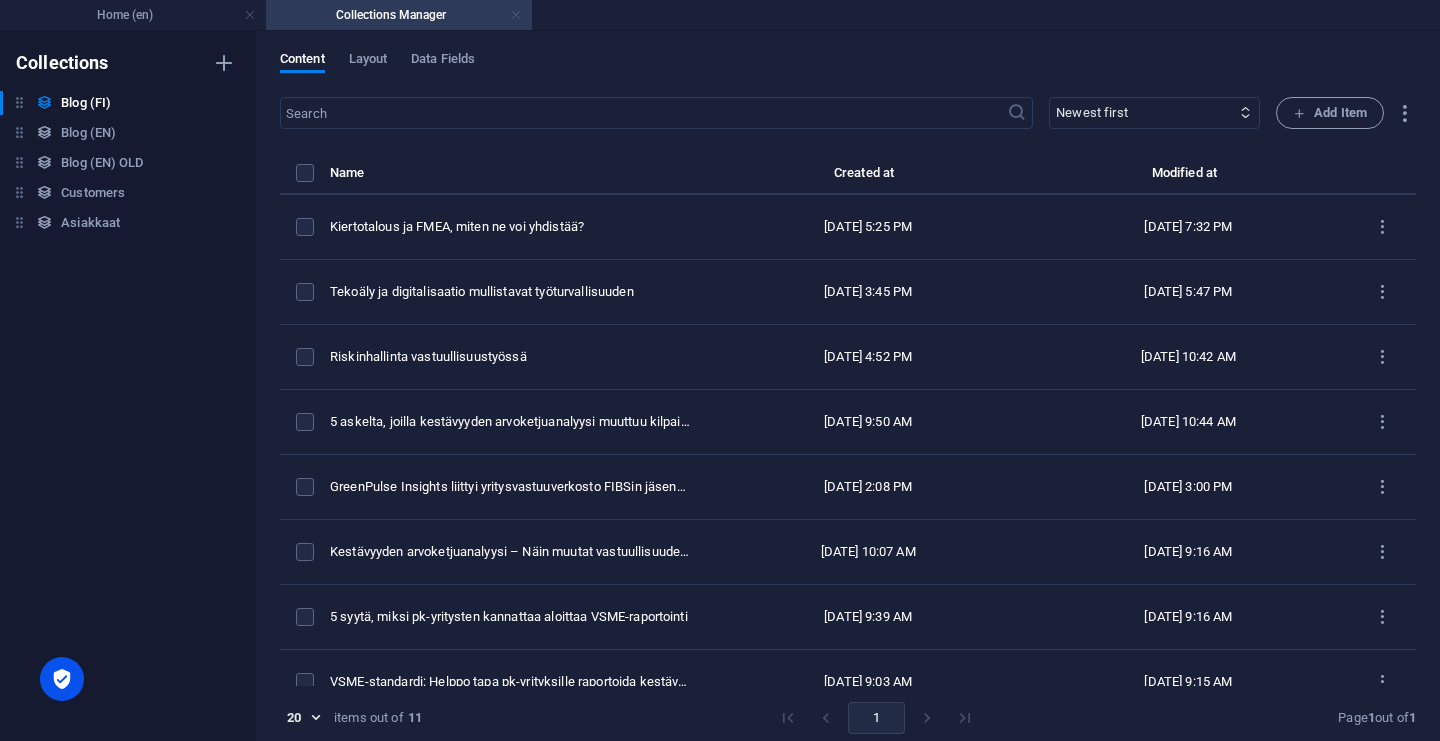 click at bounding box center [516, 15] 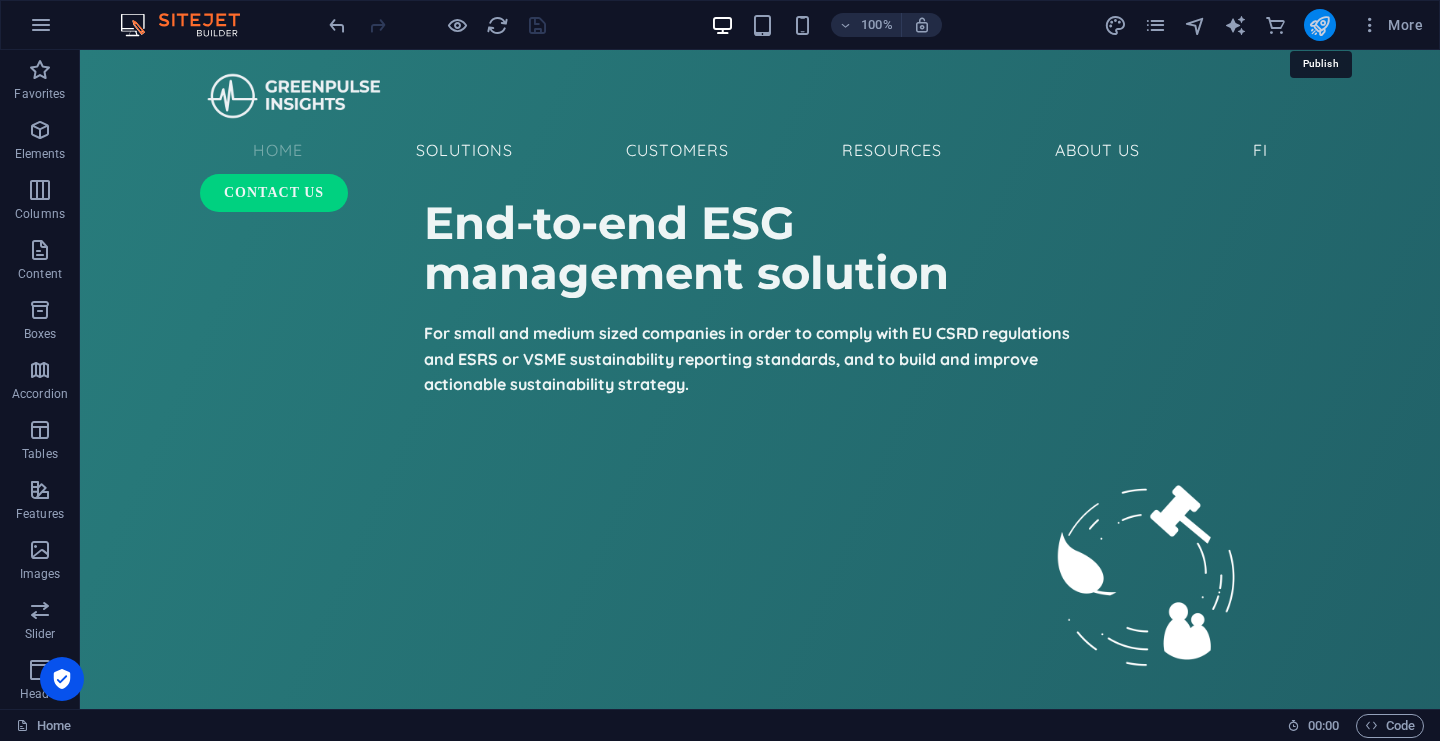 click at bounding box center (1319, 25) 